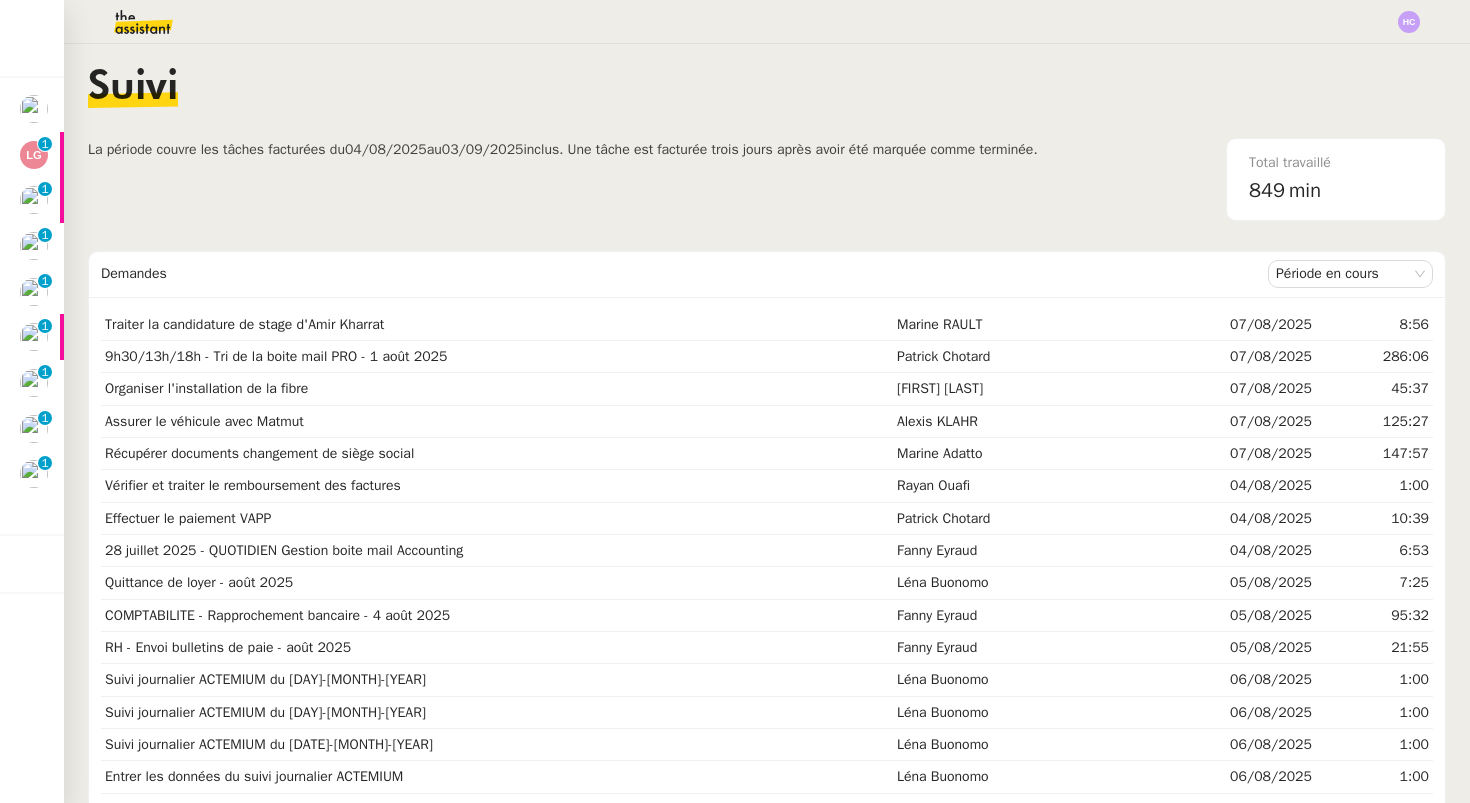 scroll, scrollTop: 0, scrollLeft: 0, axis: both 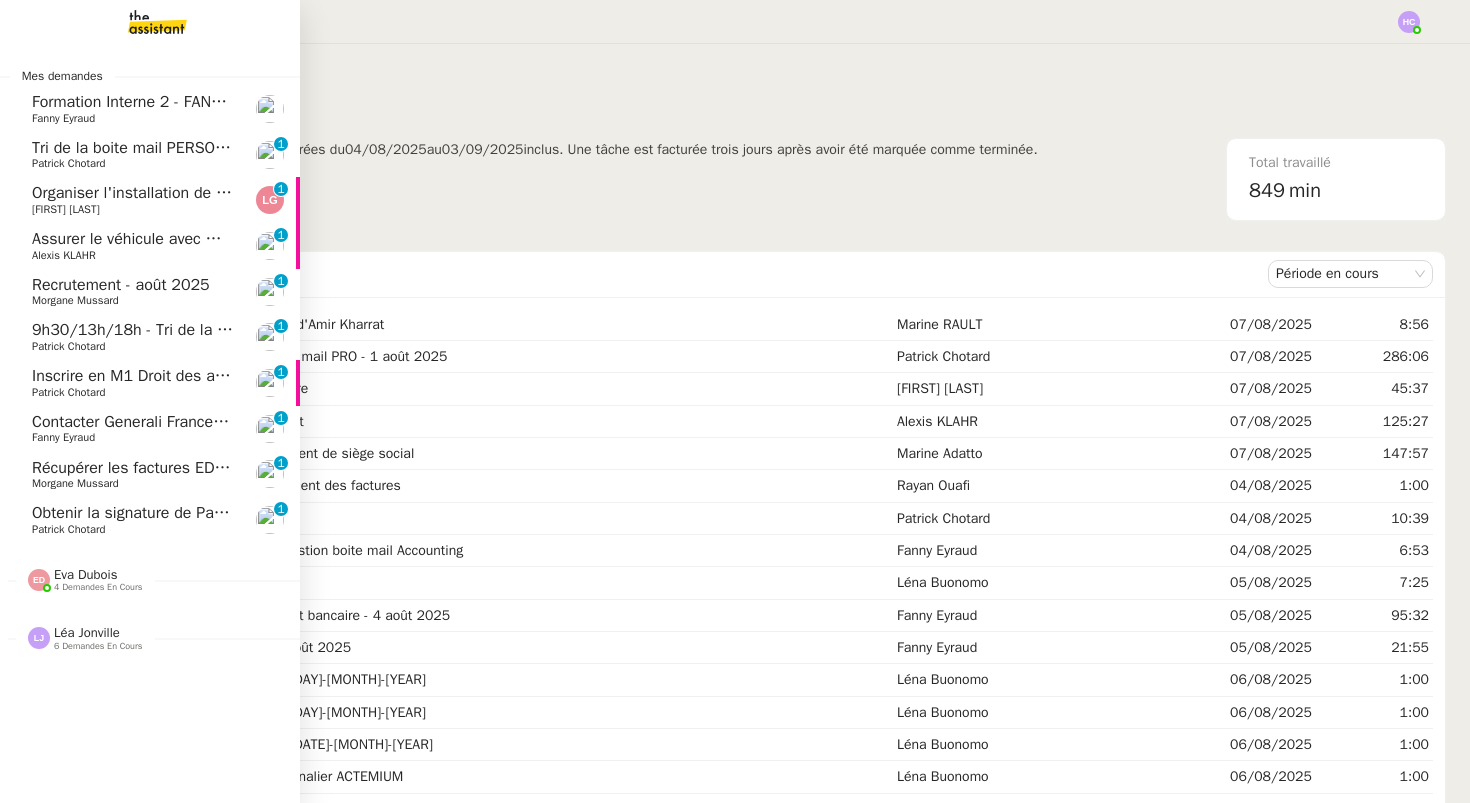 click on "9h30/13h/18h - Tri de la boite mail PRO - 1 août 2025" 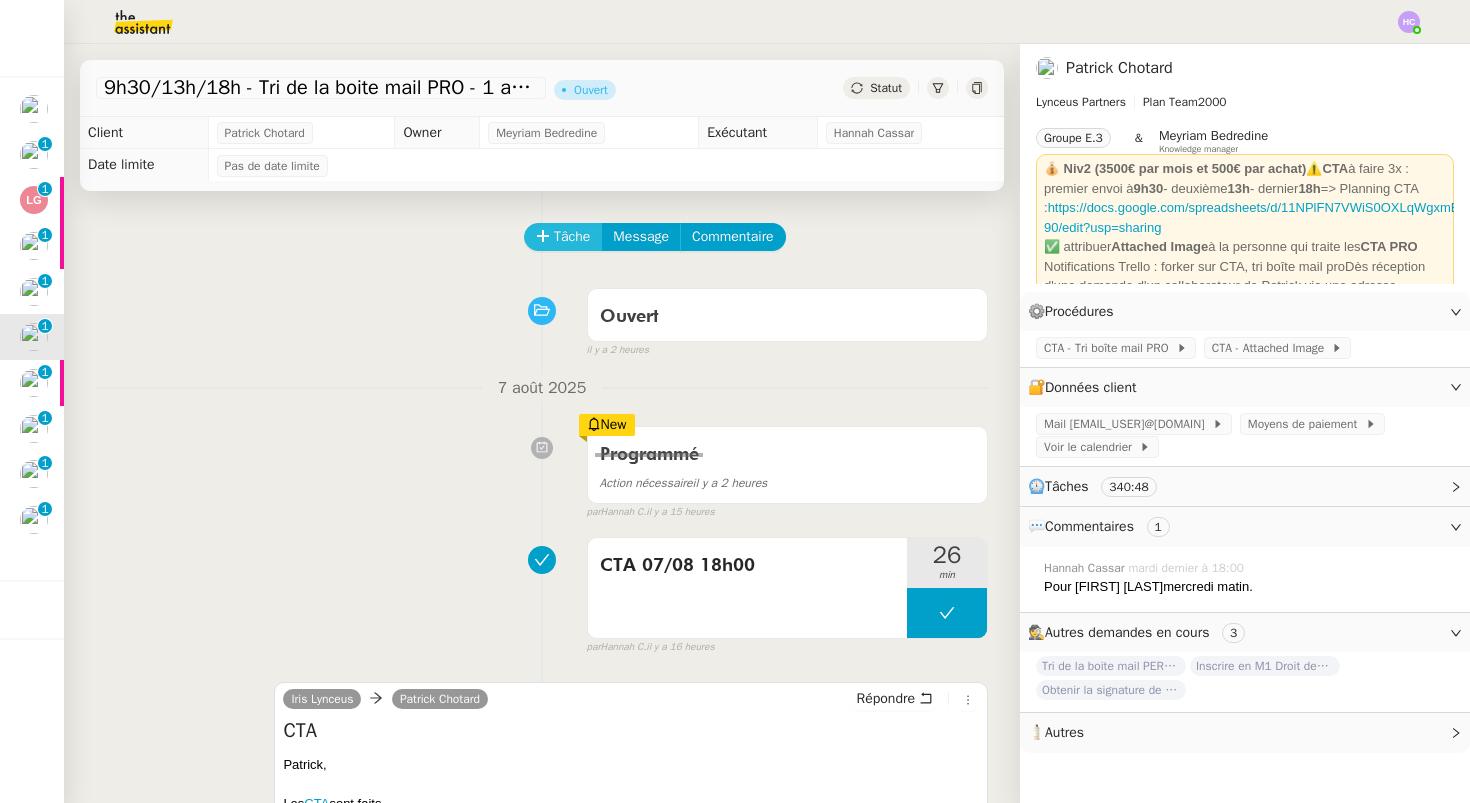 click on "Tâche" 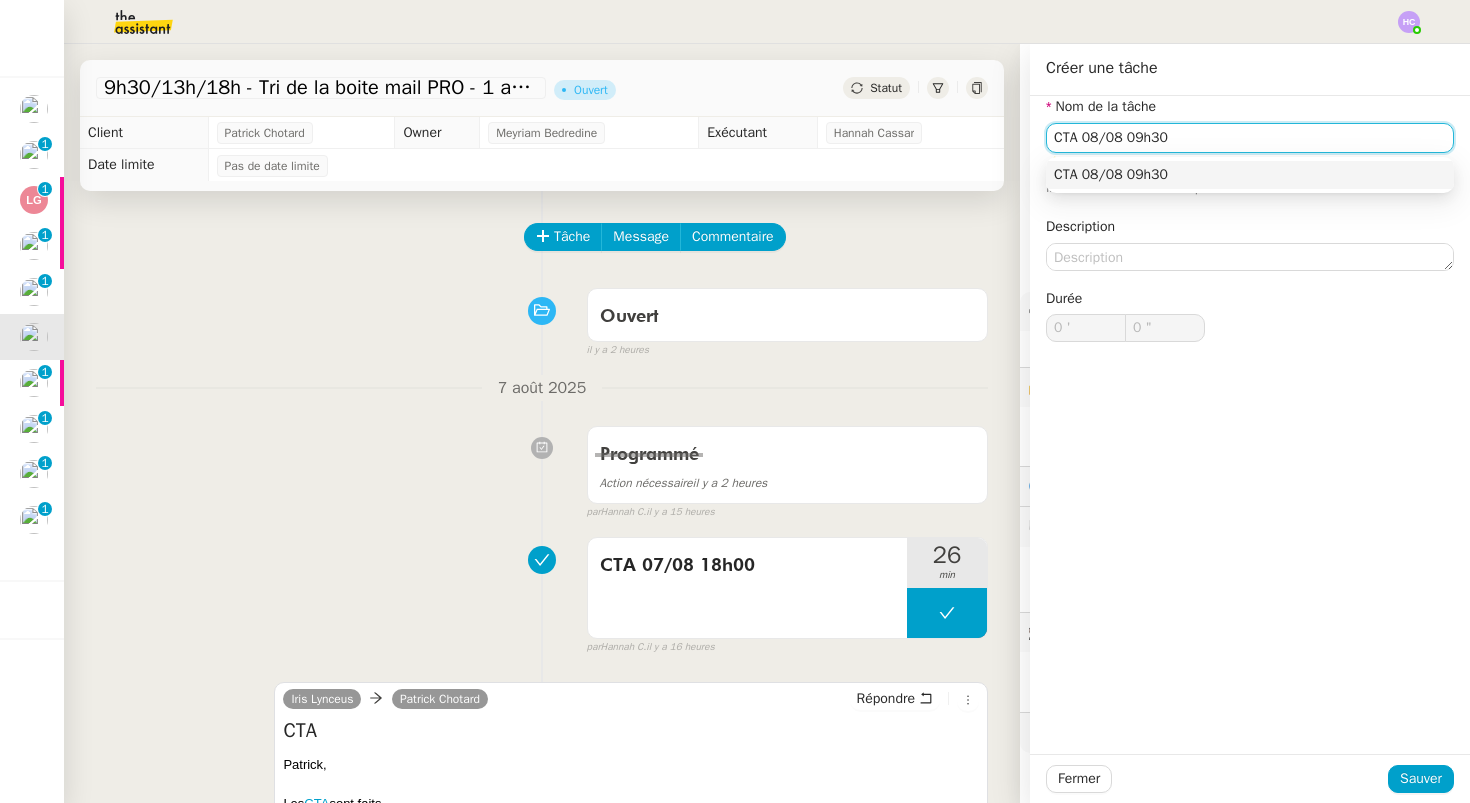 click on "CTA 08/08 09h30" at bounding box center (1250, 175) 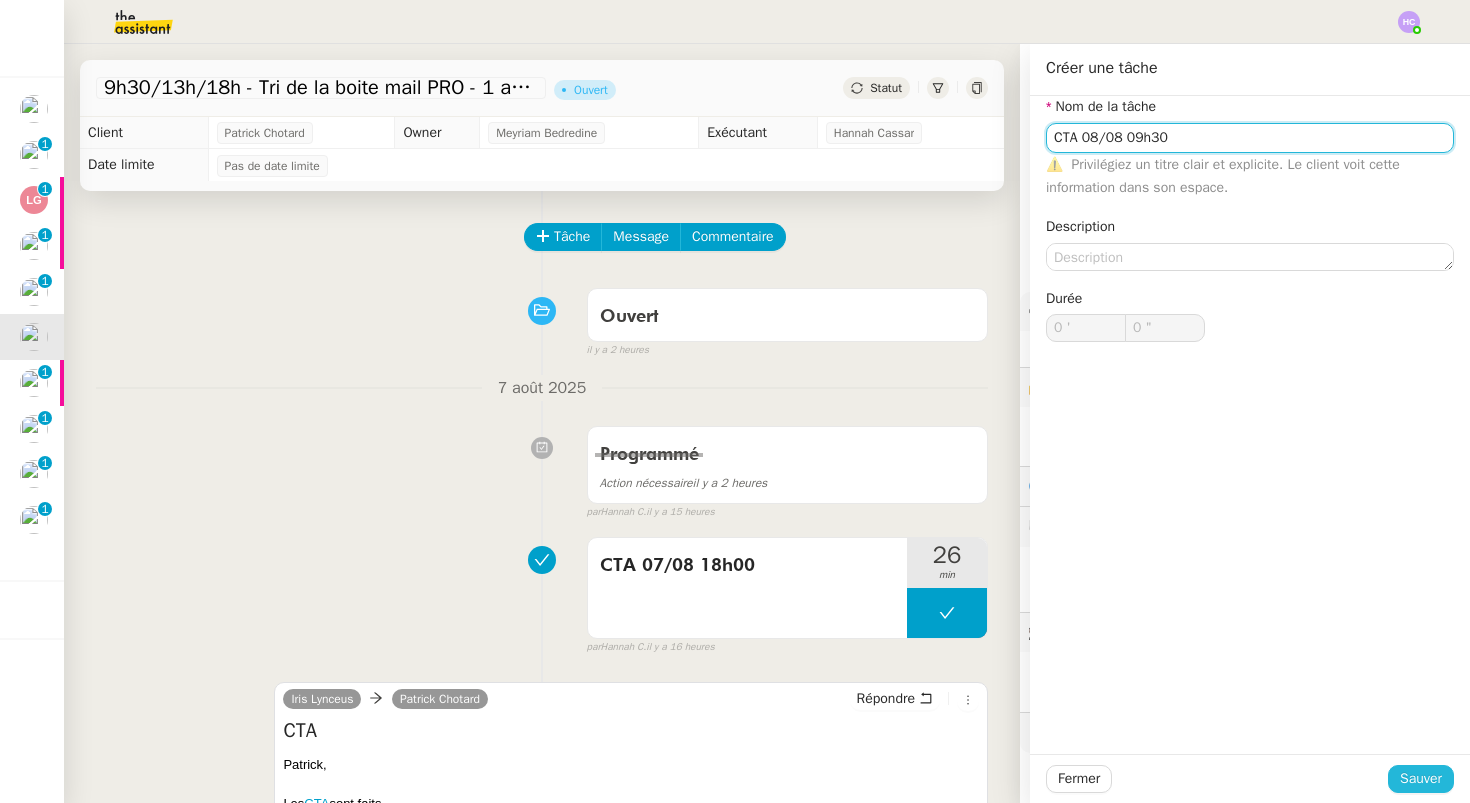 type on "CTA 08/08 09h30" 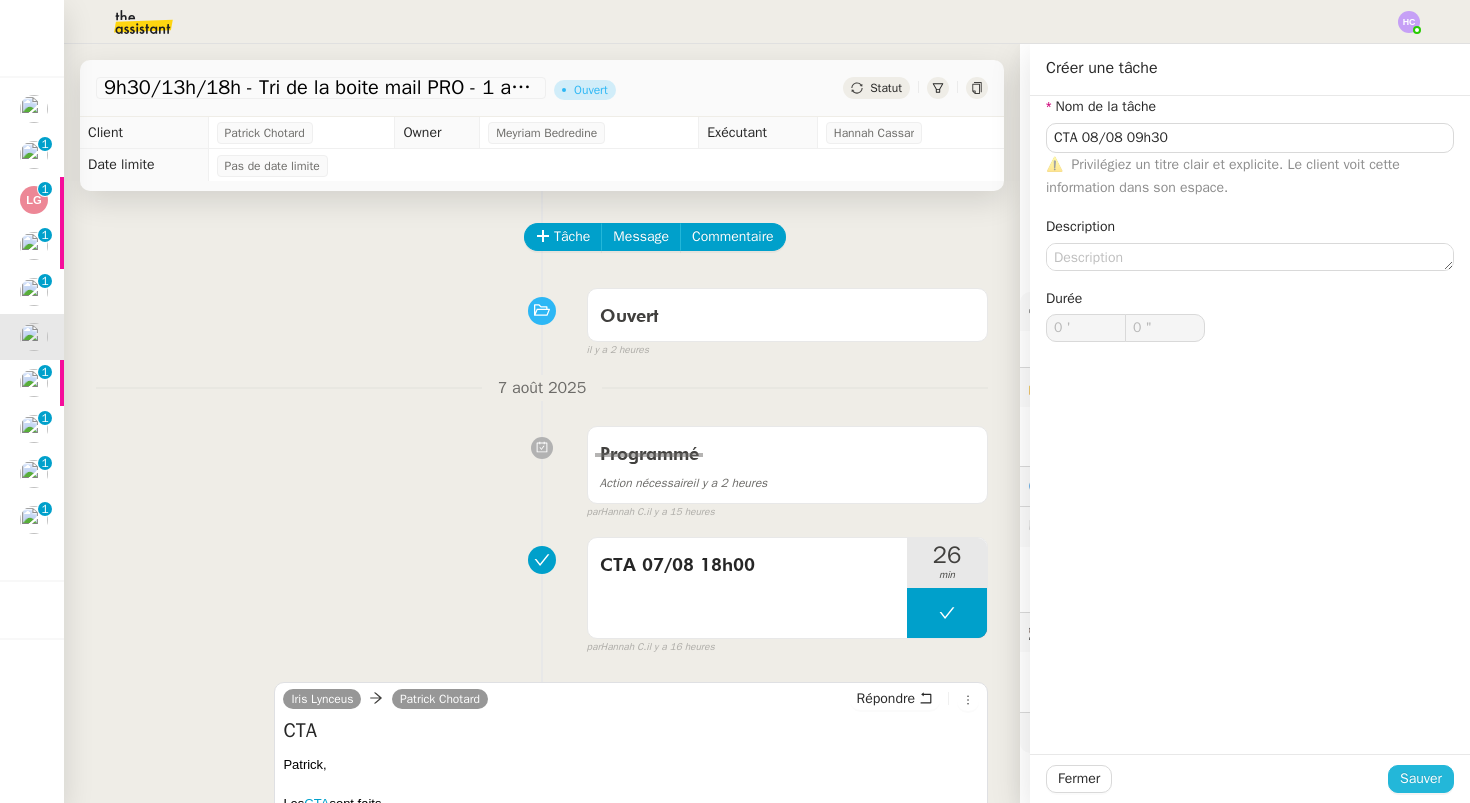 click on "Sauver" 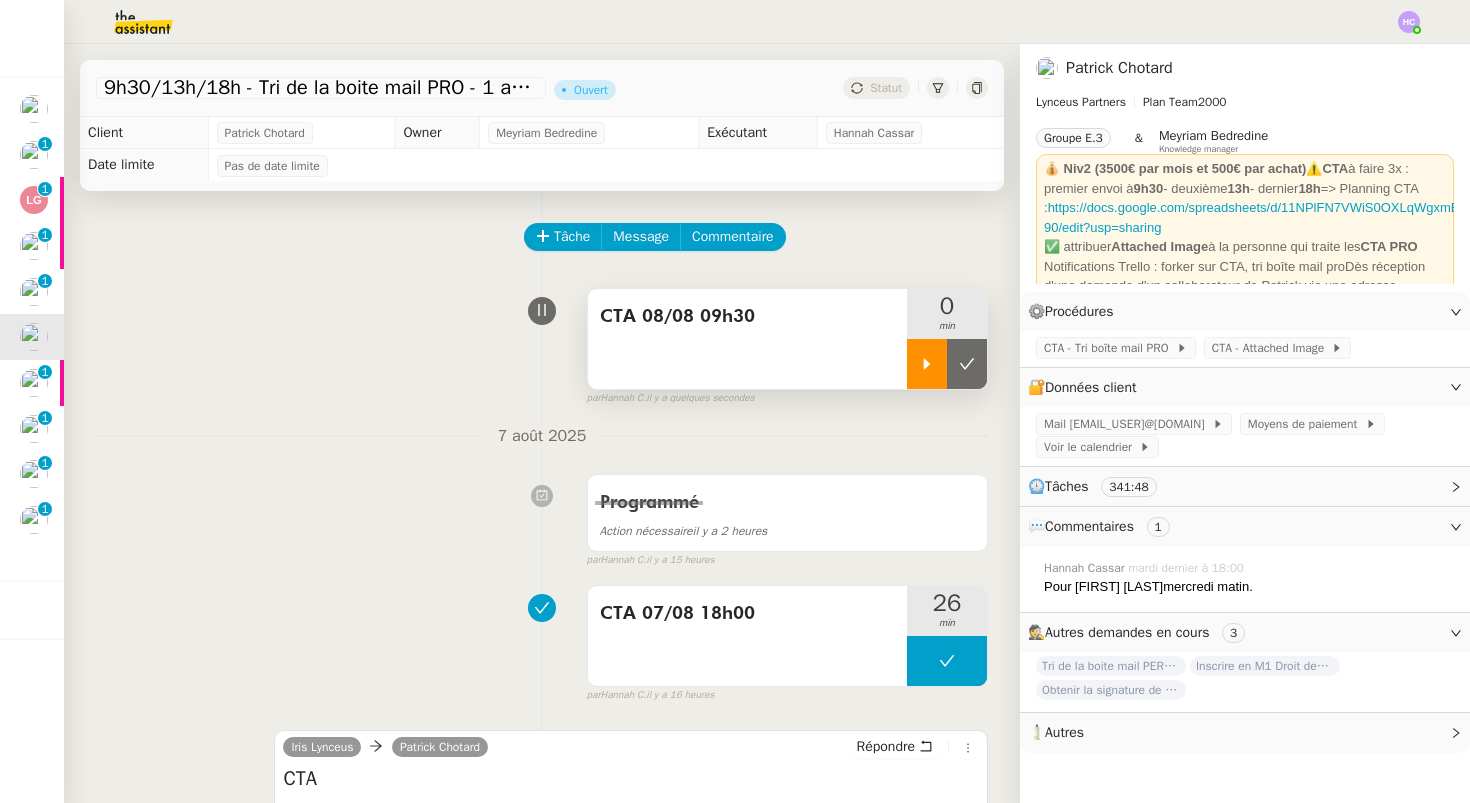 click at bounding box center [927, 364] 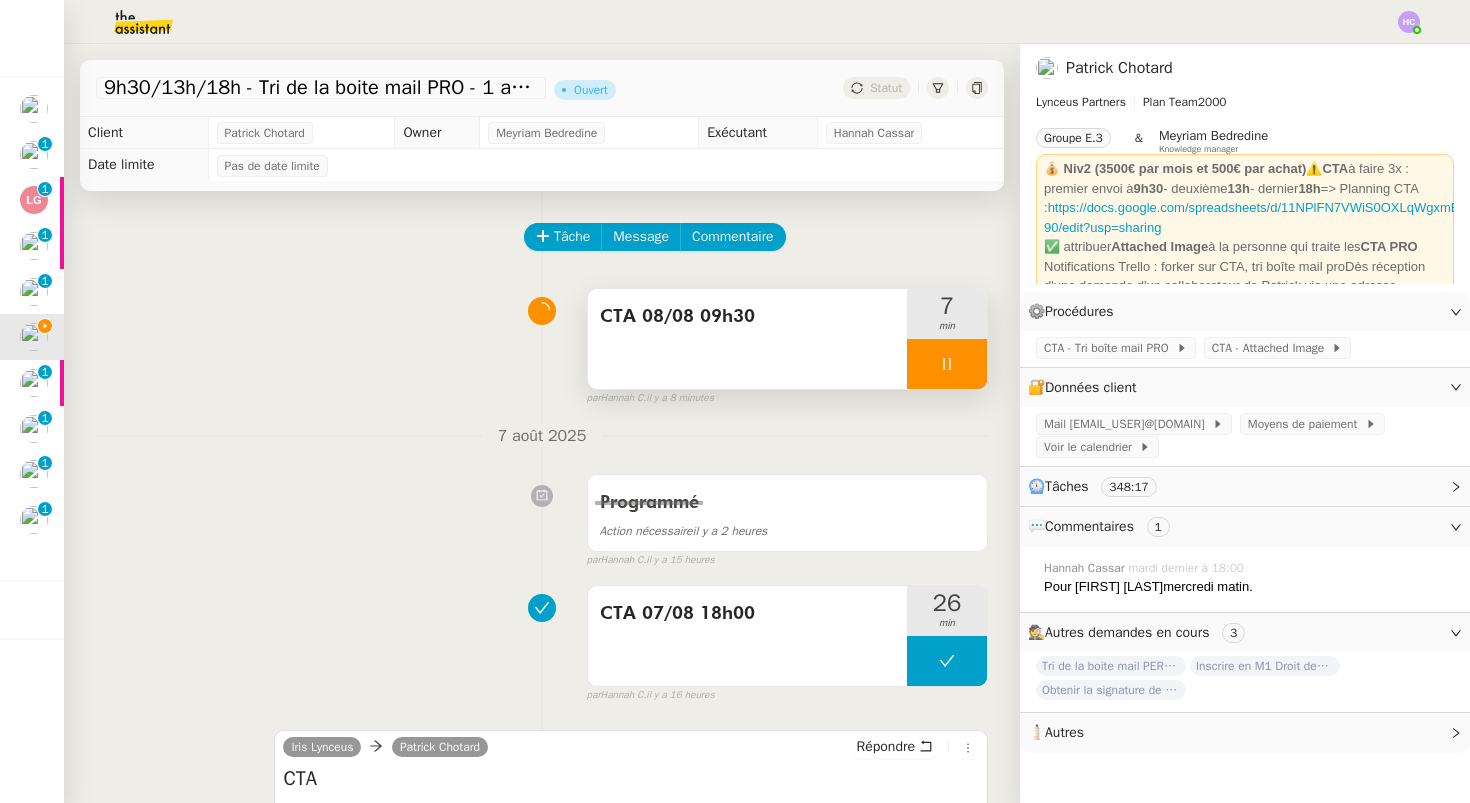 click 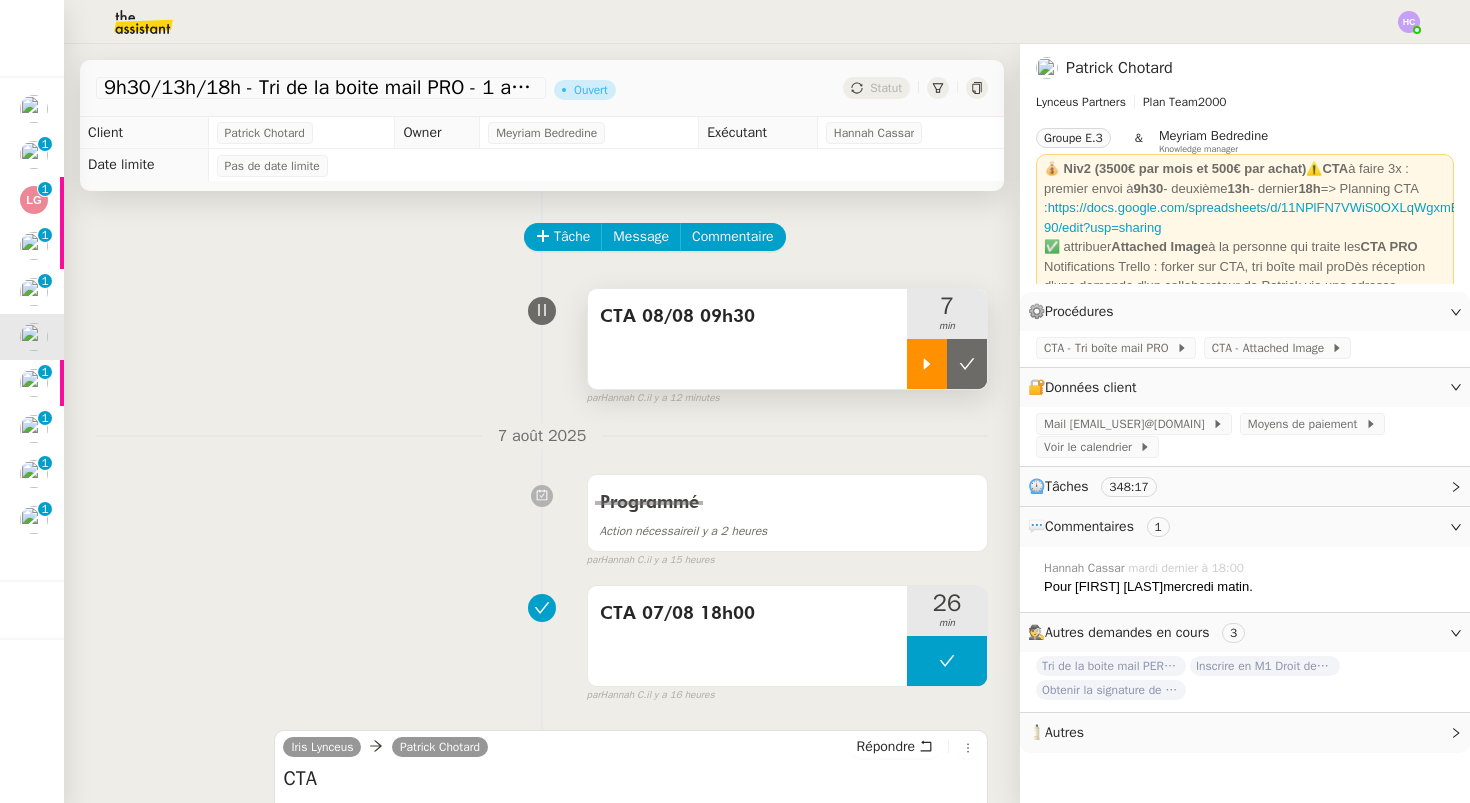 click at bounding box center [927, 364] 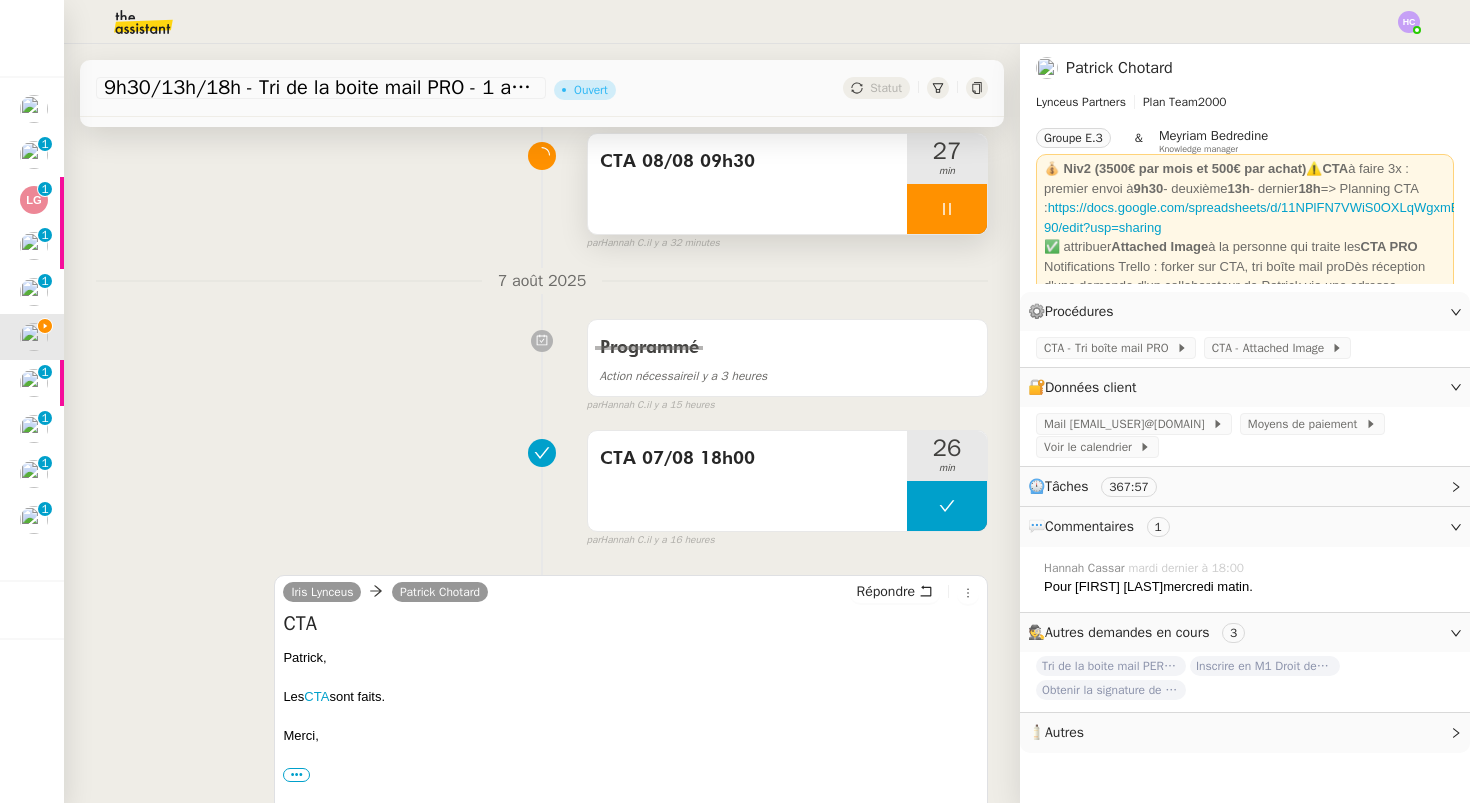 scroll, scrollTop: 329, scrollLeft: 0, axis: vertical 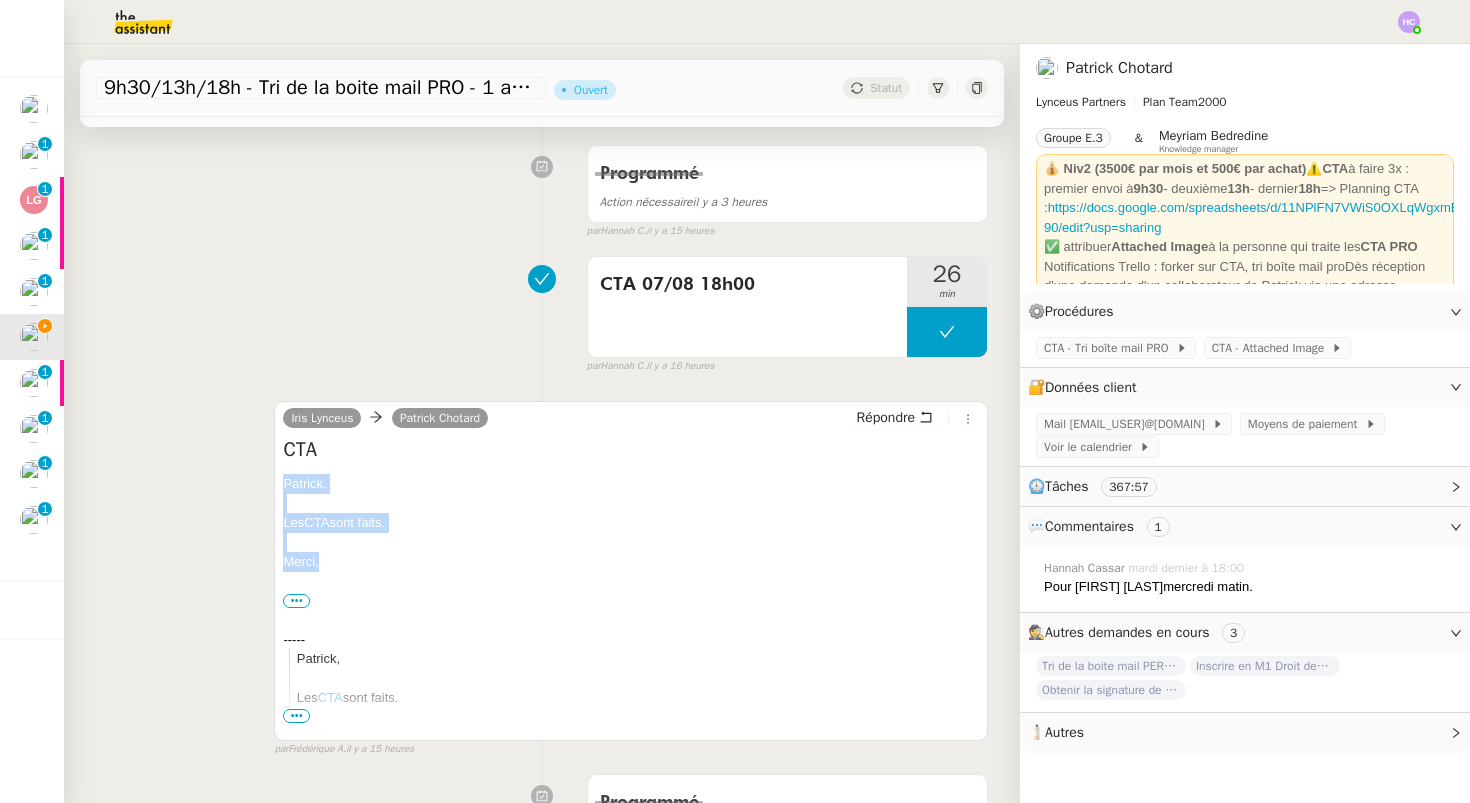 drag, startPoint x: 332, startPoint y: 570, endPoint x: 274, endPoint y: 482, distance: 105.3945 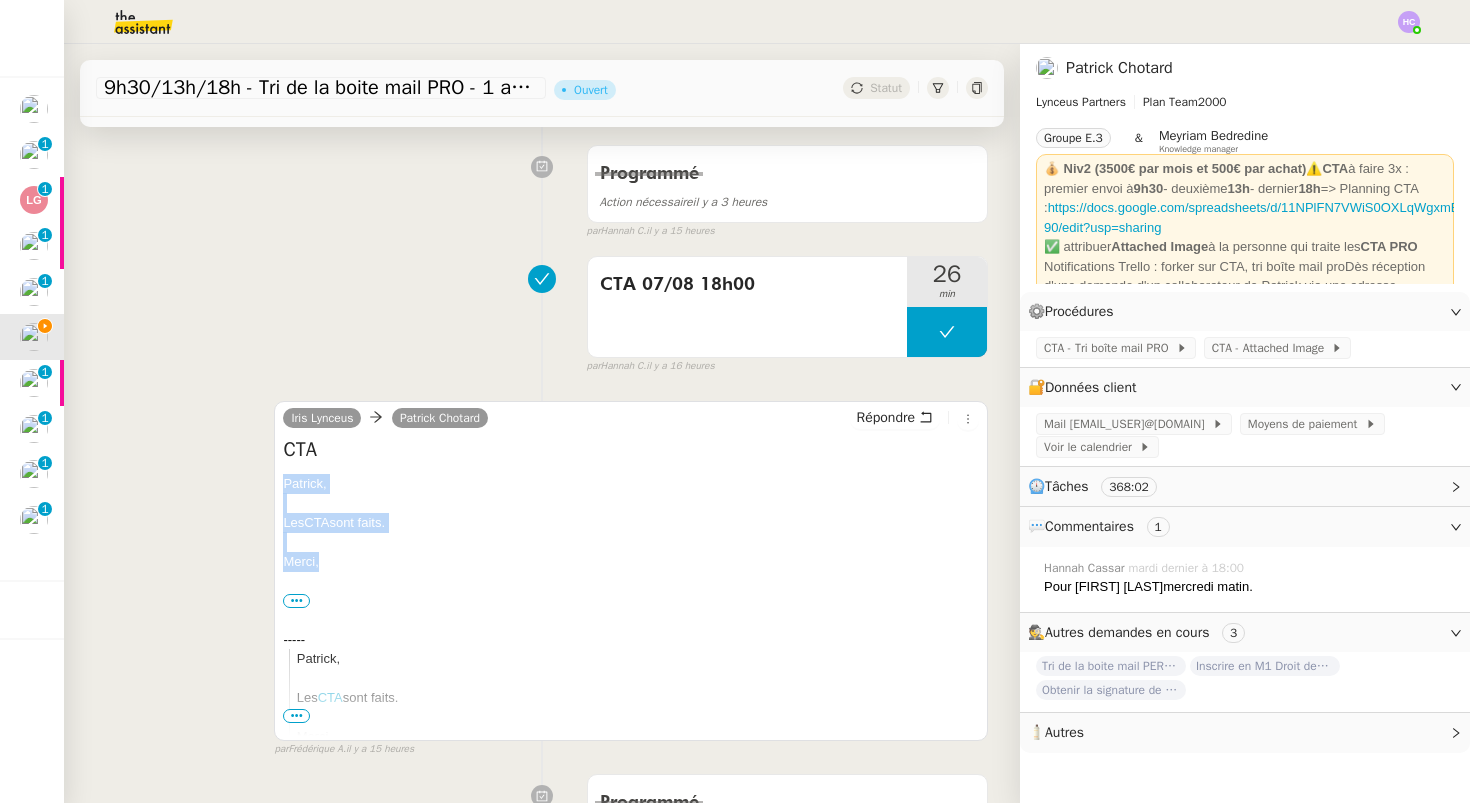 copy on "[FIRST], Les  CTA  sont faits. Merci," 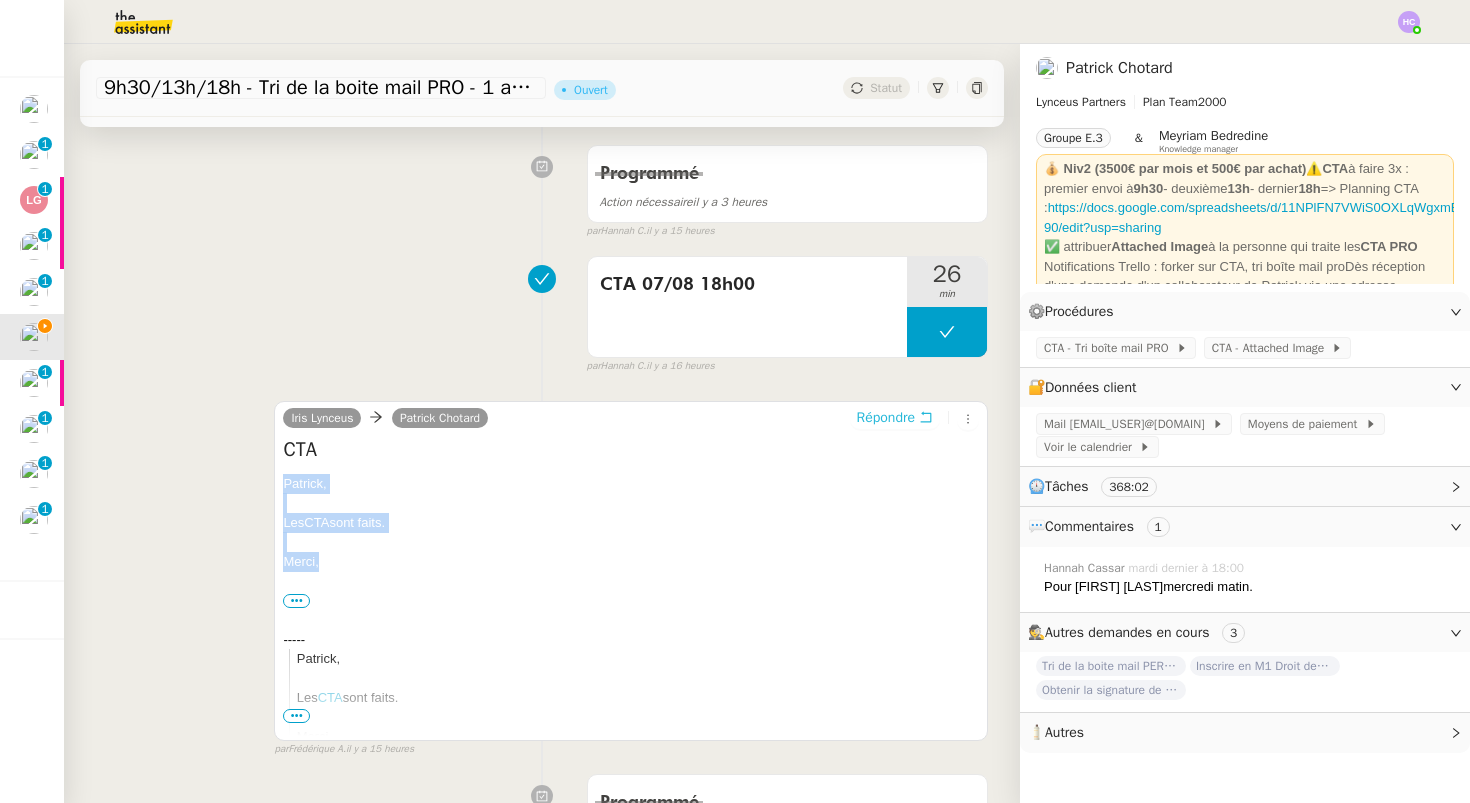 click on "Répondre" at bounding box center (886, 418) 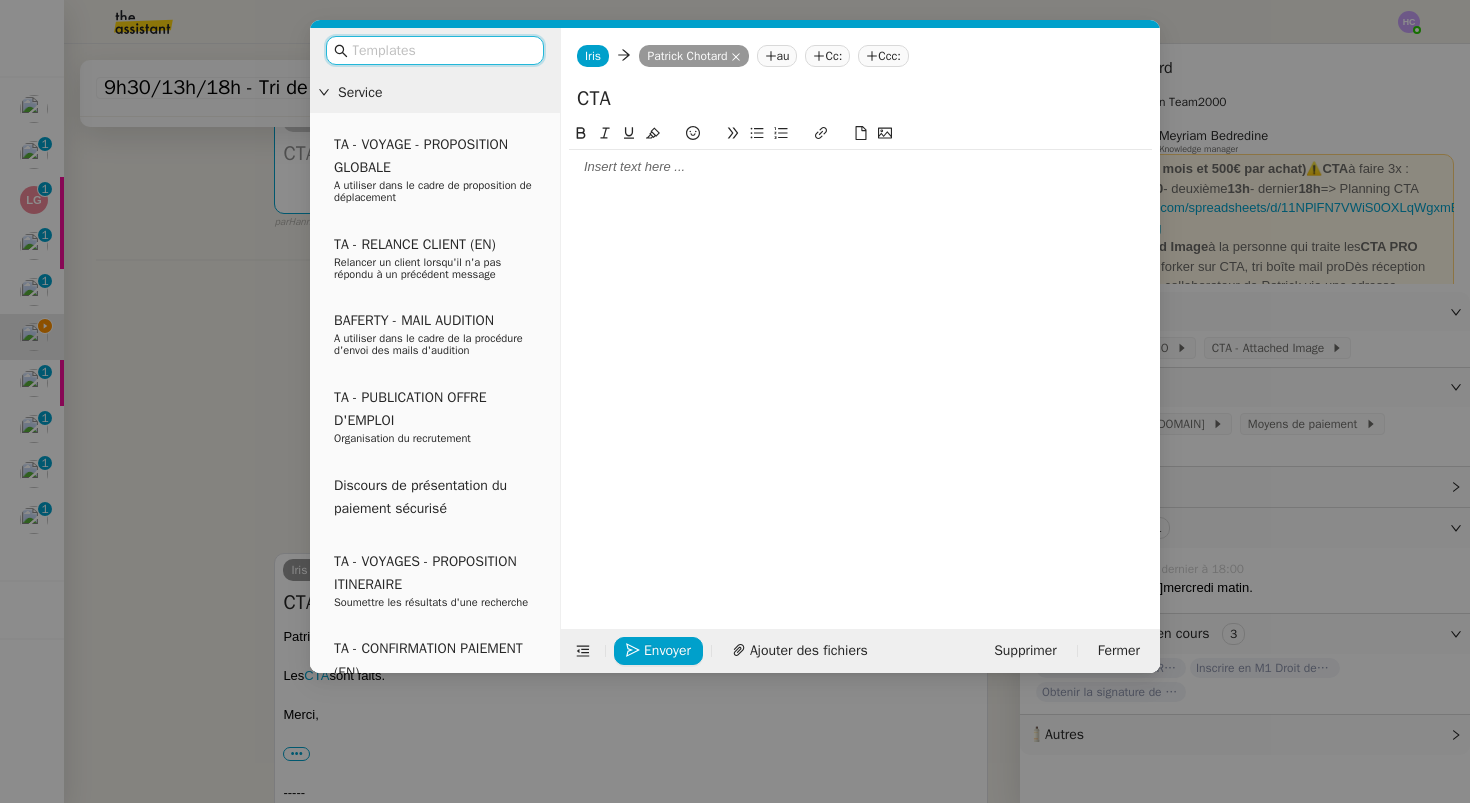 click 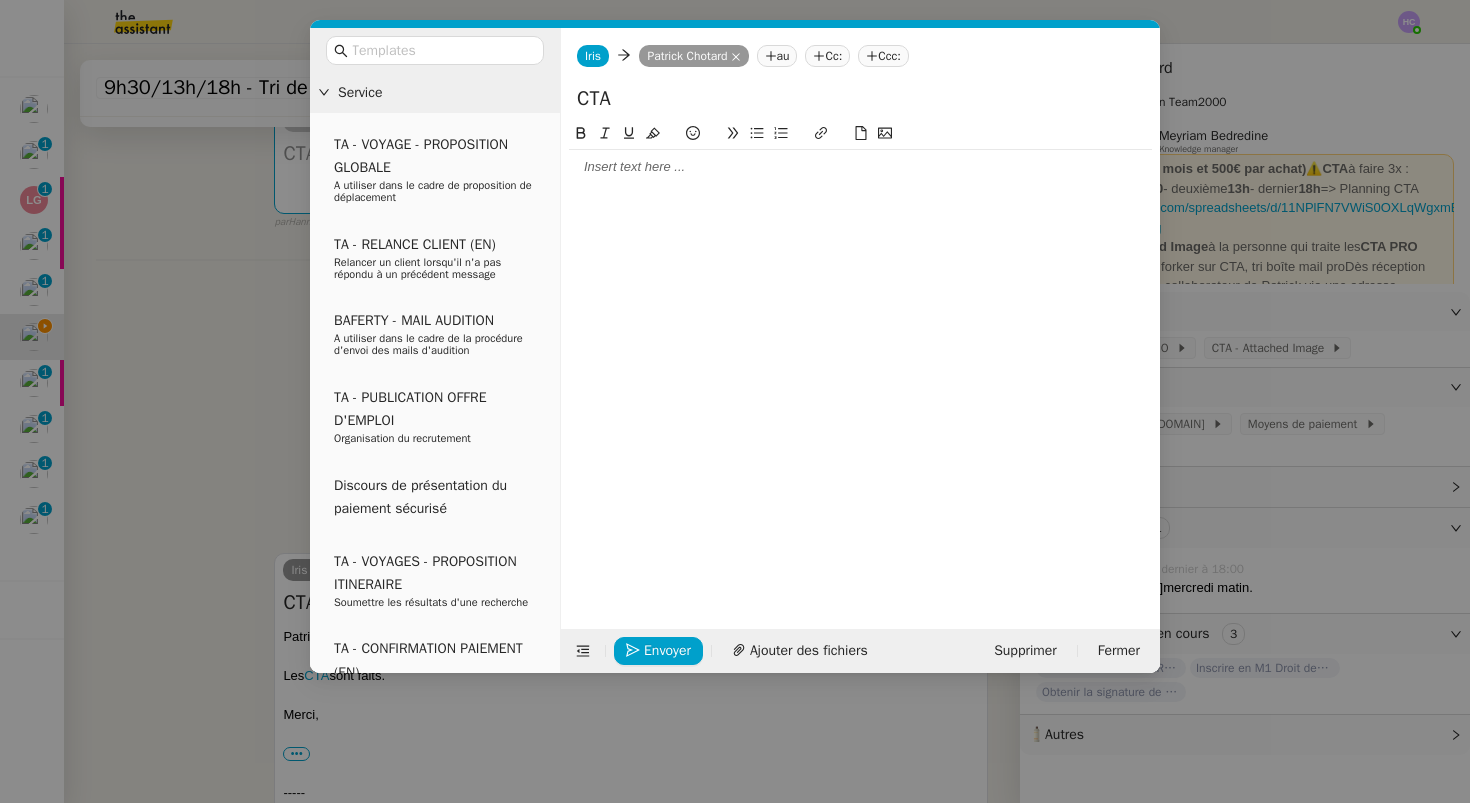 scroll, scrollTop: 0, scrollLeft: 0, axis: both 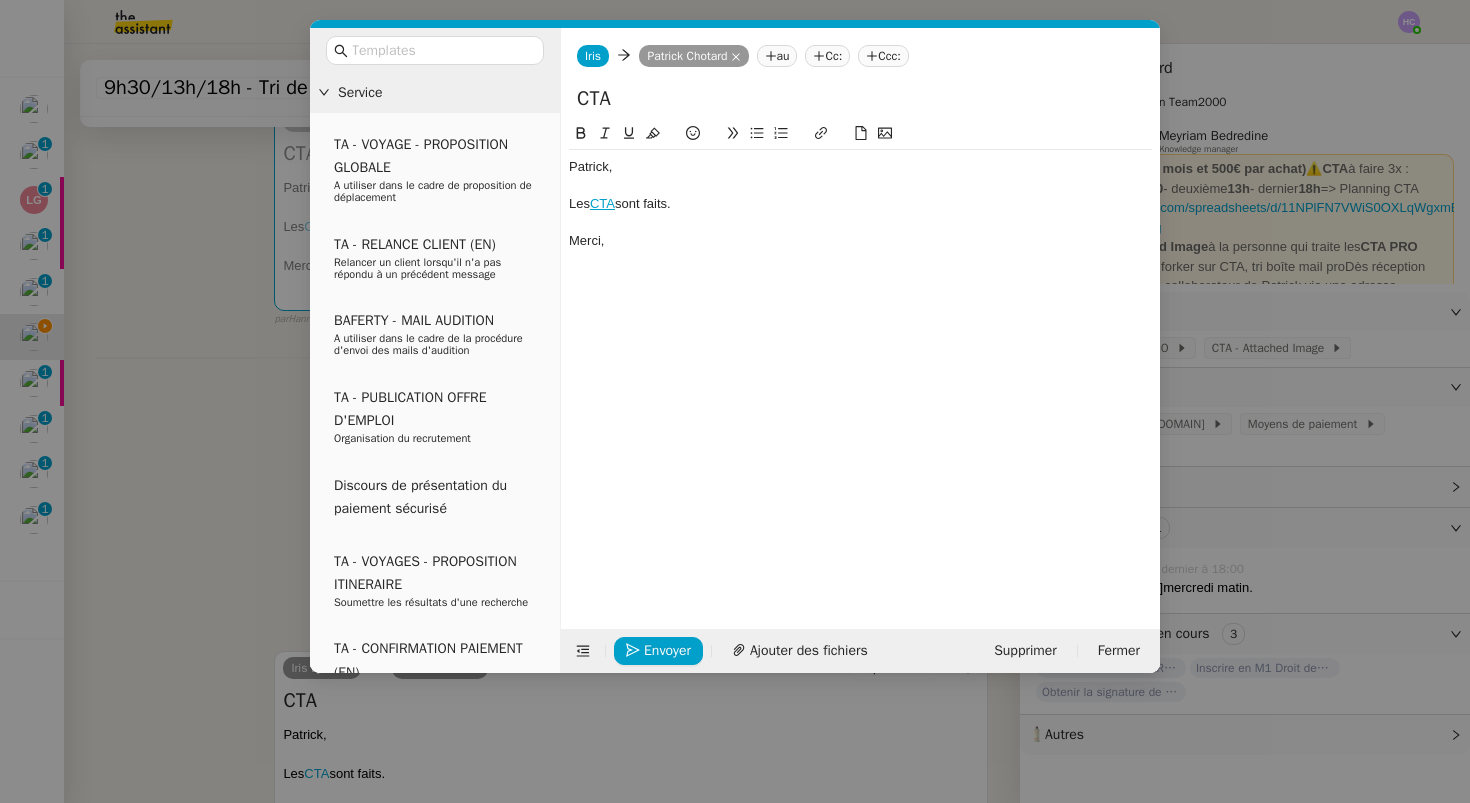 click on "Patrick," 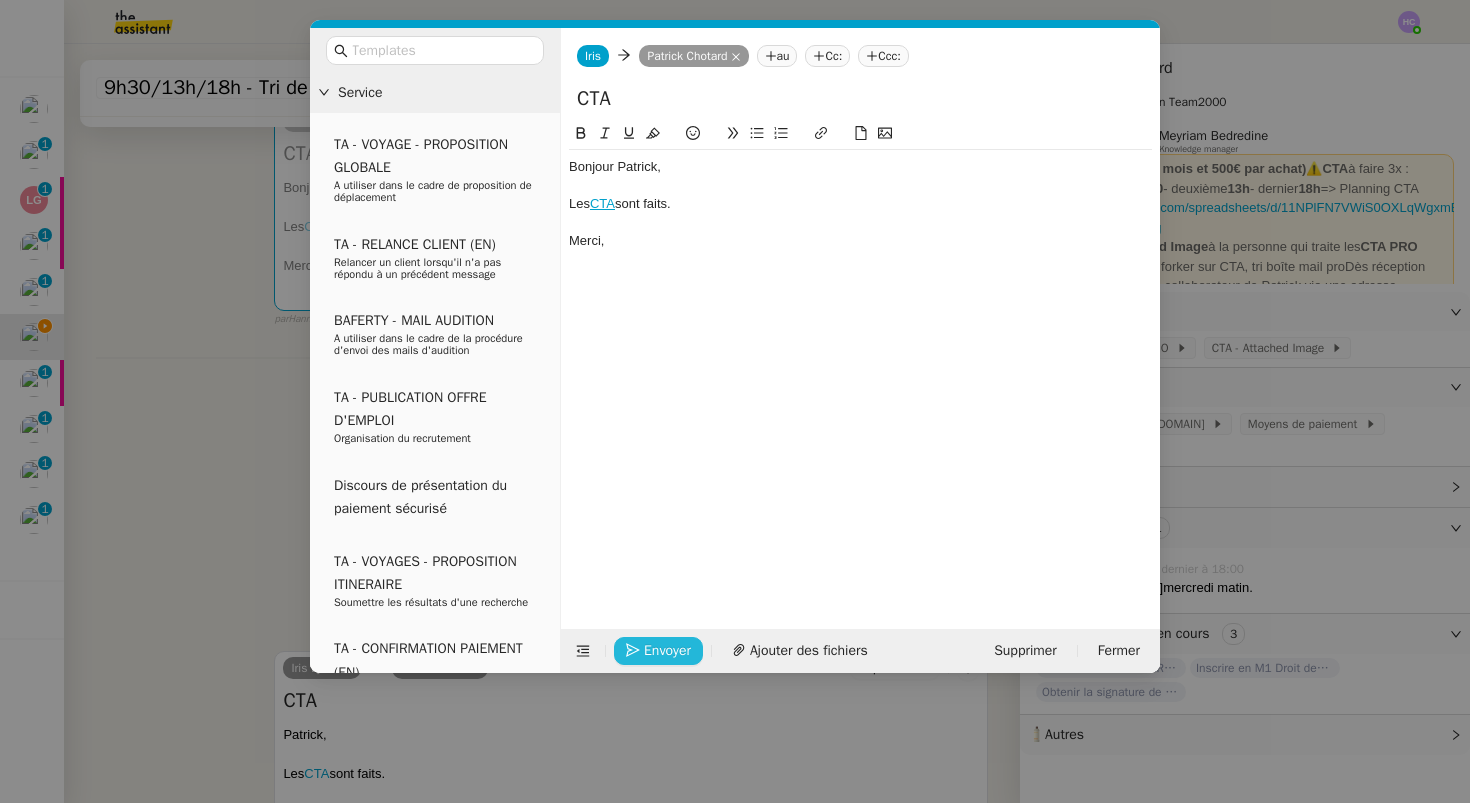 click on "Envoyer" 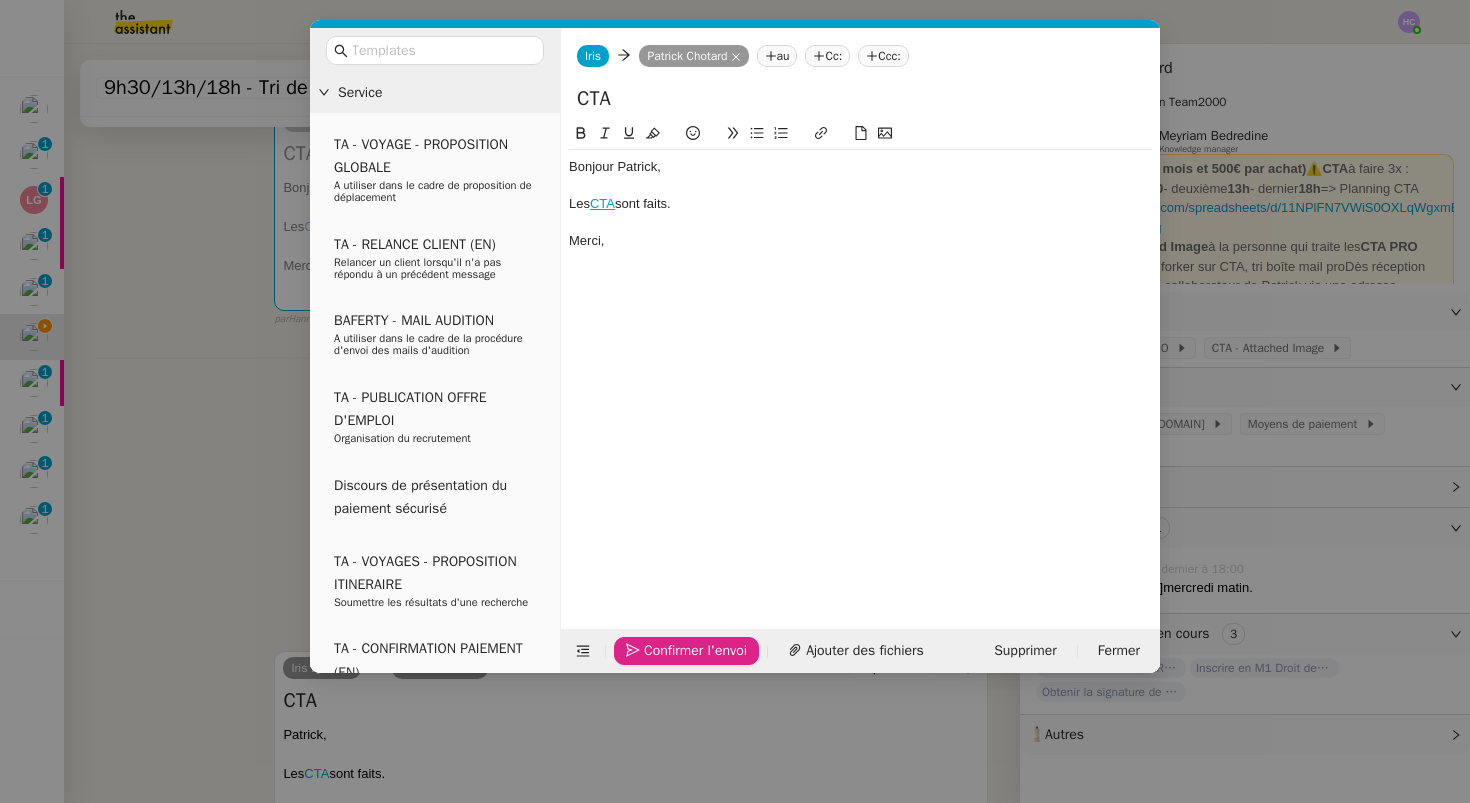 click on "Confirmer l'envoi" 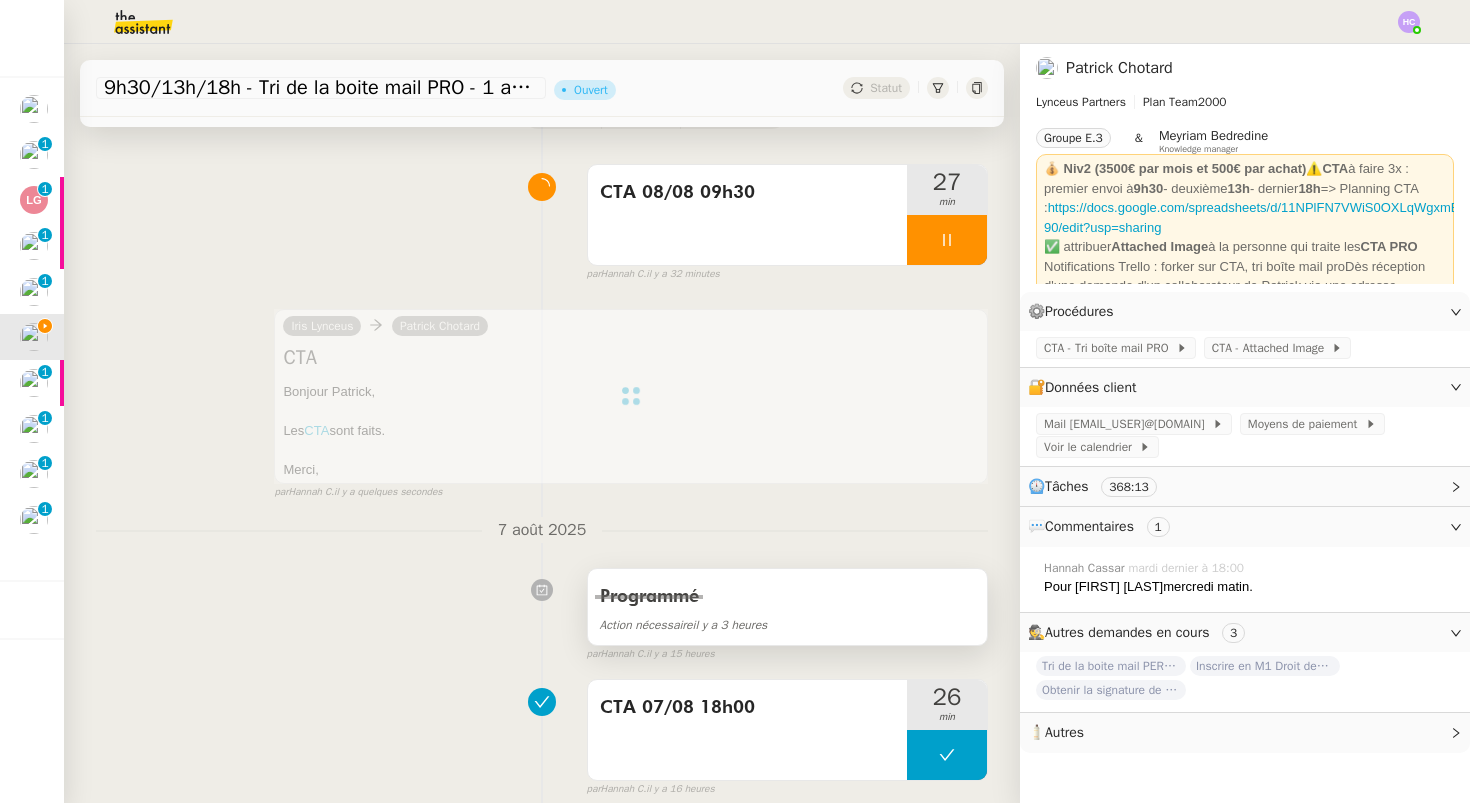 scroll, scrollTop: 0, scrollLeft: 0, axis: both 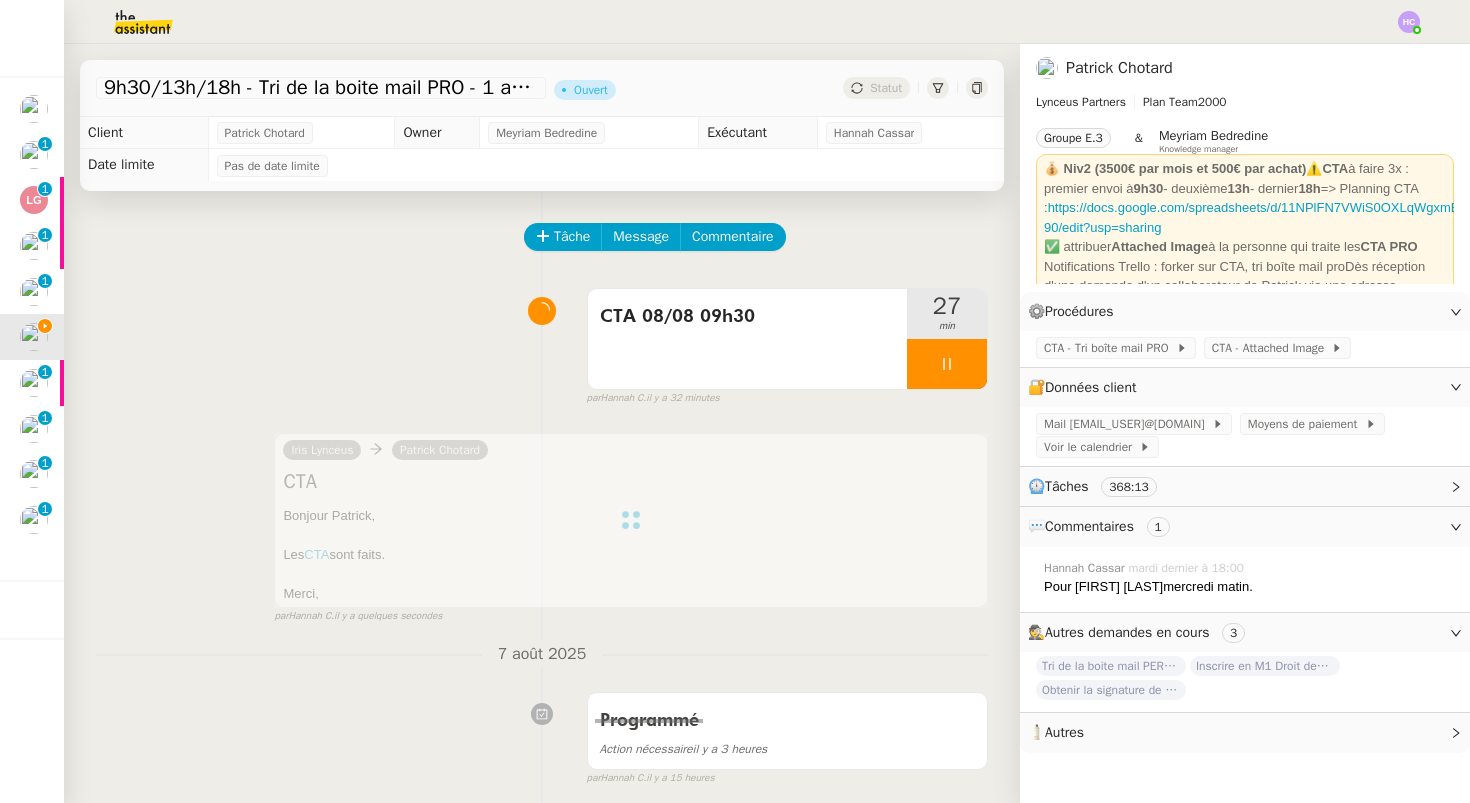 click 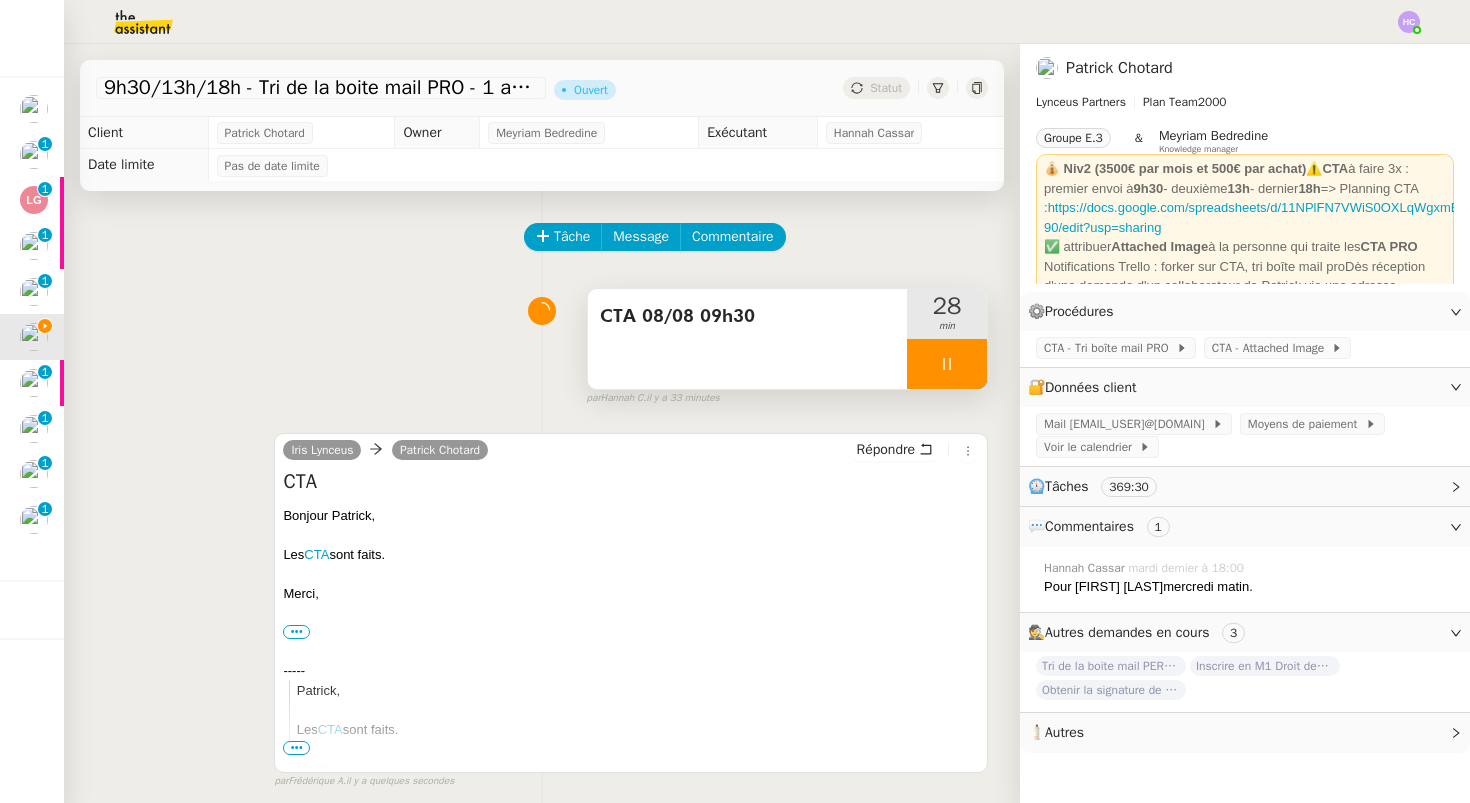 click at bounding box center (947, 364) 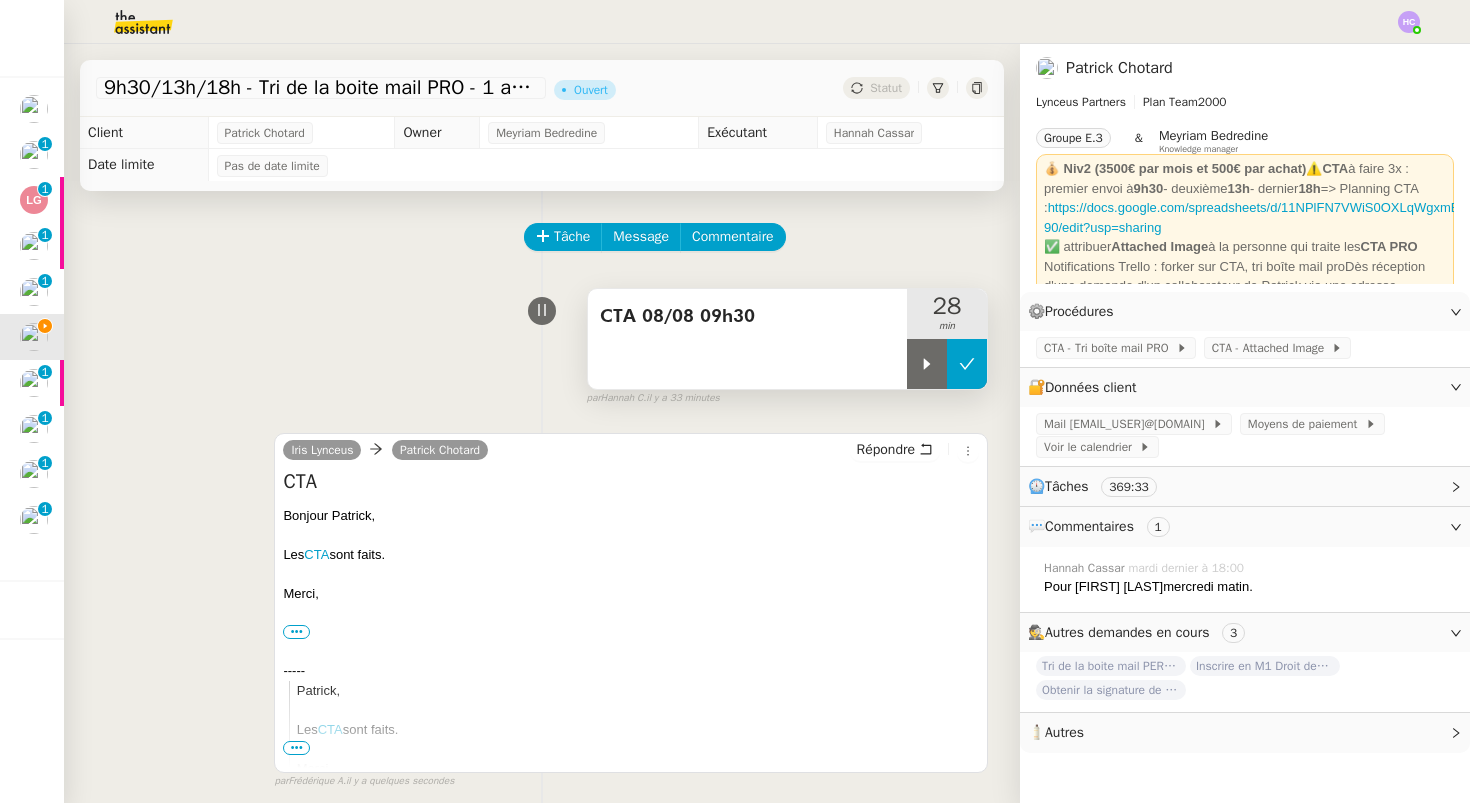click at bounding box center (967, 364) 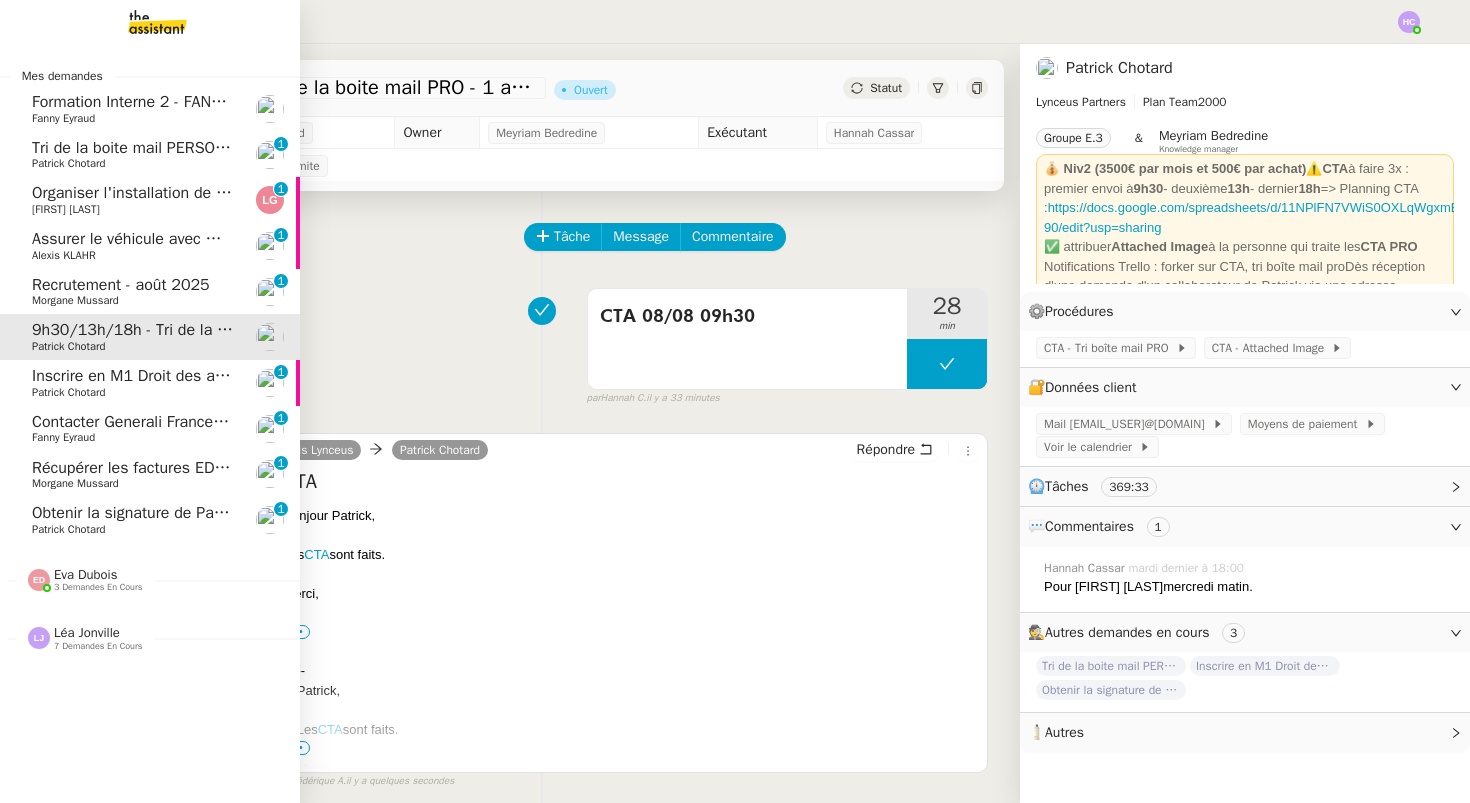 click on "Inscrire en M1 Droit des affaires" 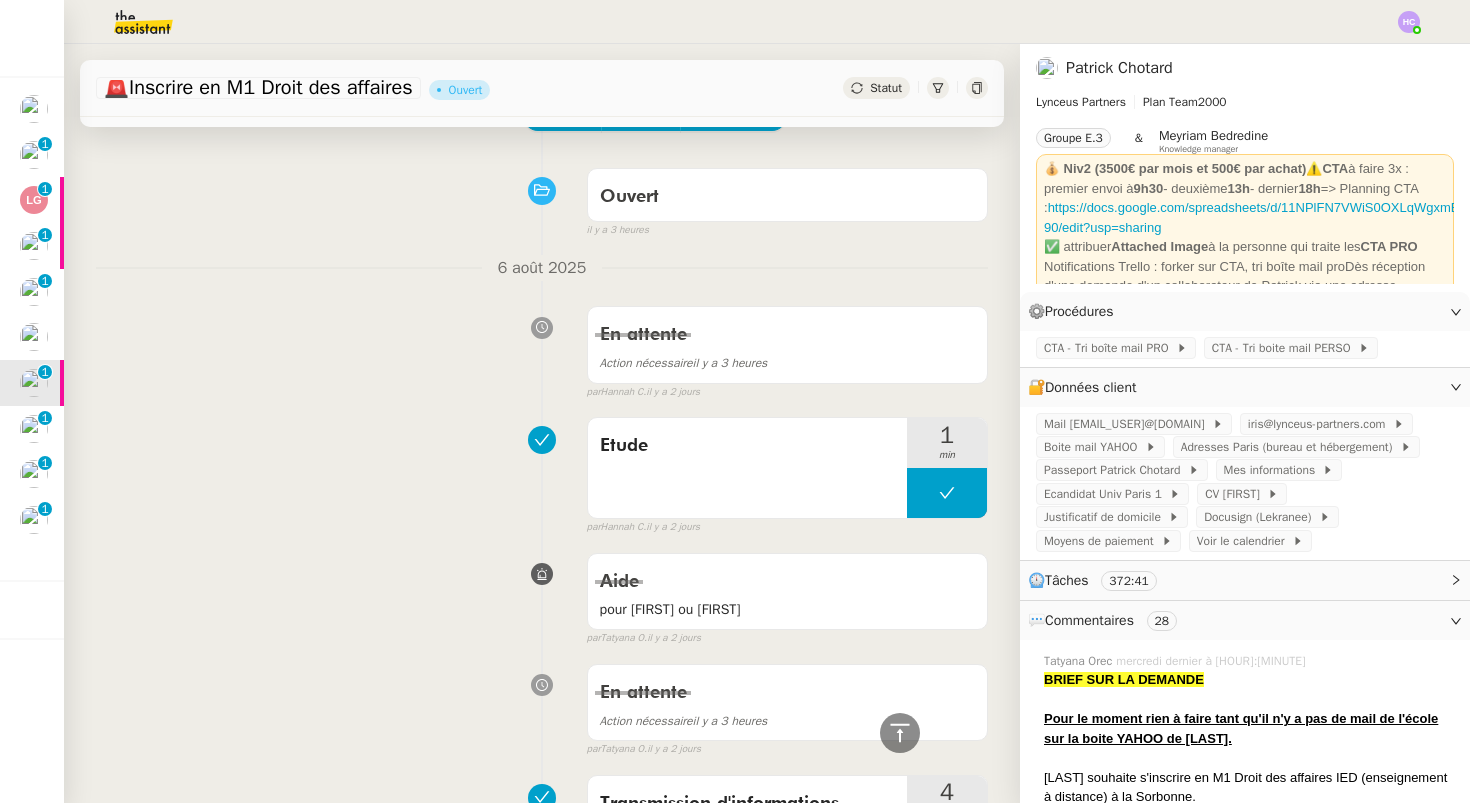scroll, scrollTop: 98, scrollLeft: 0, axis: vertical 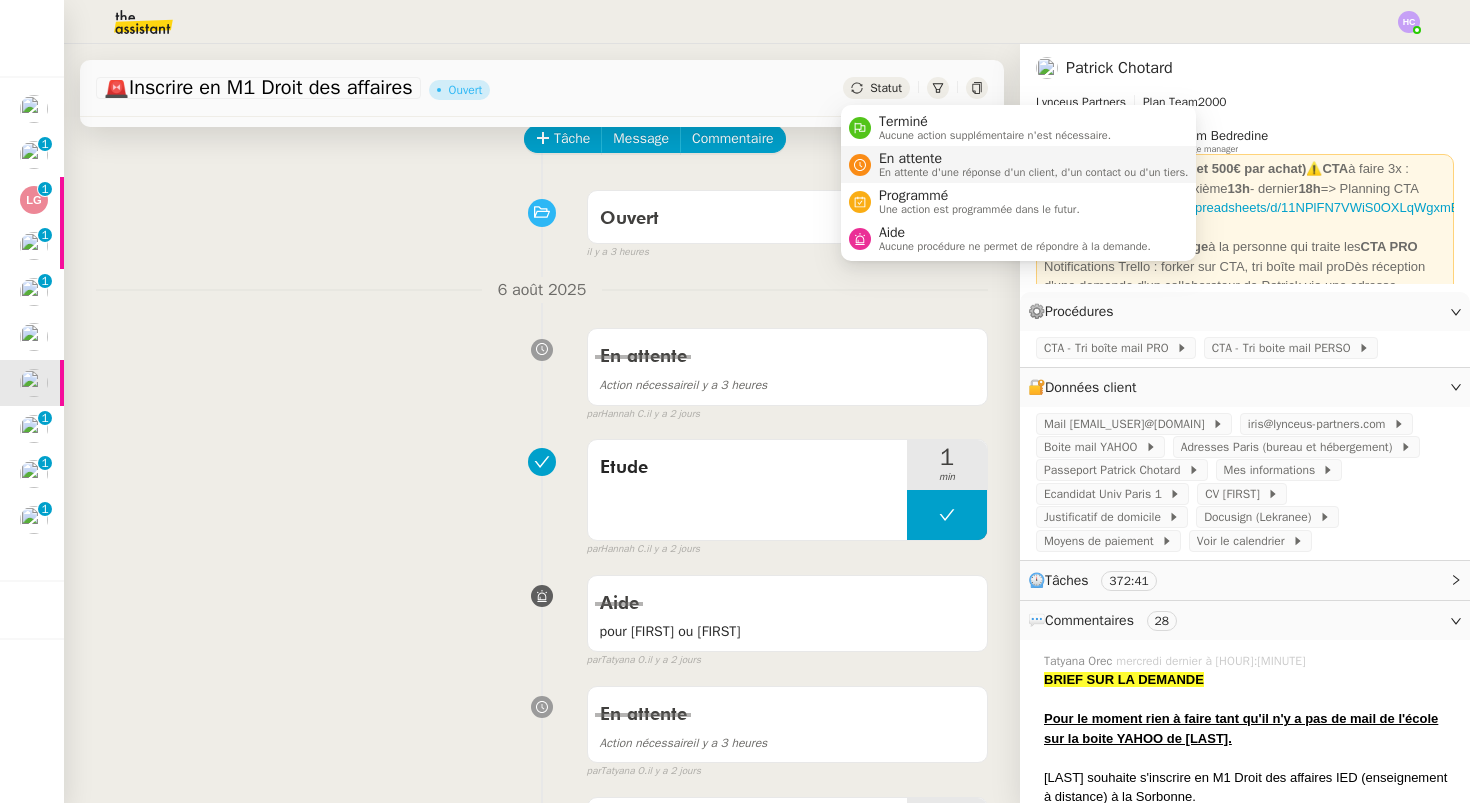 click on "En attente" at bounding box center (1034, 159) 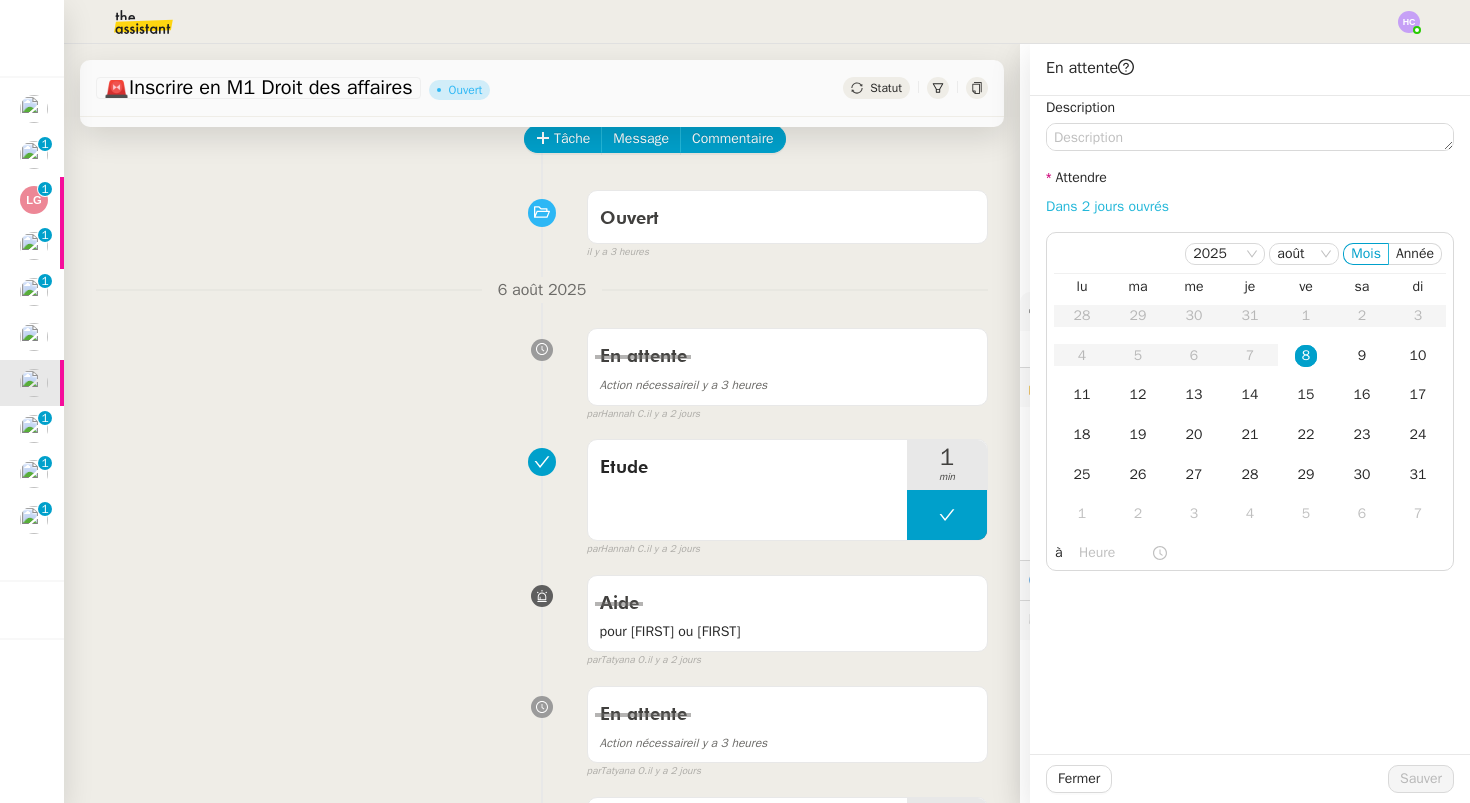 click on "Dans 2 jours ouvrés" 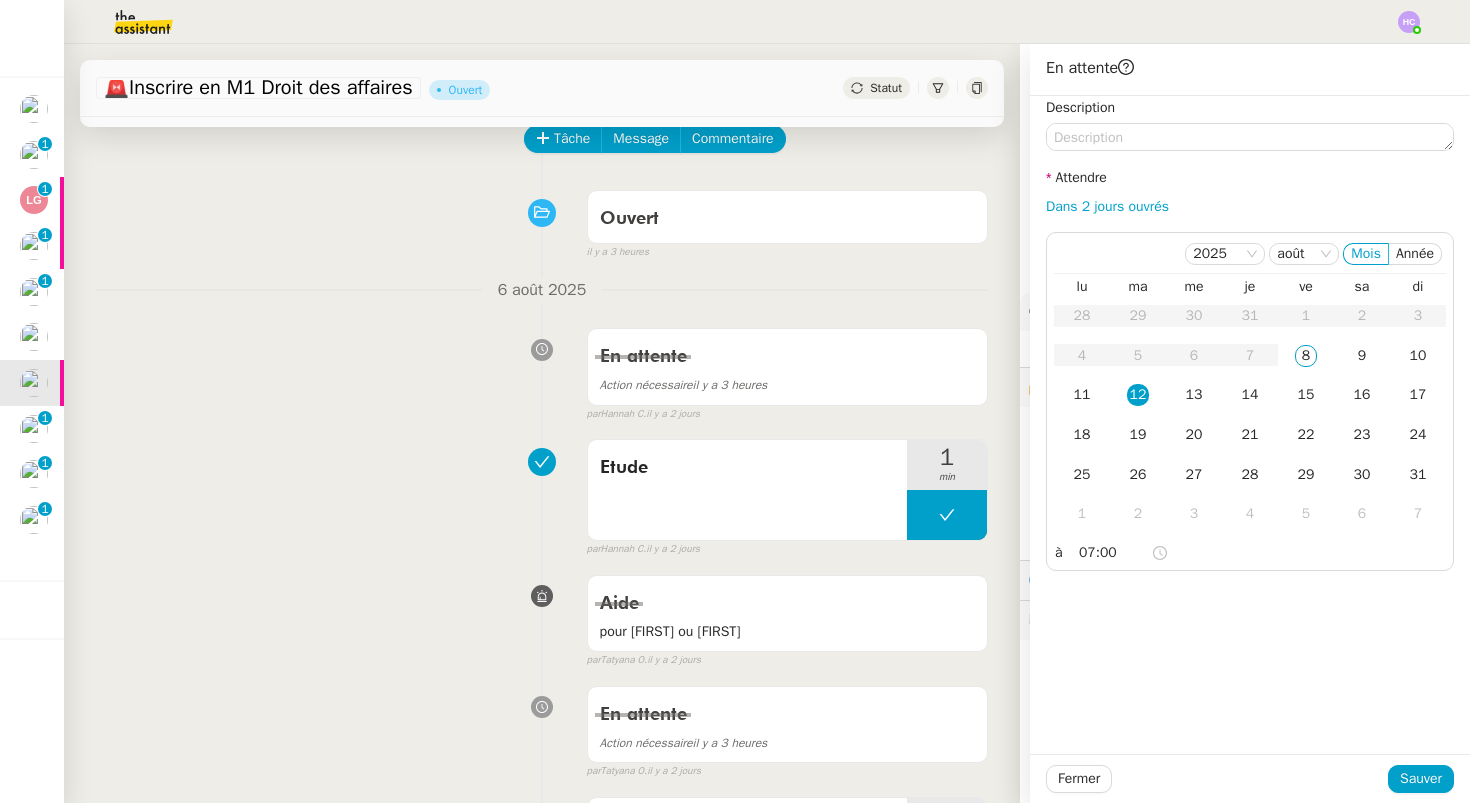 click on "Etude     1 min false par   [FIRST] [LAST]   il y a 2 jours" at bounding box center (542, 494) 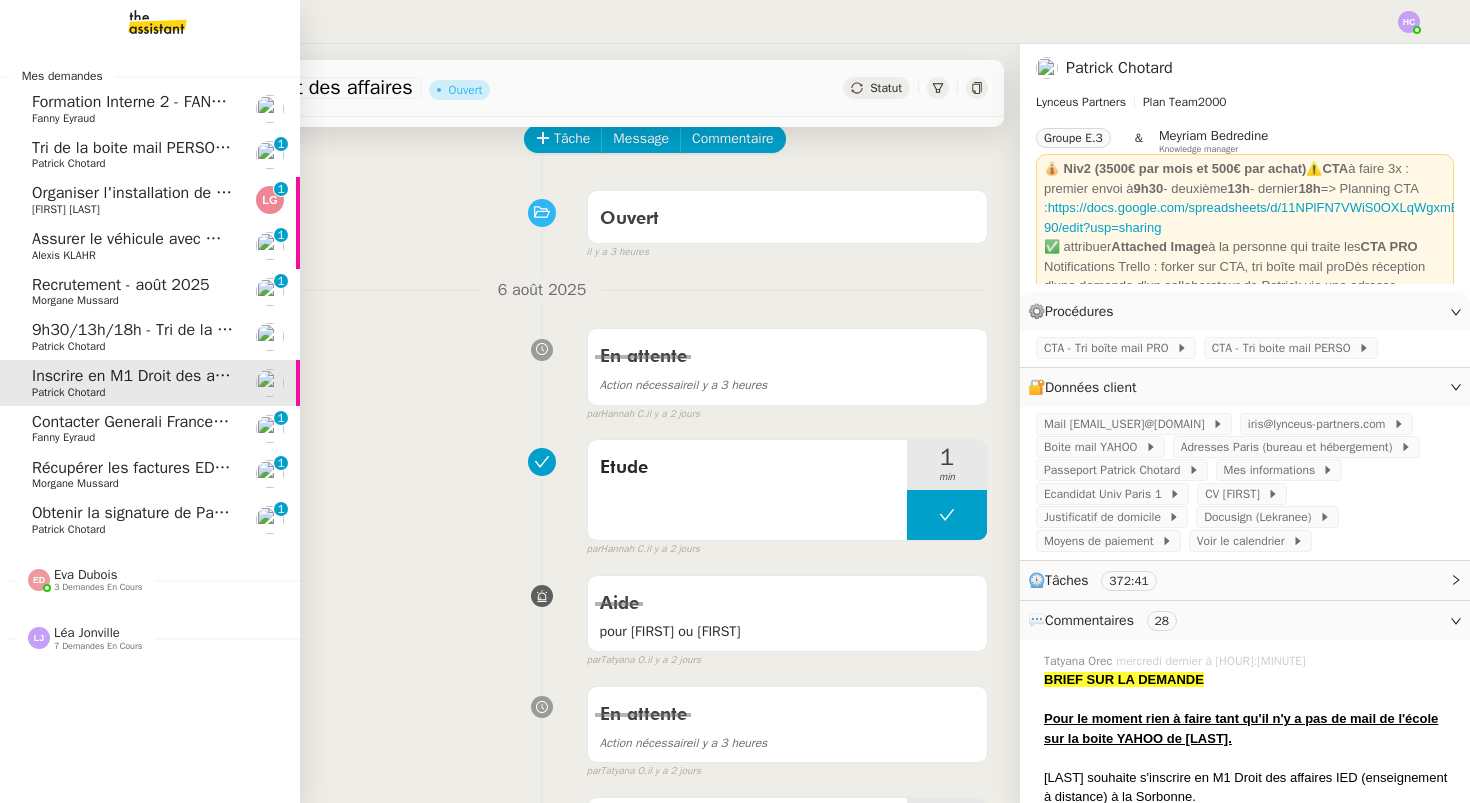 click on "Tri de la boite mail PERSO - 8 août 2025" 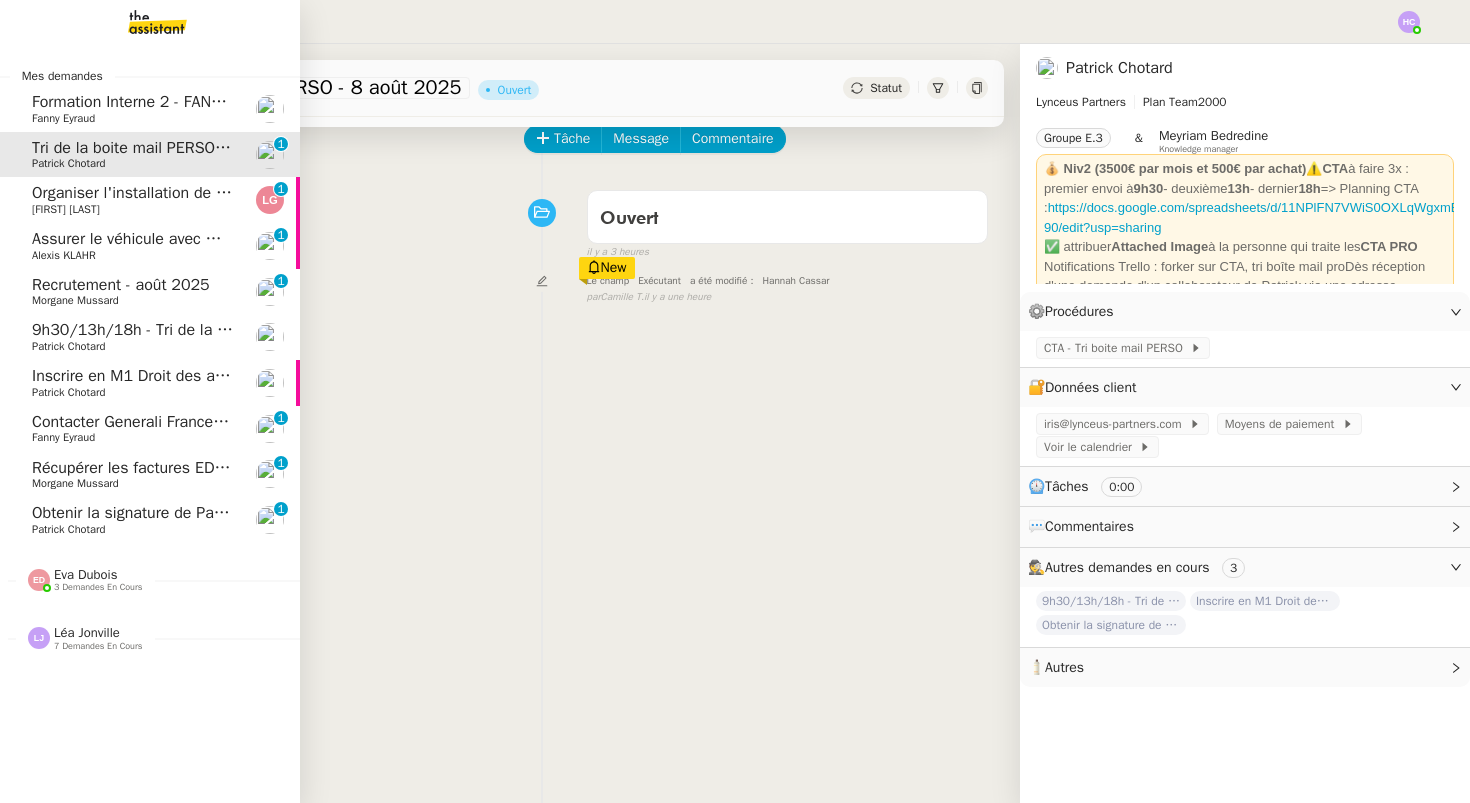 click on "Organiser l'installation de la fibre" 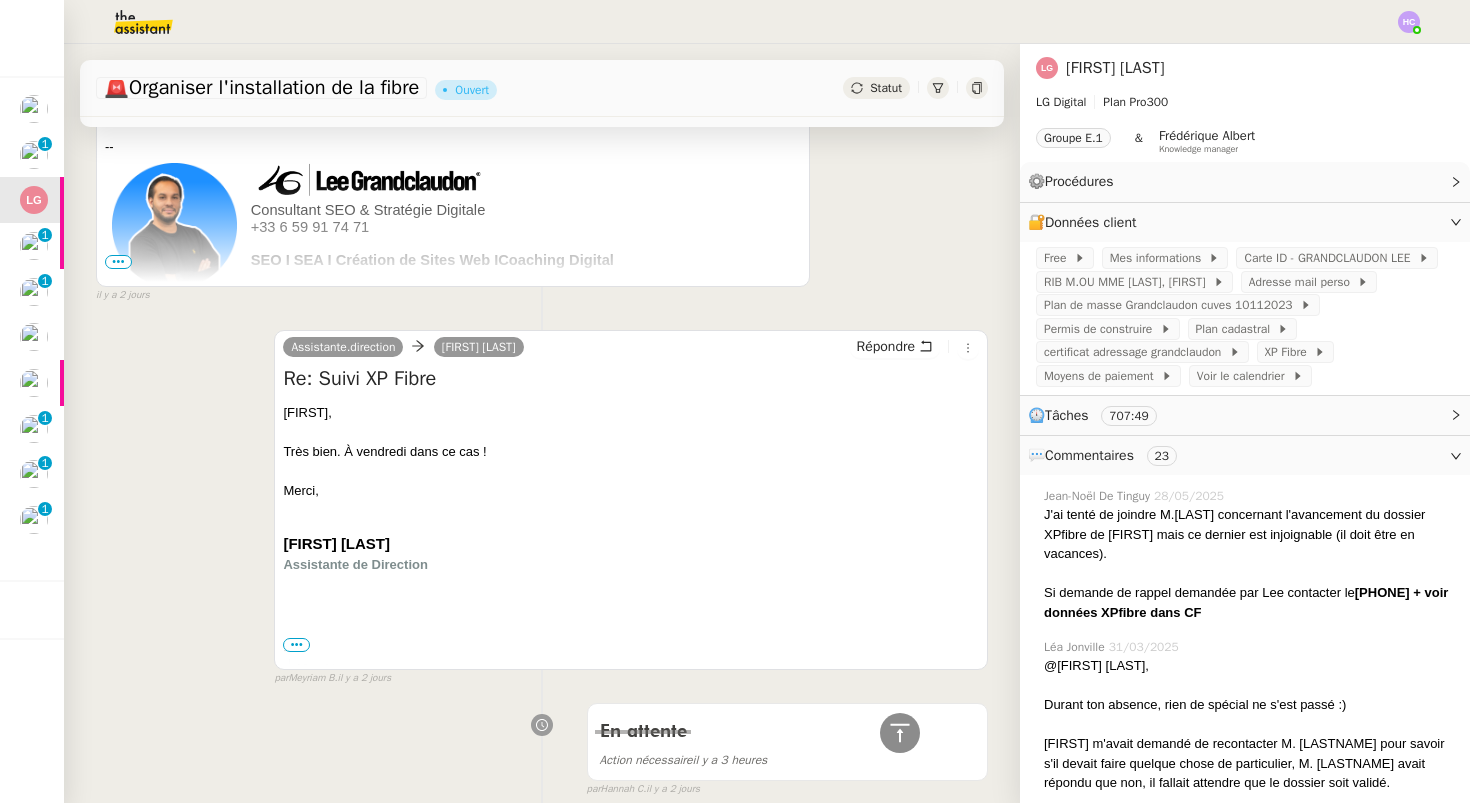 scroll, scrollTop: 609, scrollLeft: 0, axis: vertical 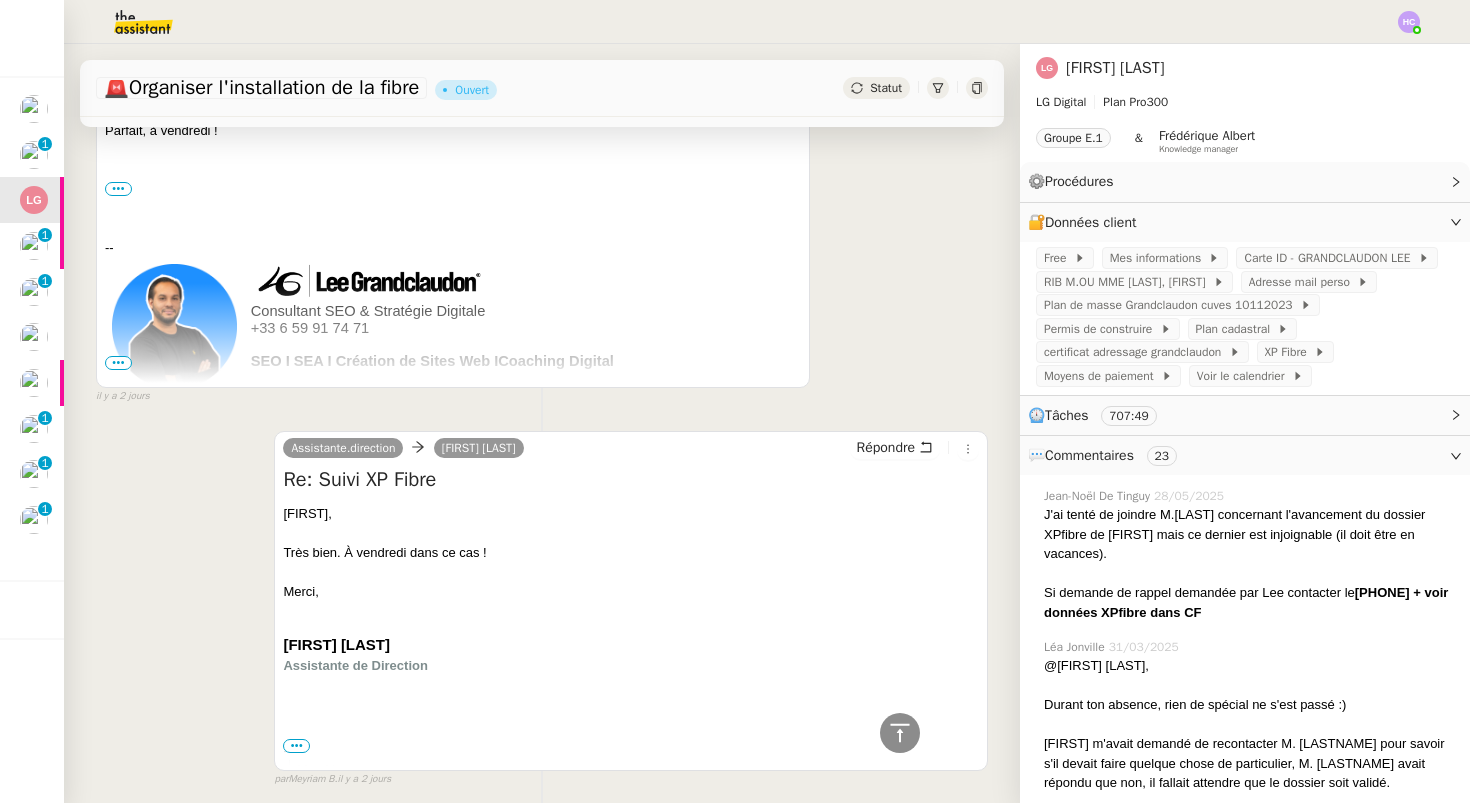 click on "Statut" 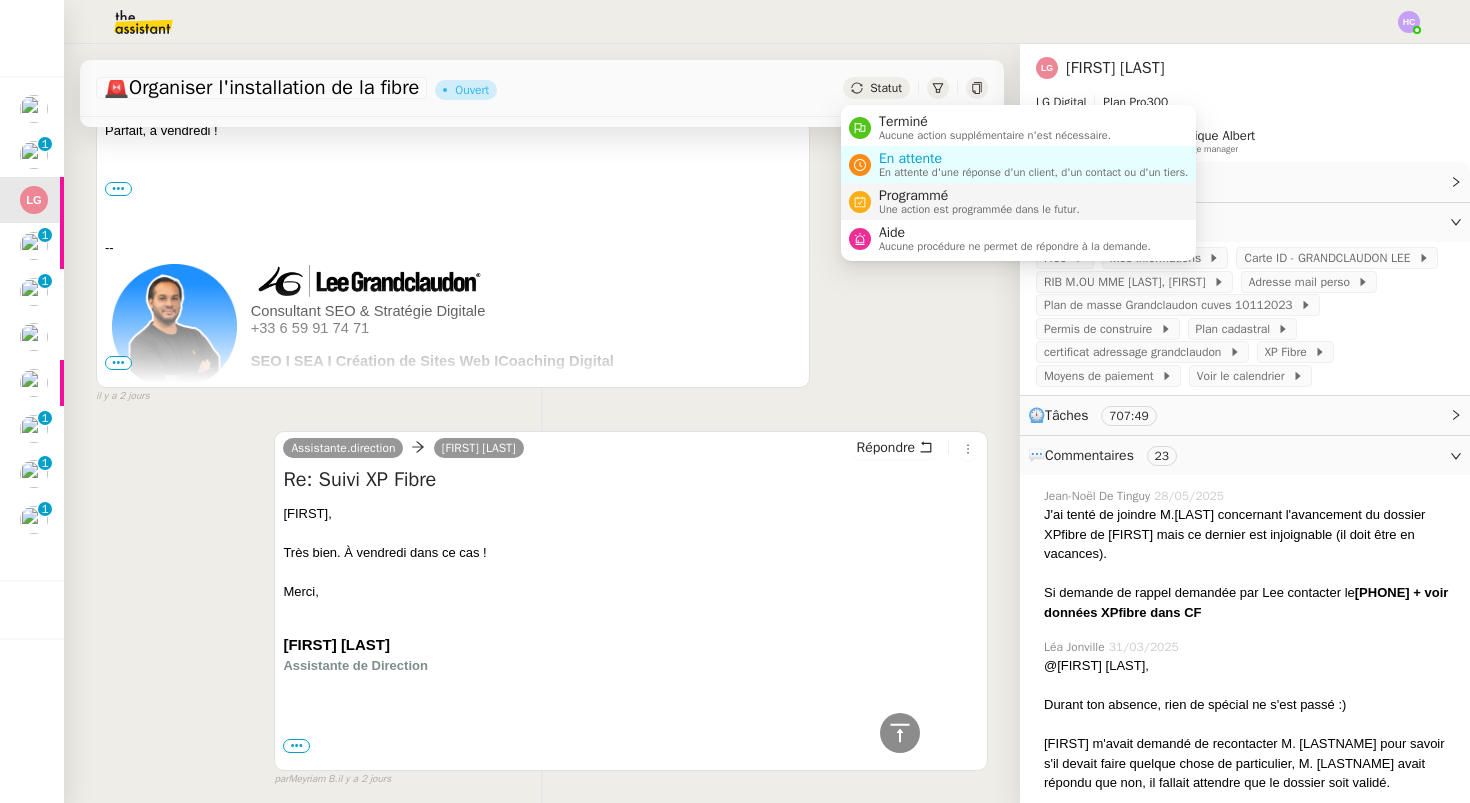 click on "Programmé" at bounding box center (979, 196) 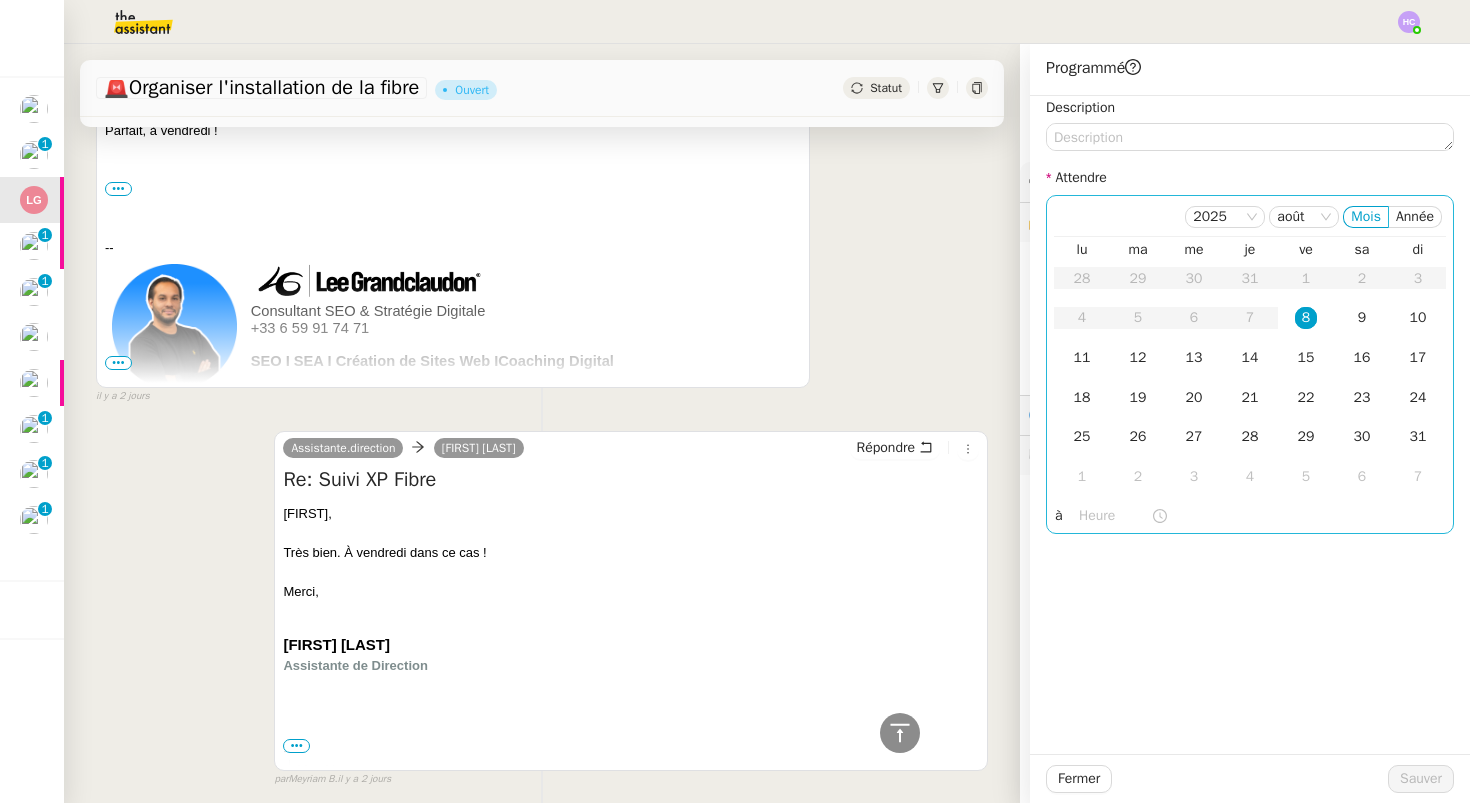 click on "8" 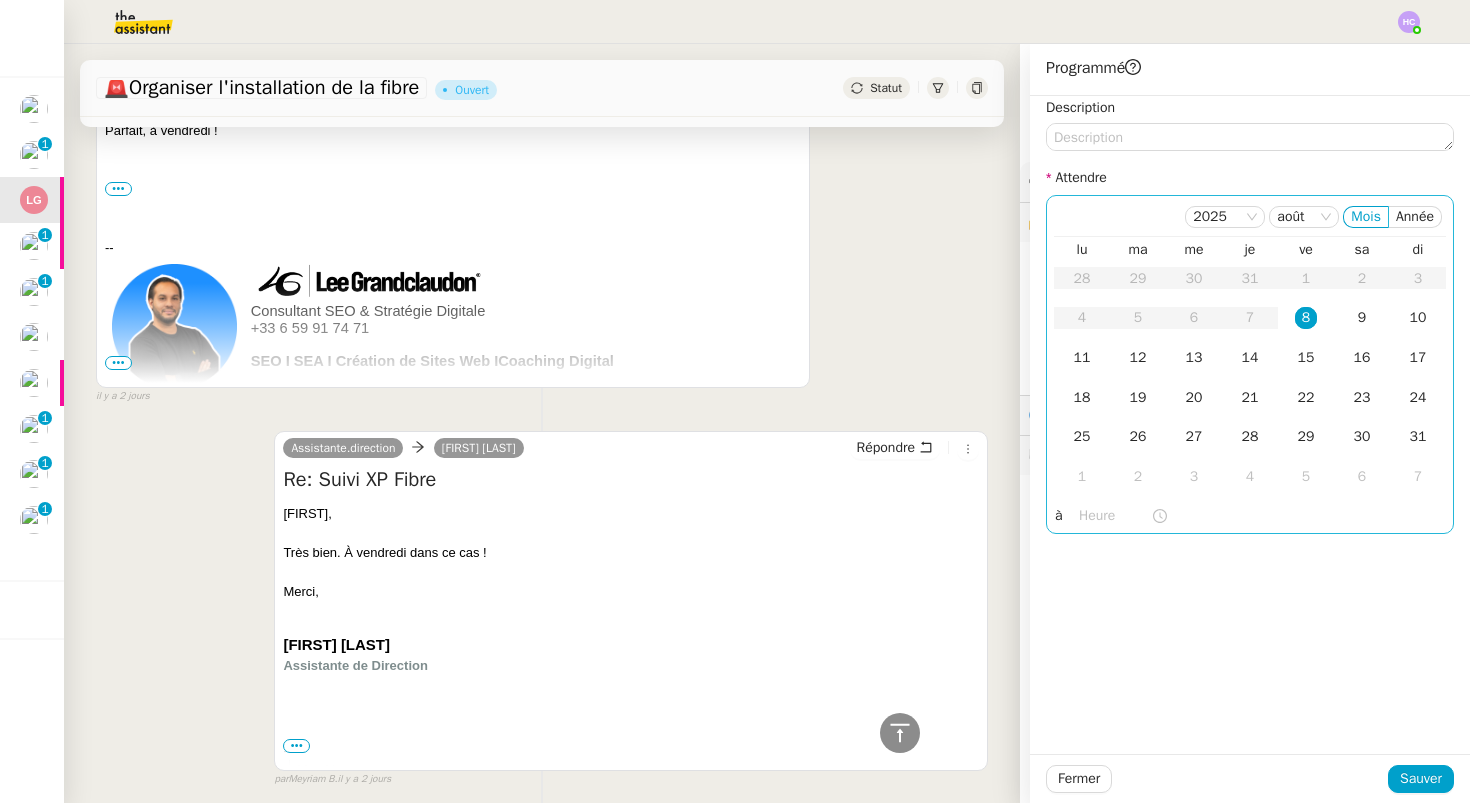 click 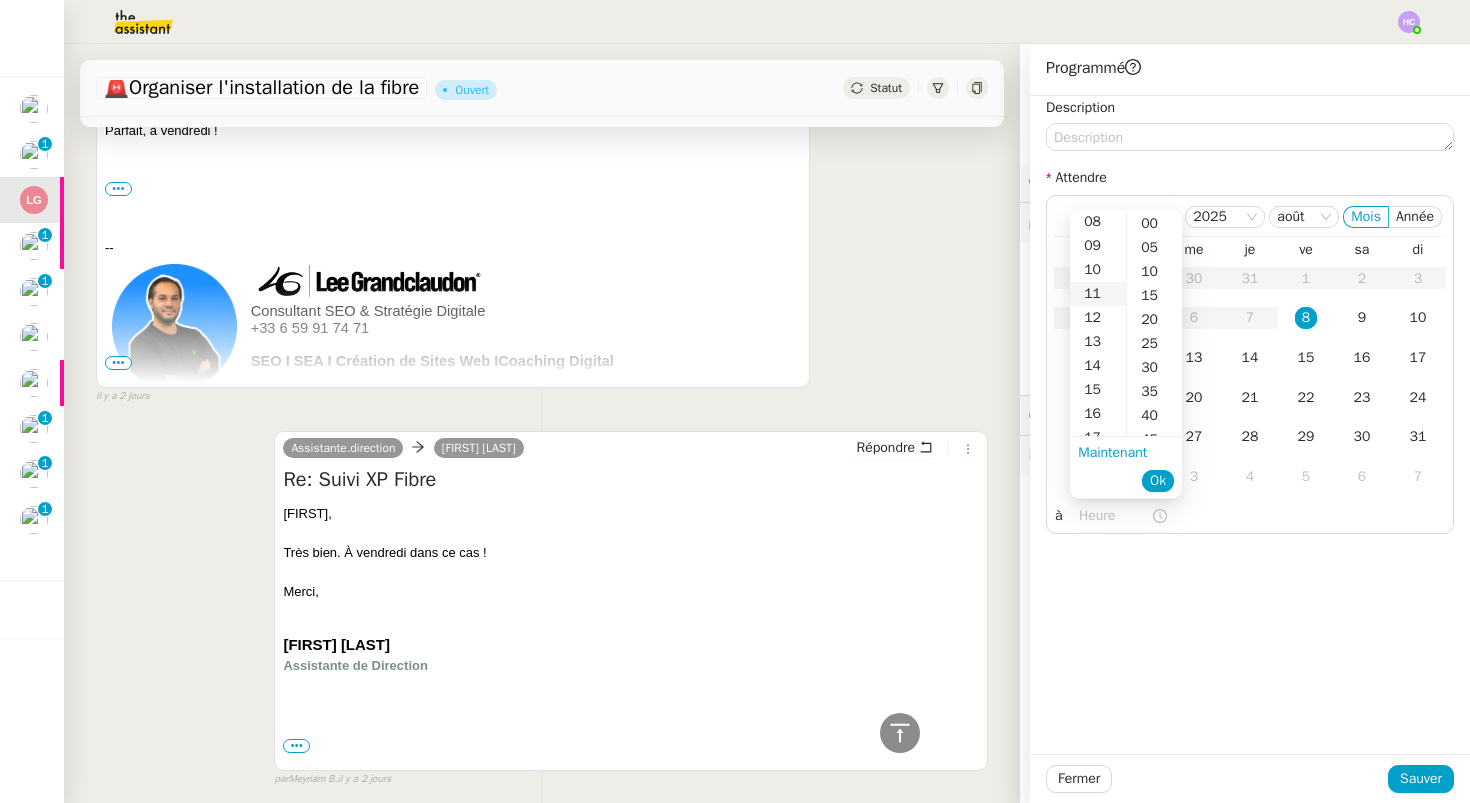 scroll, scrollTop: 239, scrollLeft: 0, axis: vertical 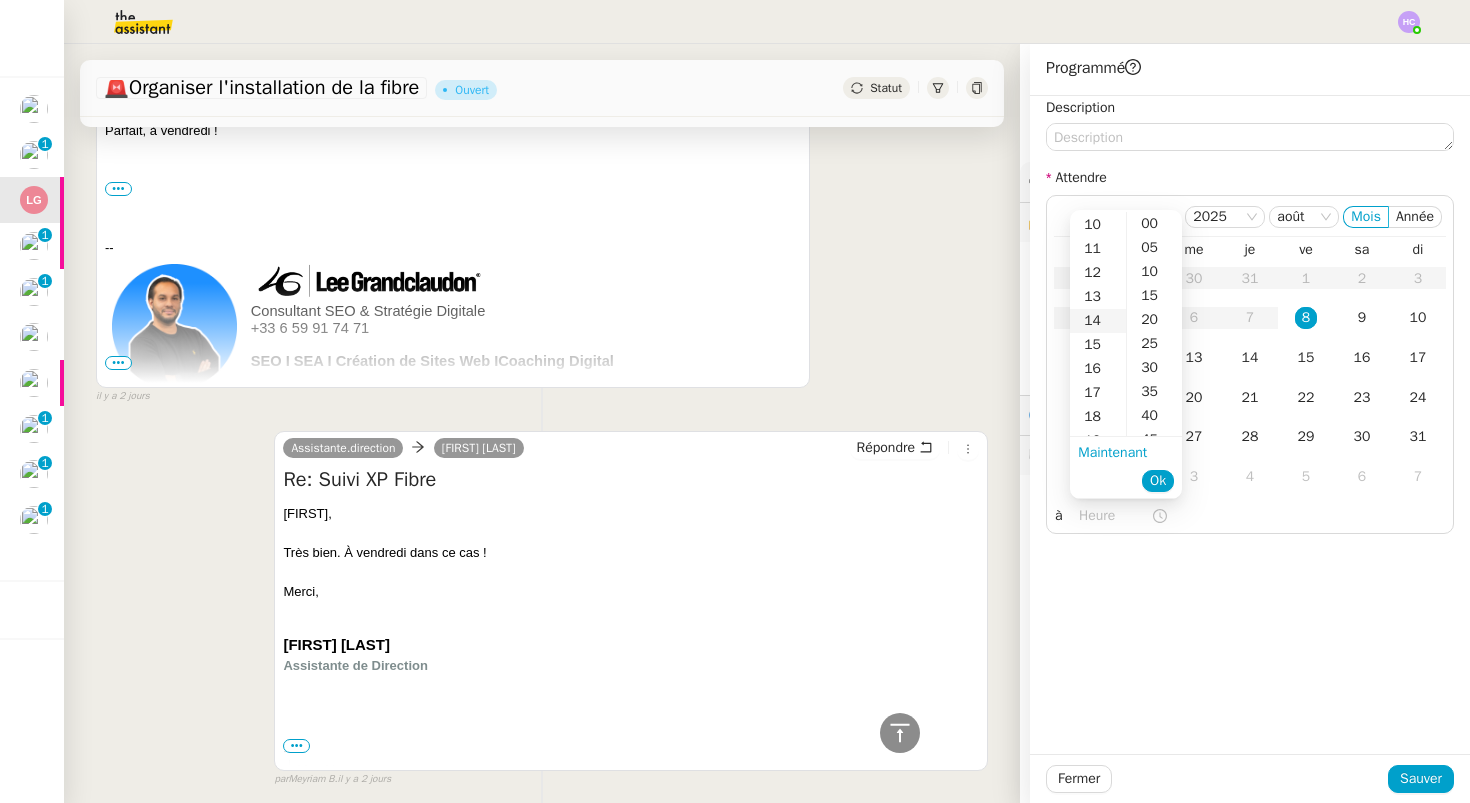 click on "14" at bounding box center (1098, 321) 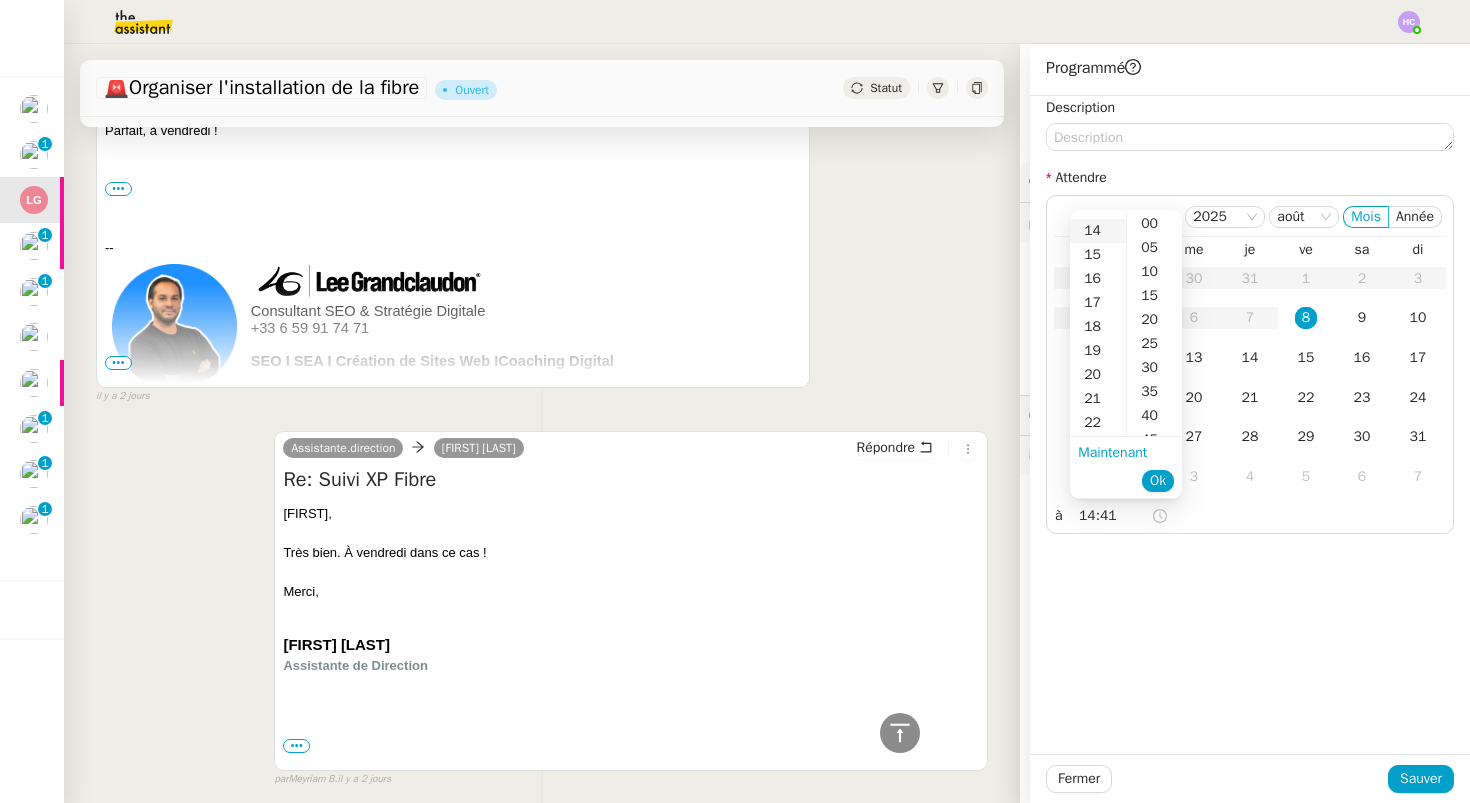 scroll, scrollTop: 336, scrollLeft: 0, axis: vertical 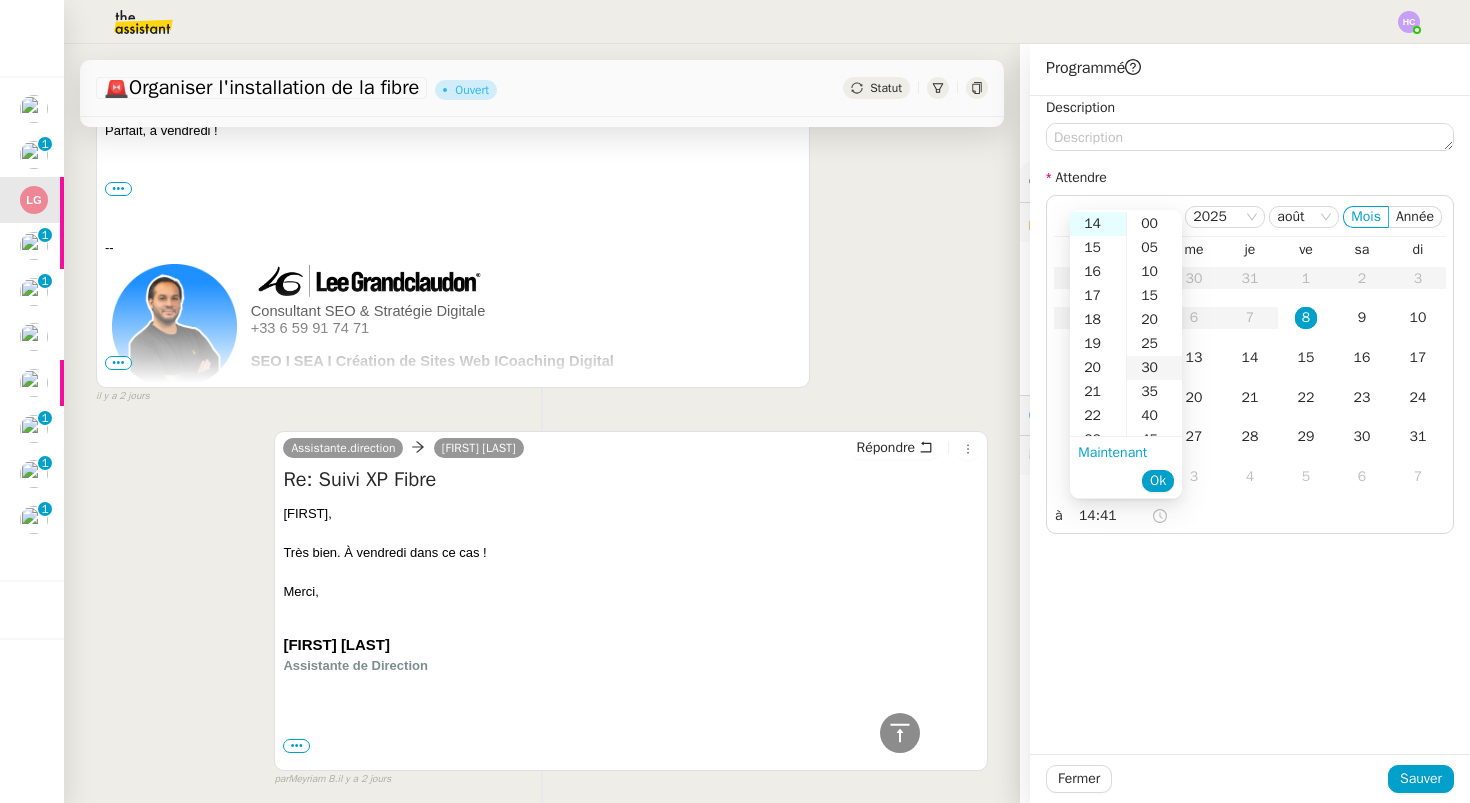 click on "30" at bounding box center [1154, 368] 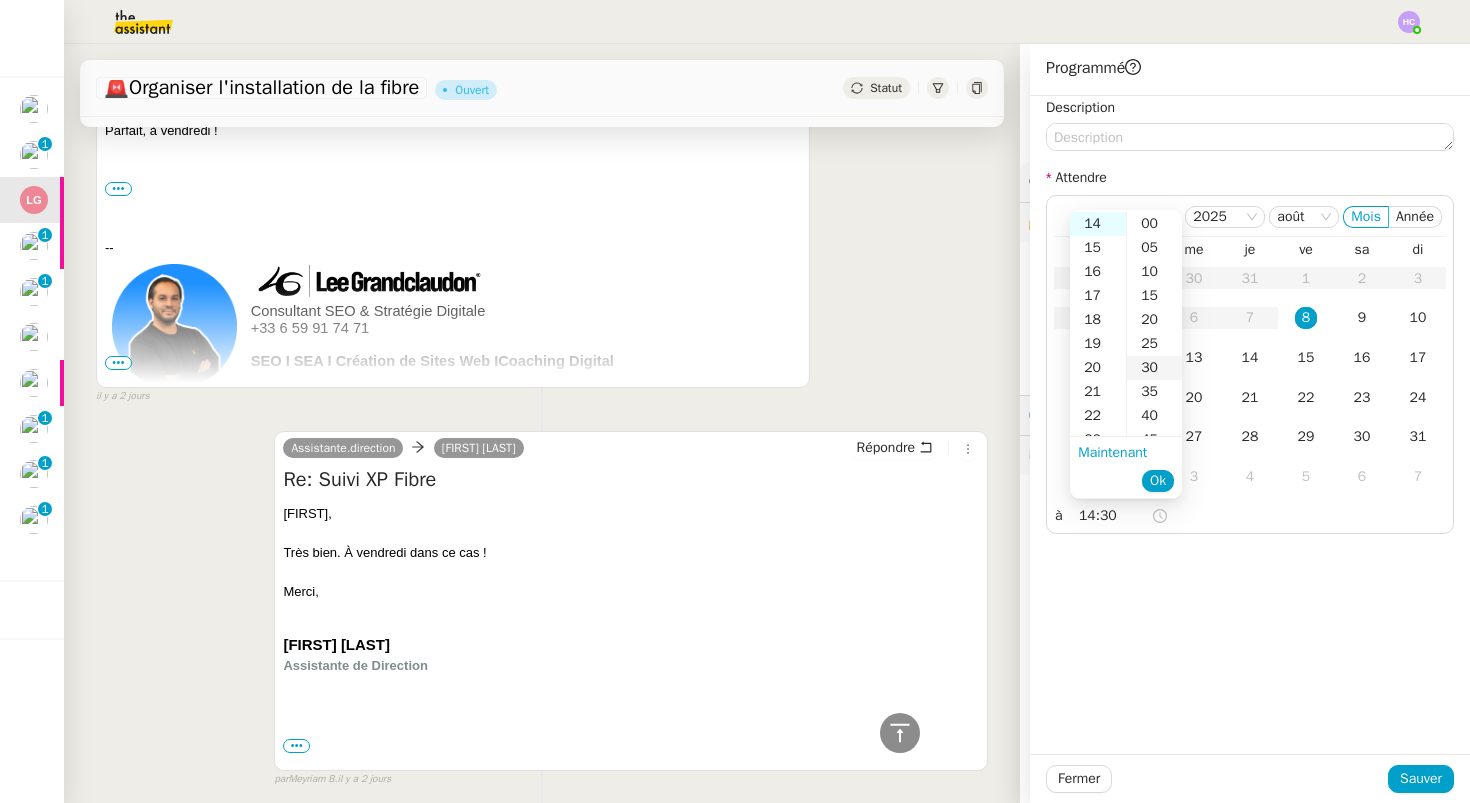 scroll, scrollTop: 144, scrollLeft: 0, axis: vertical 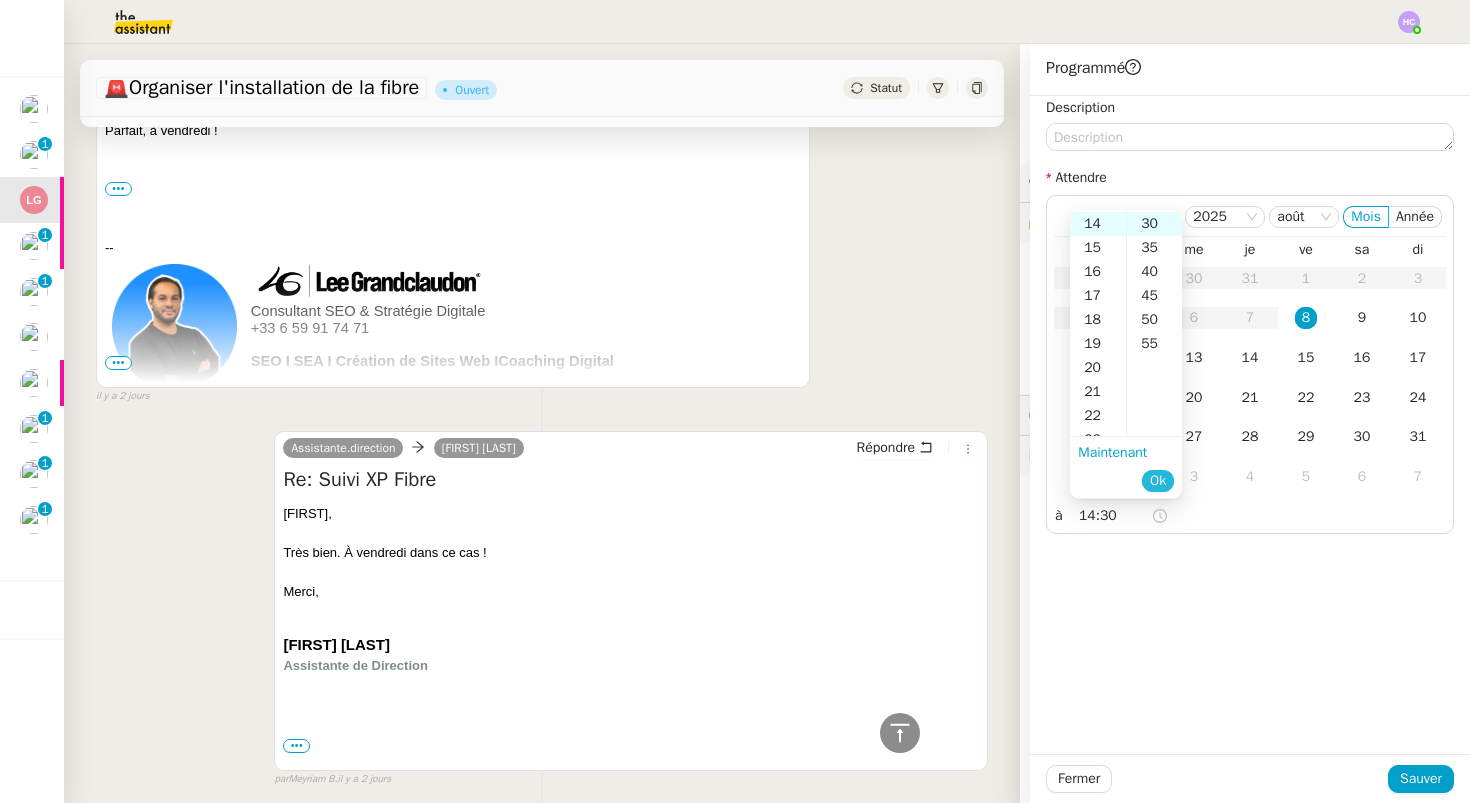 click on "Ok" at bounding box center [1158, 481] 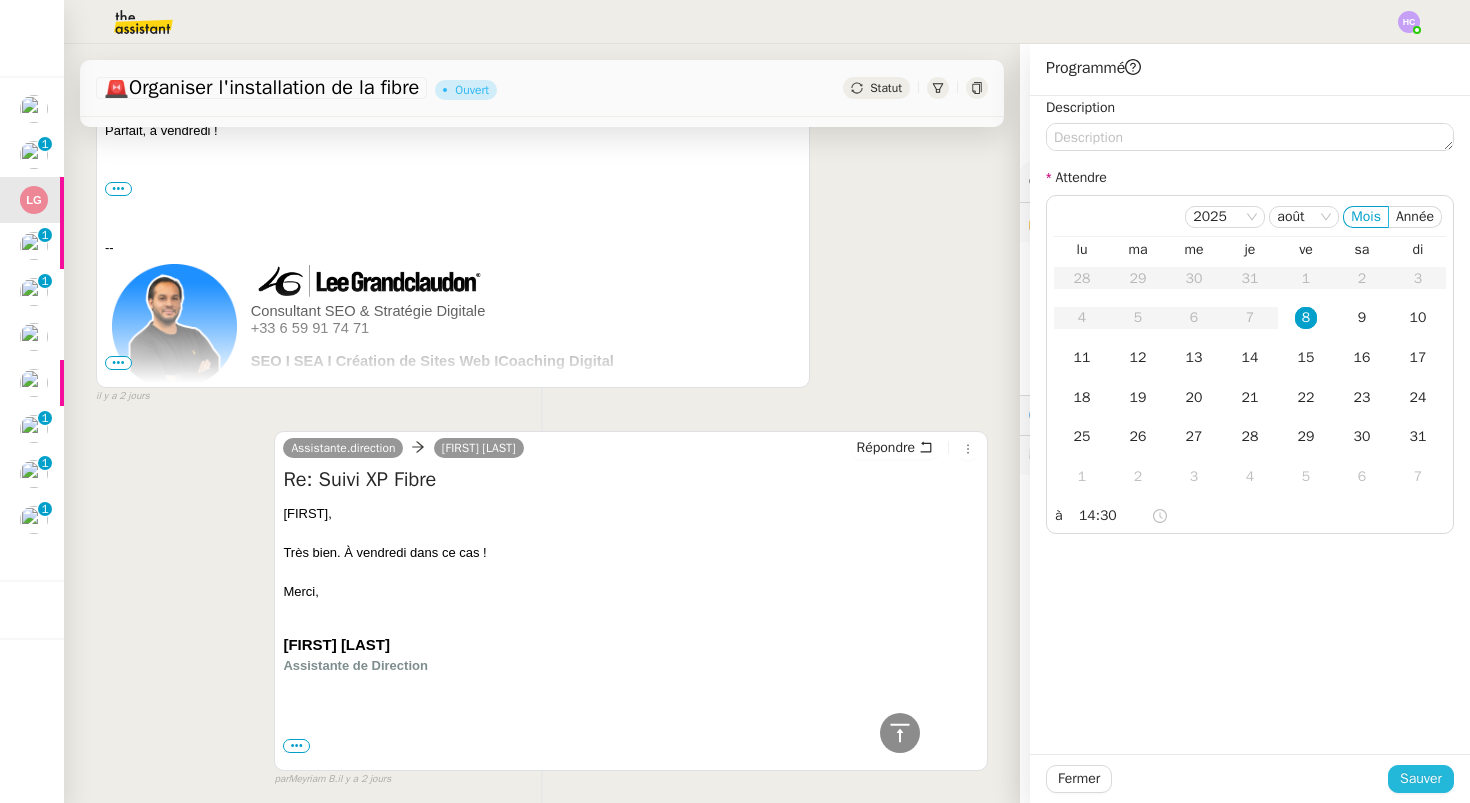 click on "Sauver" 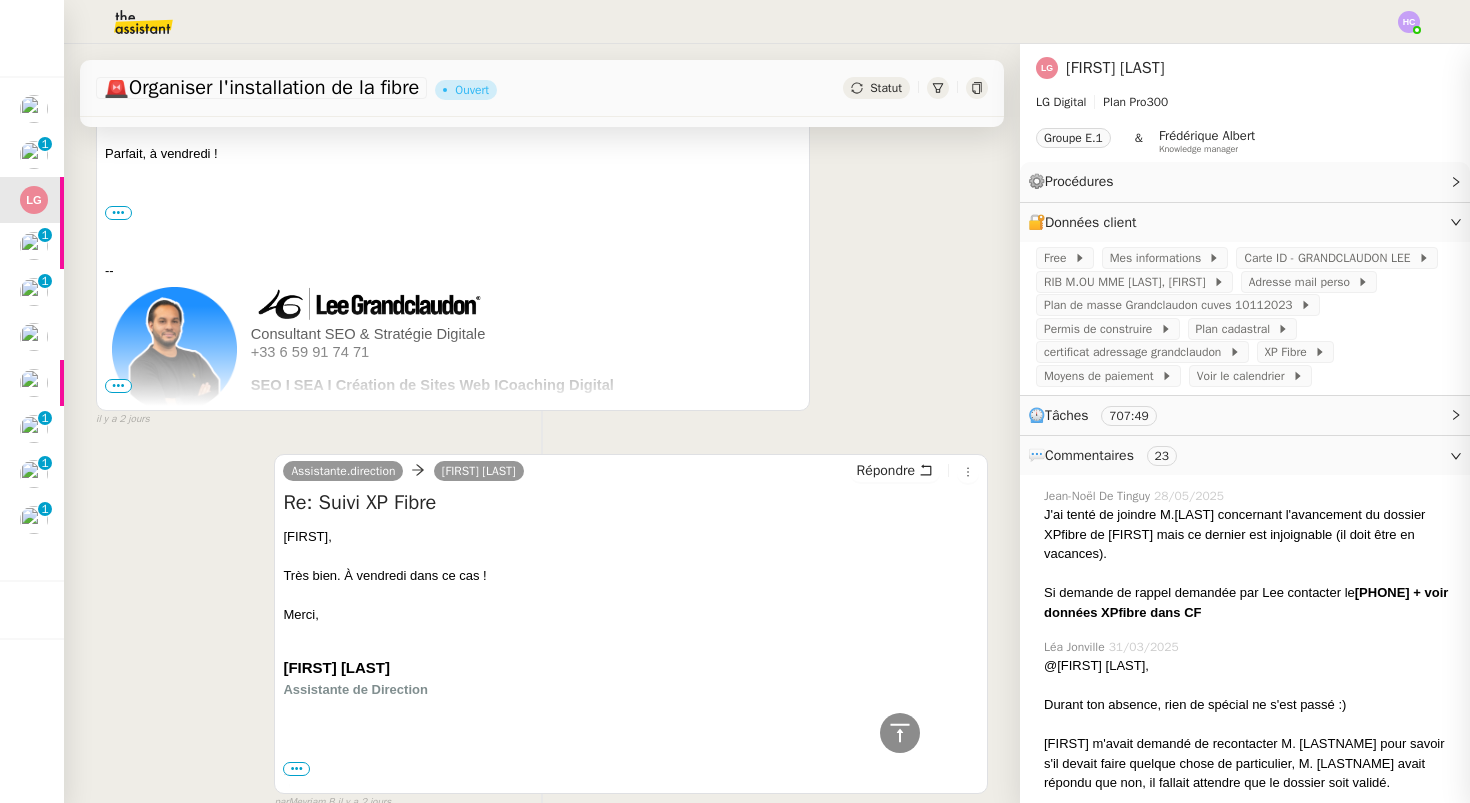 scroll, scrollTop: 632, scrollLeft: 0, axis: vertical 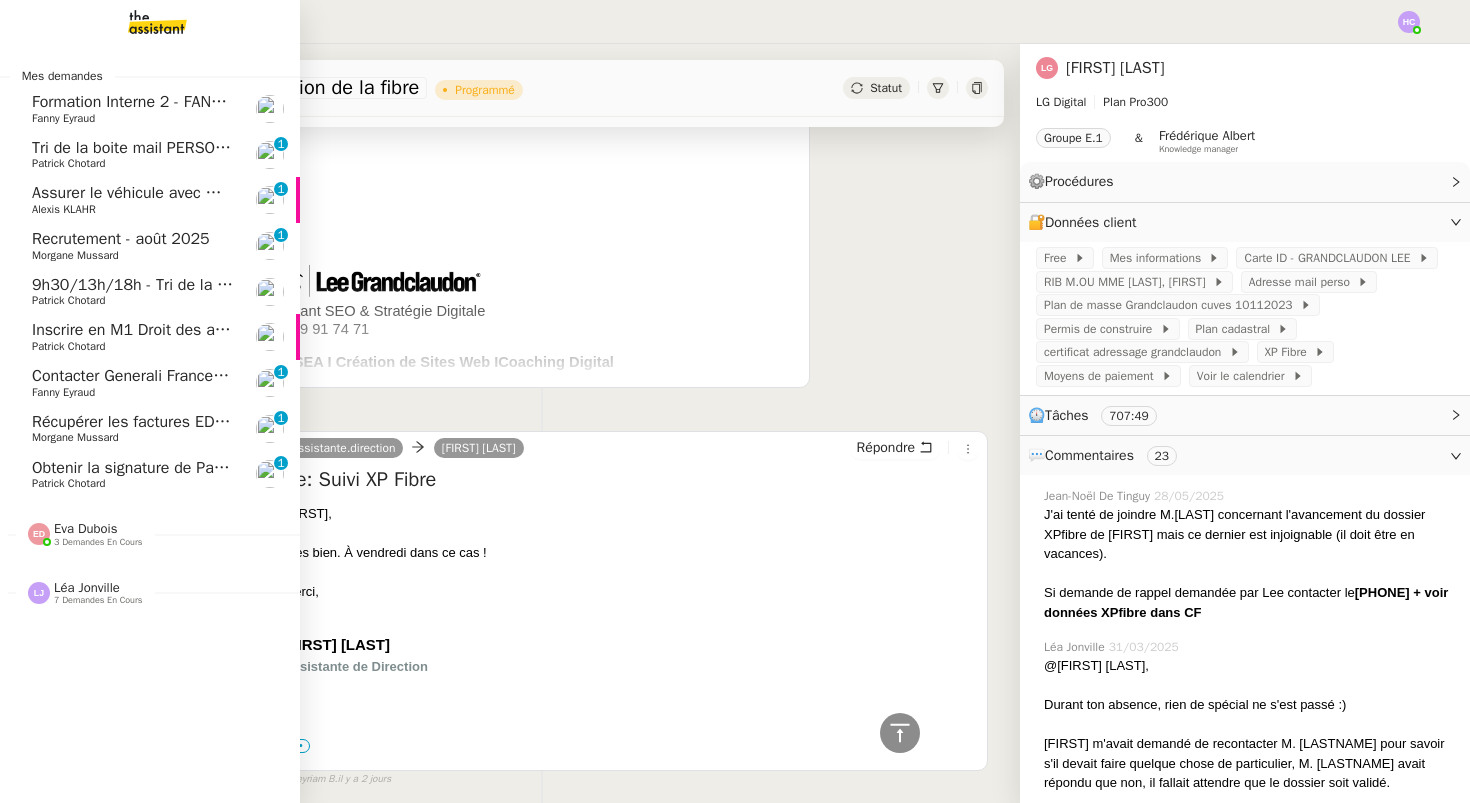 click on "Assurer le véhicule avec Matmut" 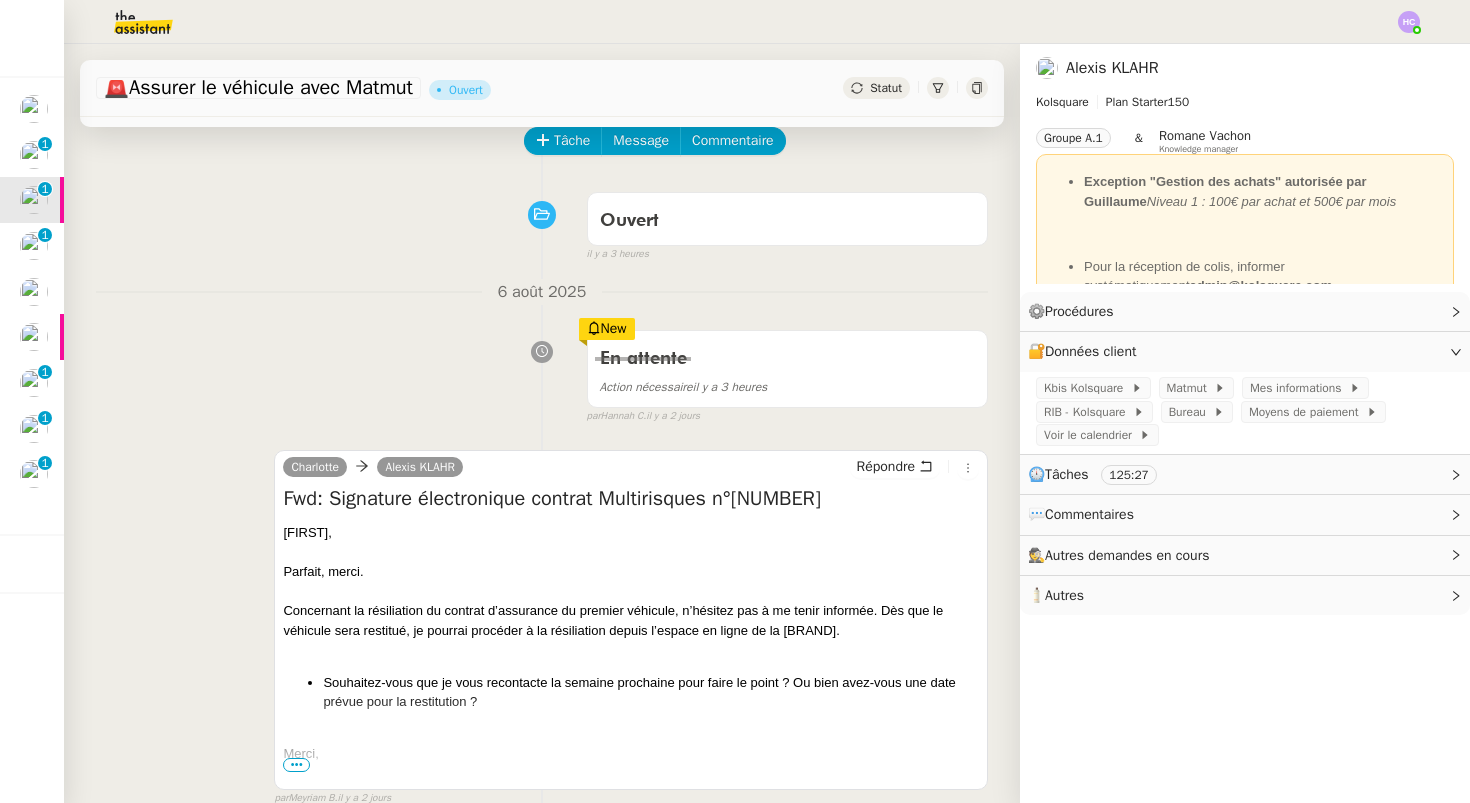 scroll, scrollTop: 319, scrollLeft: 0, axis: vertical 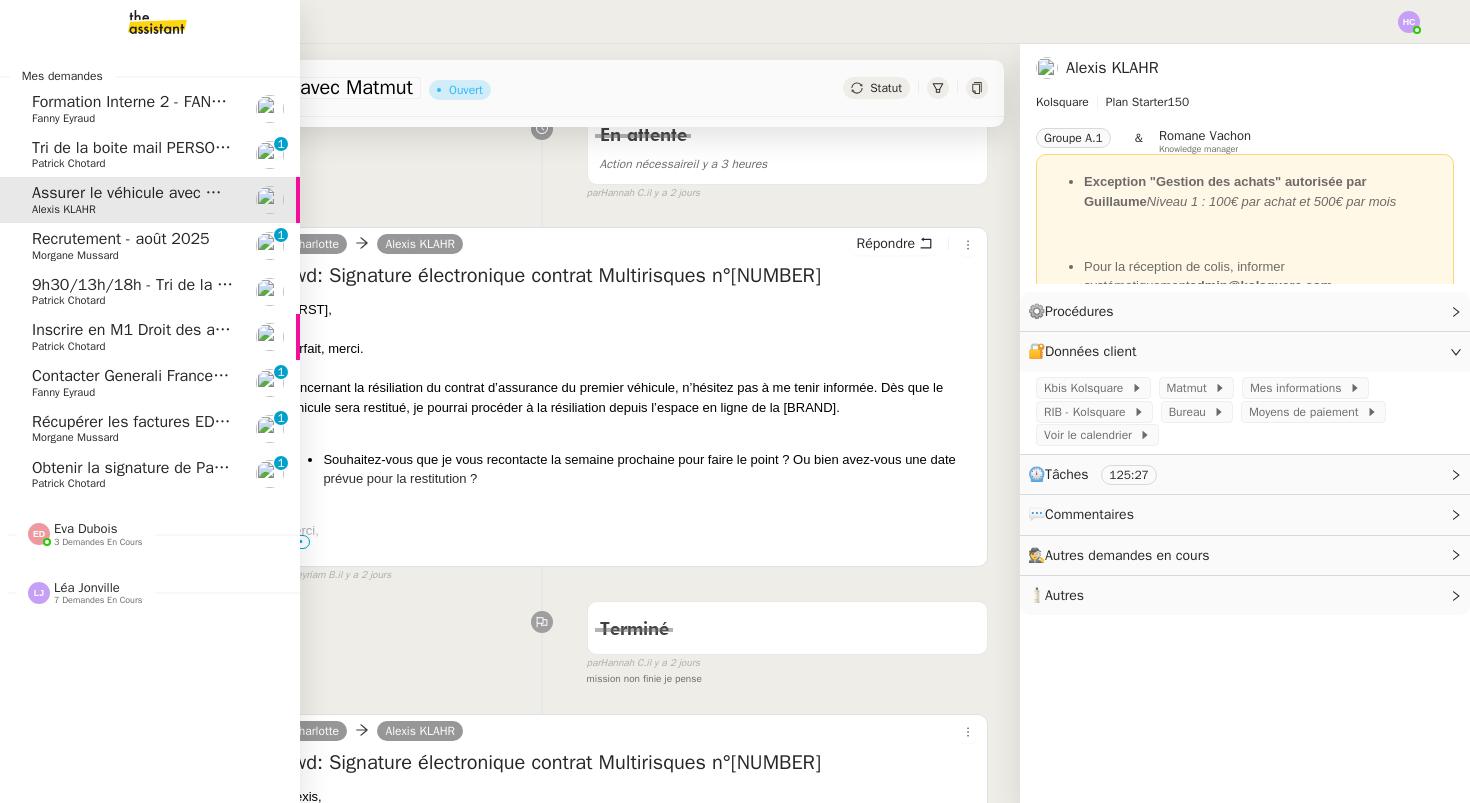 click on "Recrutement - août 2025" 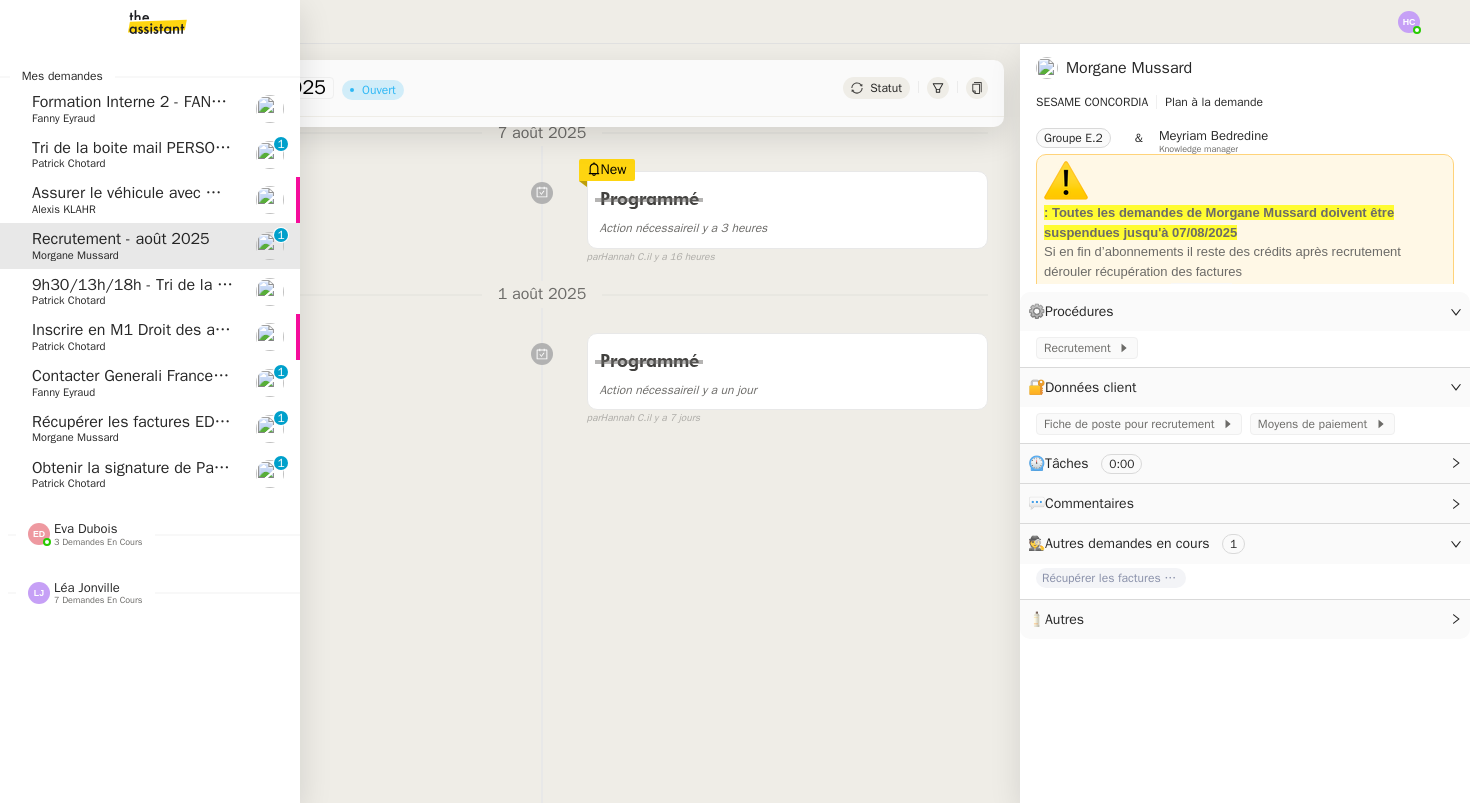 scroll, scrollTop: 254, scrollLeft: 0, axis: vertical 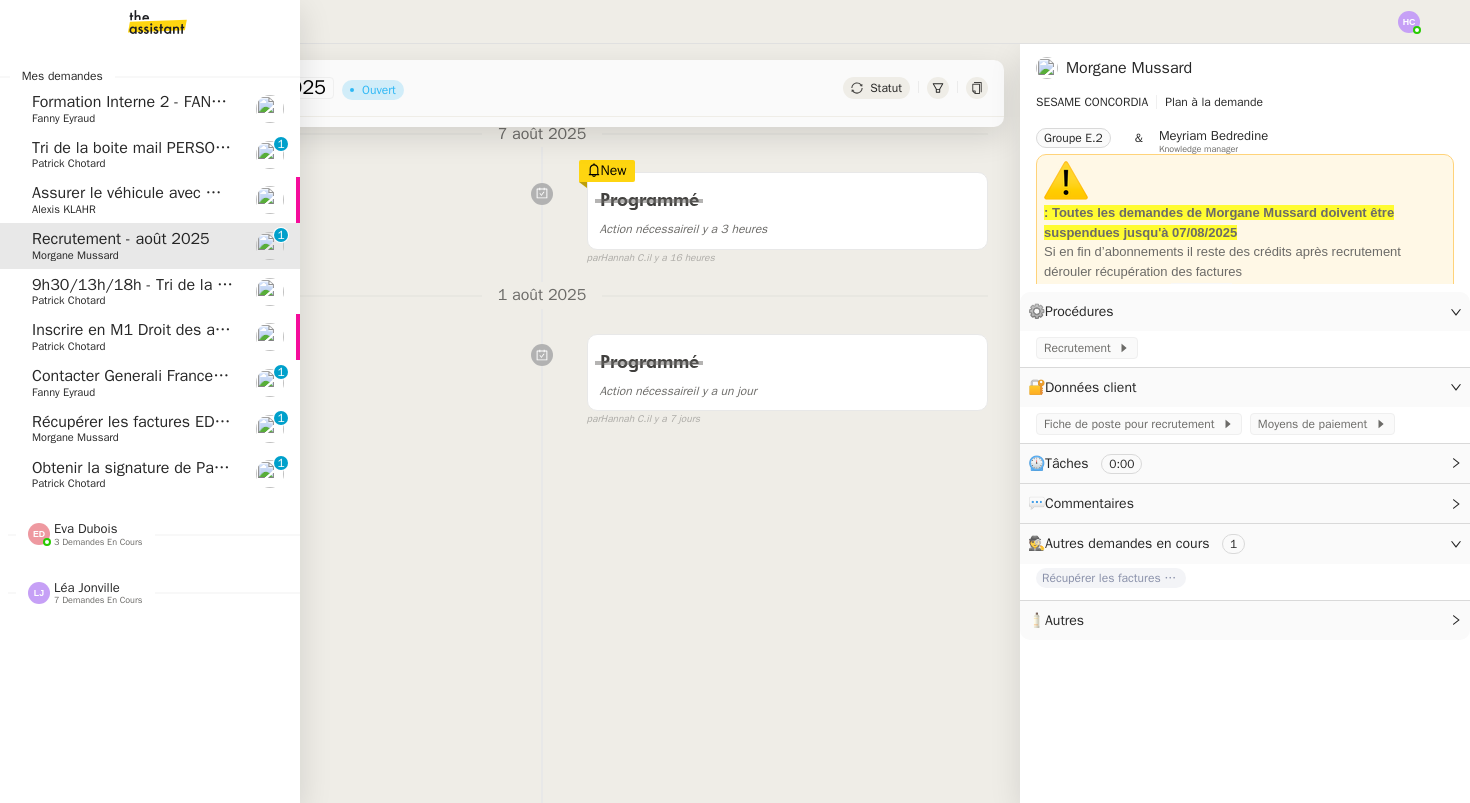 click on "9h30/13h/18h - Tri de la boite mail PRO - 1 août 2025    Patrick Chotard" 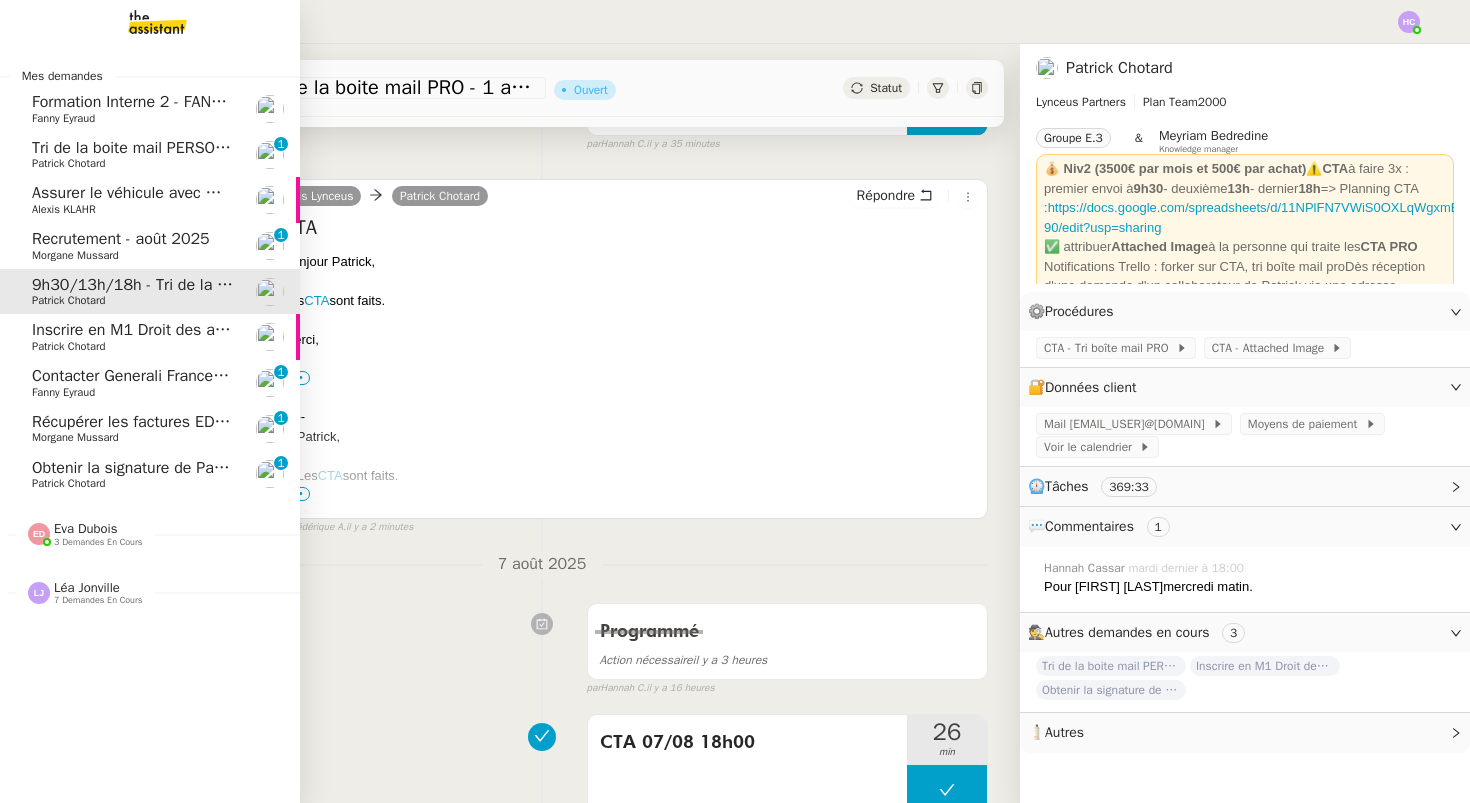 scroll, scrollTop: 319, scrollLeft: 0, axis: vertical 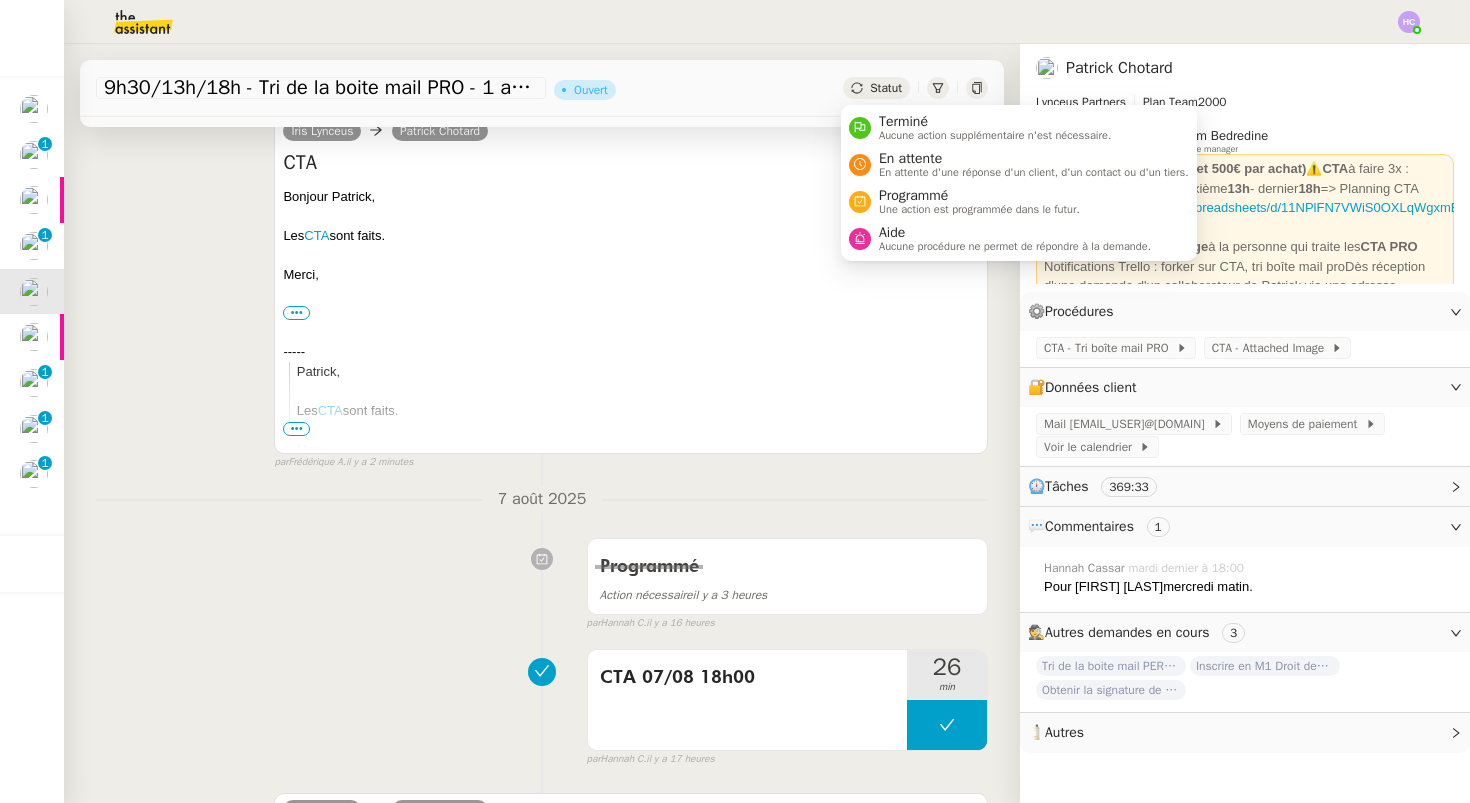 click on "Statut" 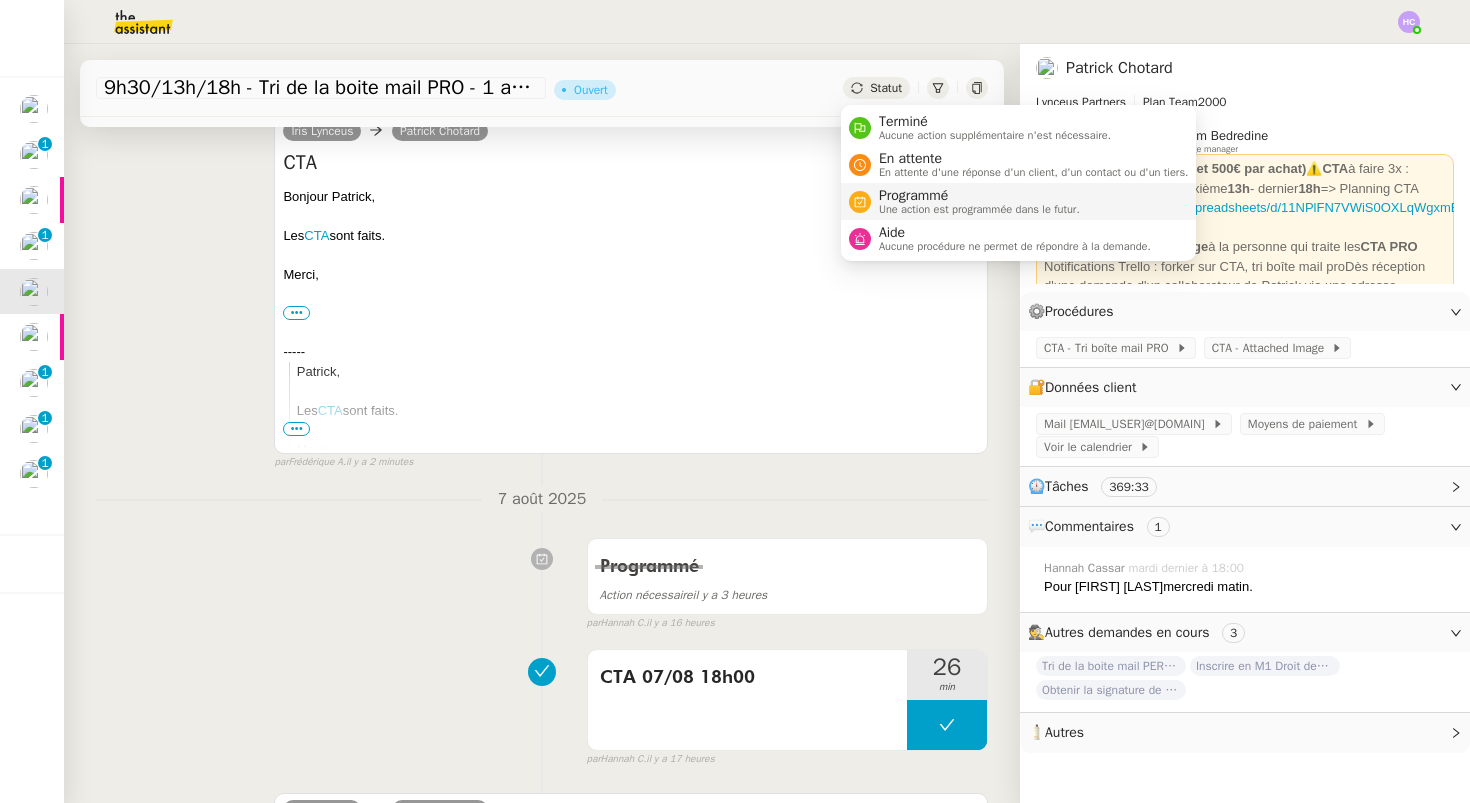 click on "Programmé" at bounding box center [979, 196] 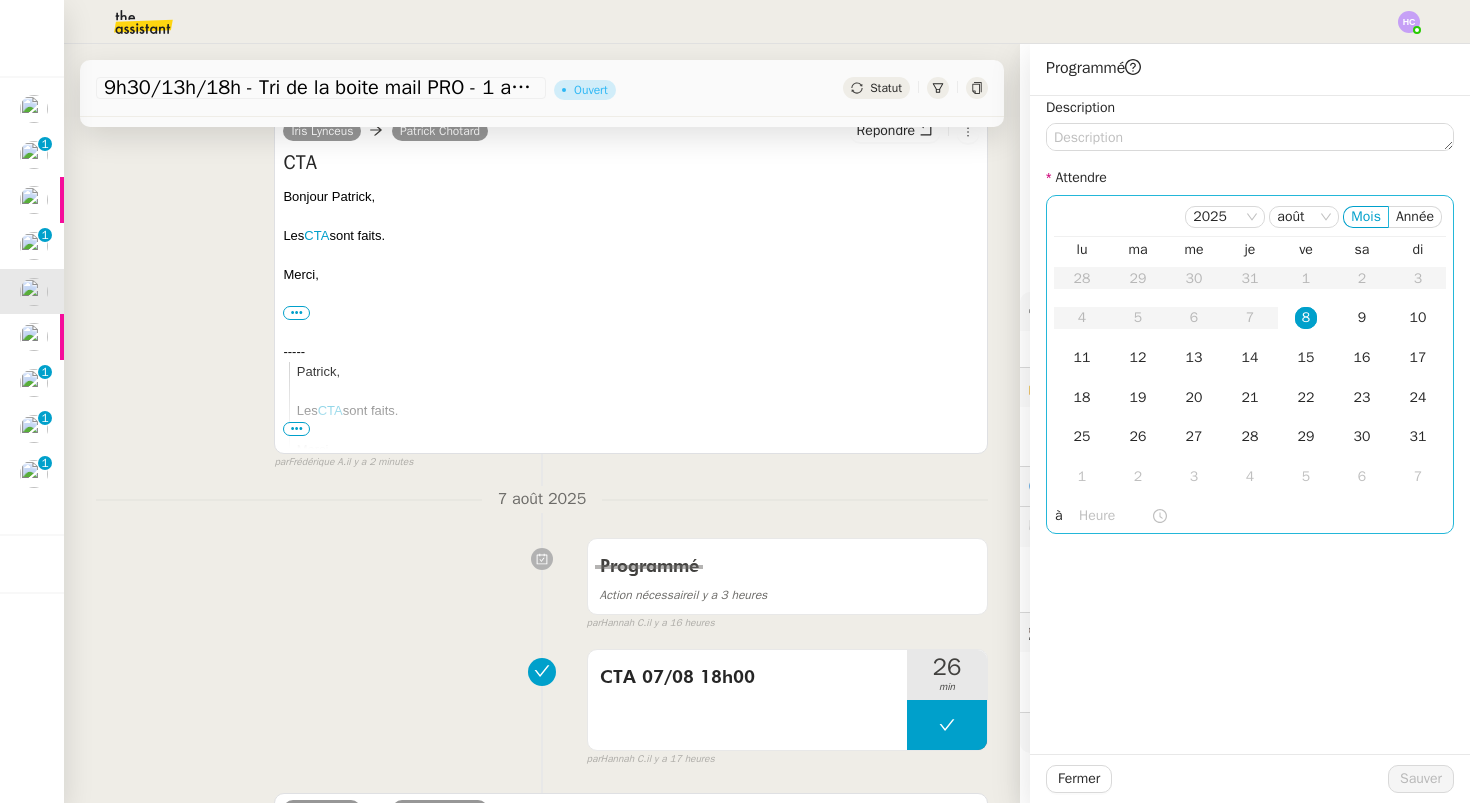 click on "8" 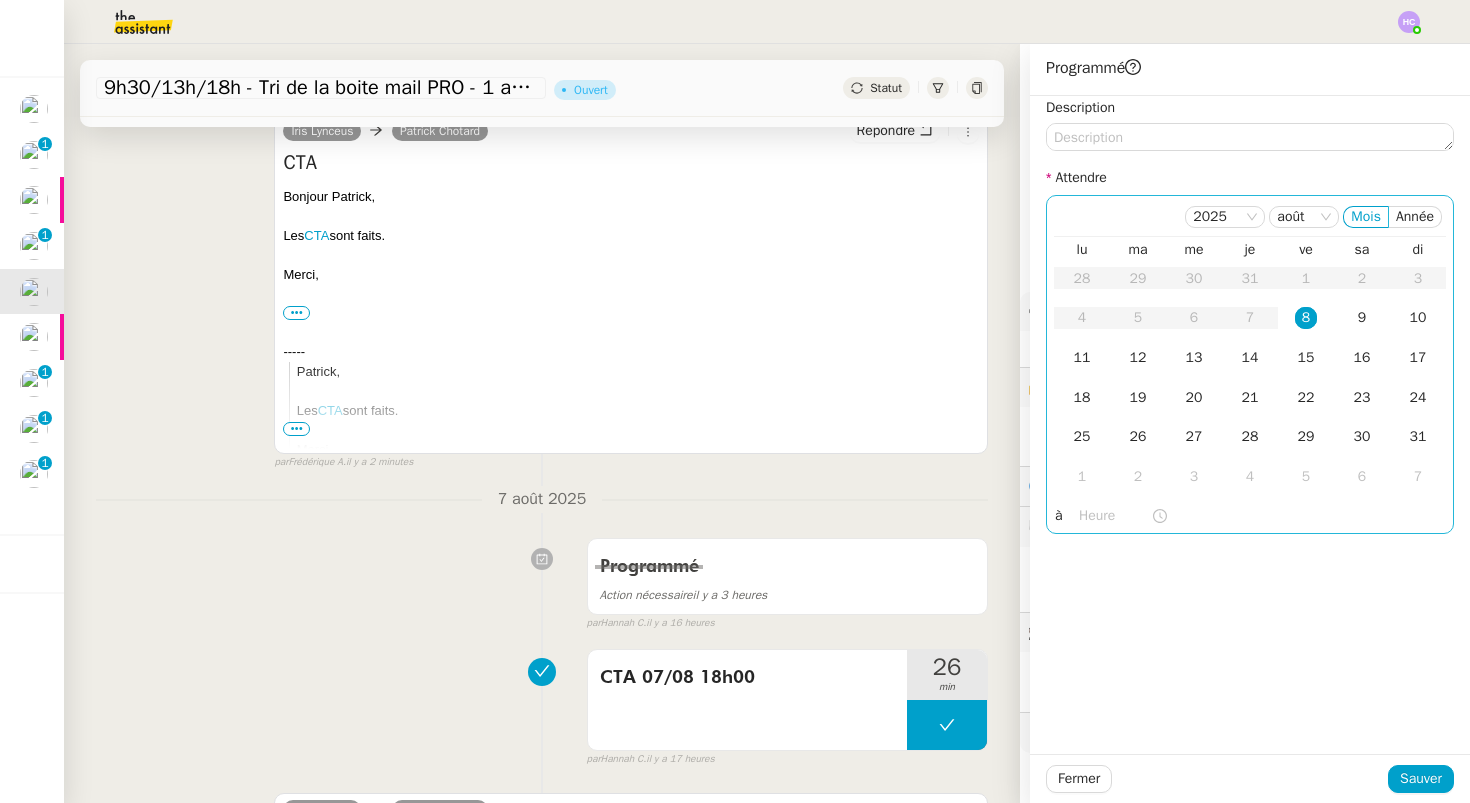 click 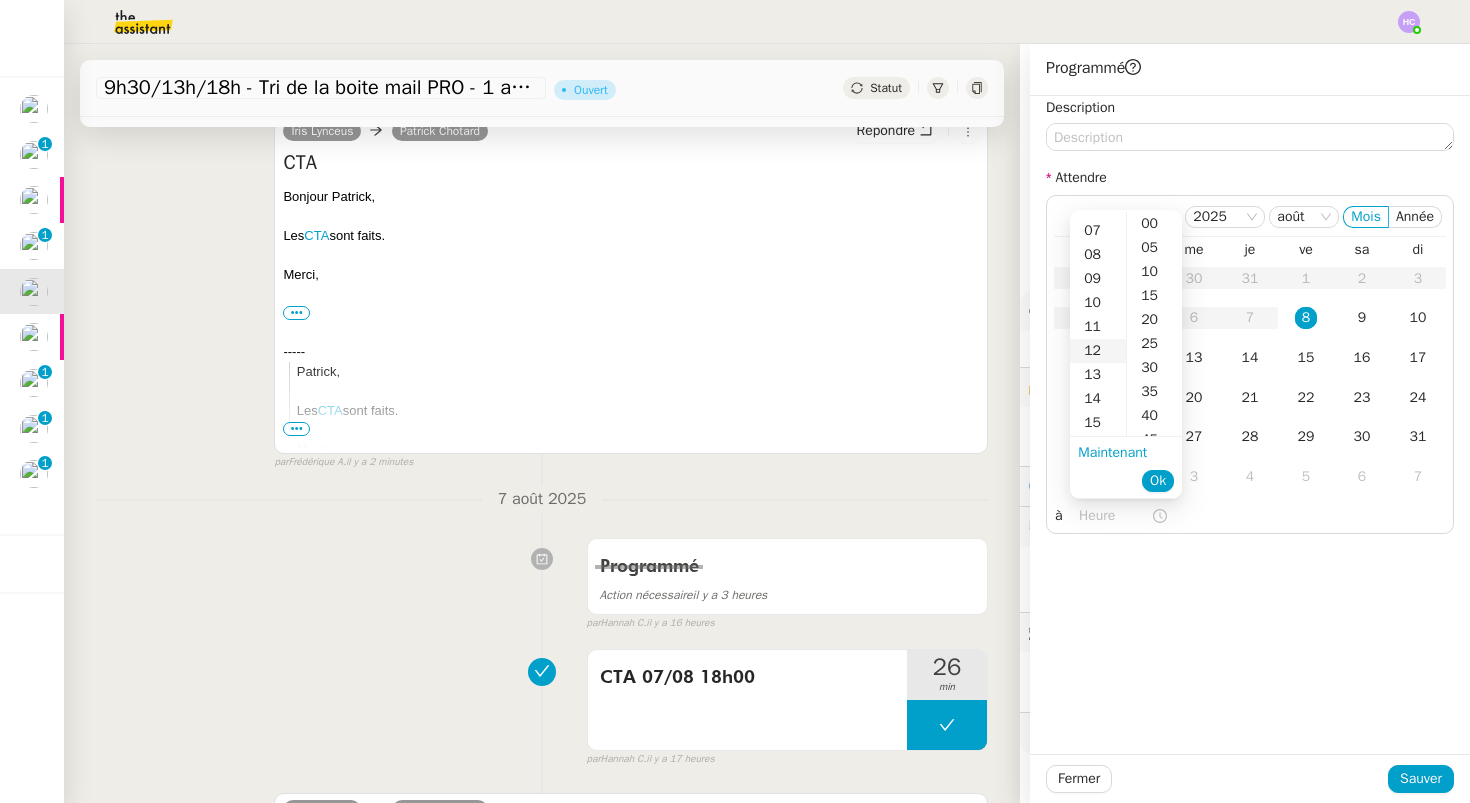 click on "12" at bounding box center [1098, 351] 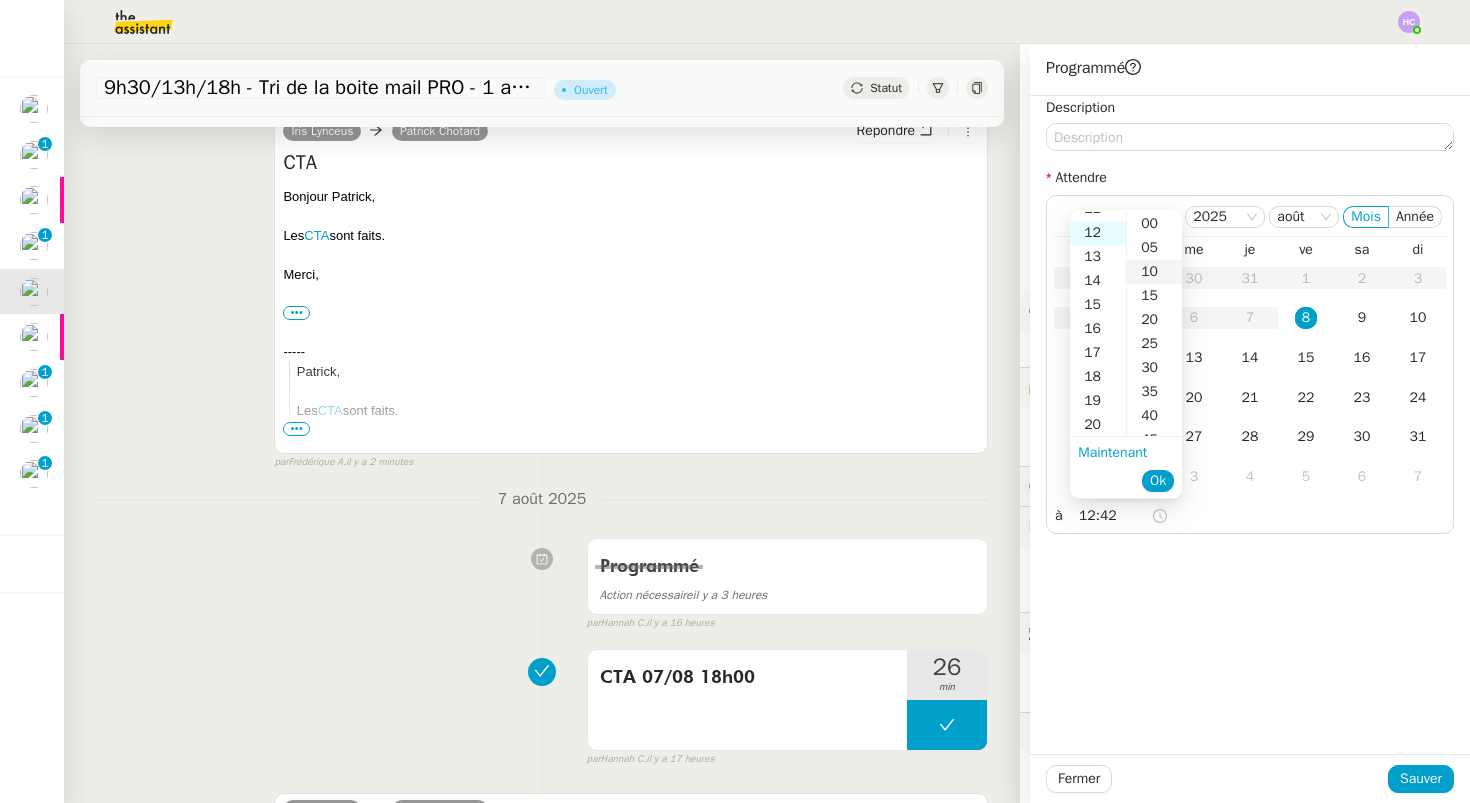 scroll, scrollTop: 288, scrollLeft: 0, axis: vertical 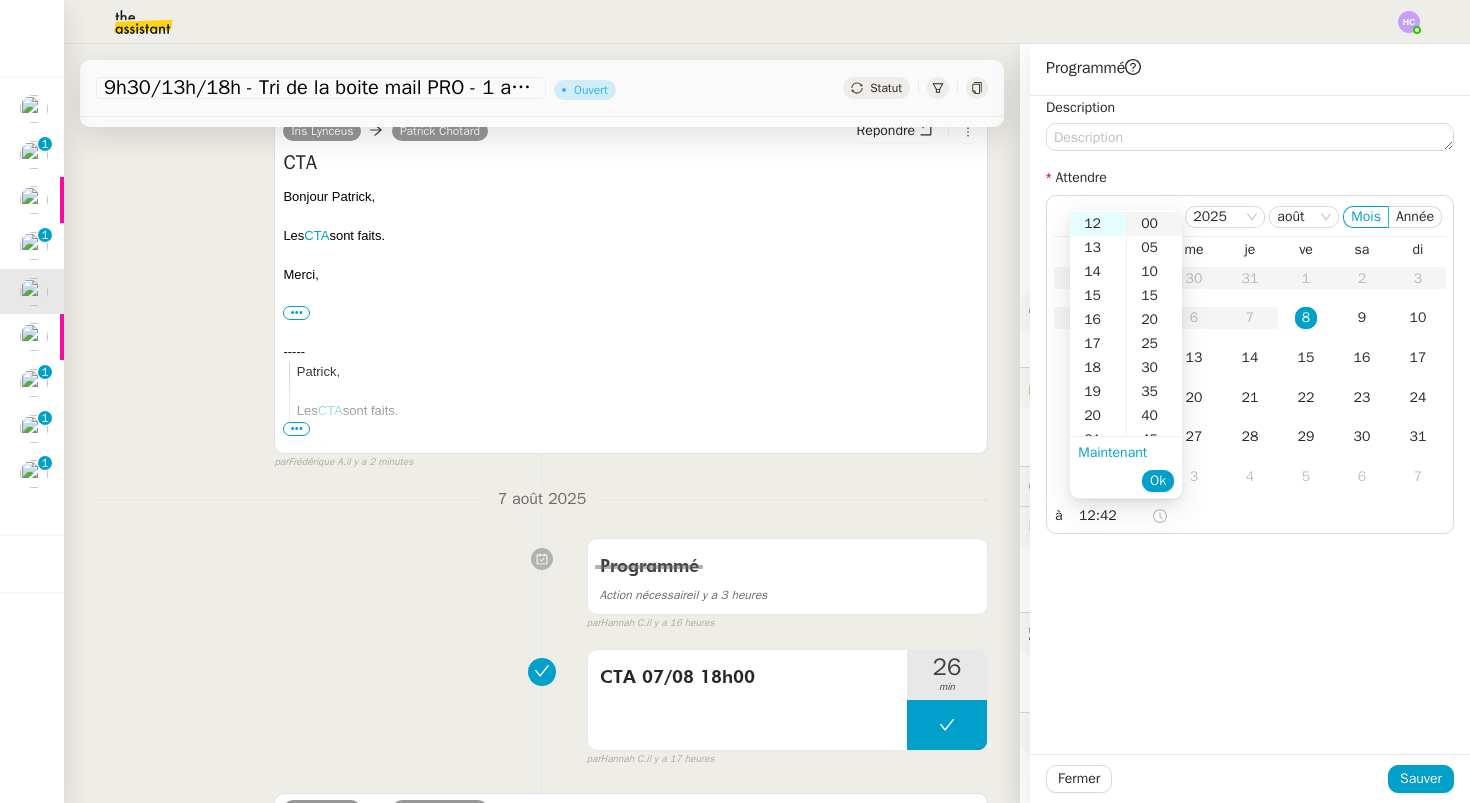click on "00" at bounding box center [1154, 224] 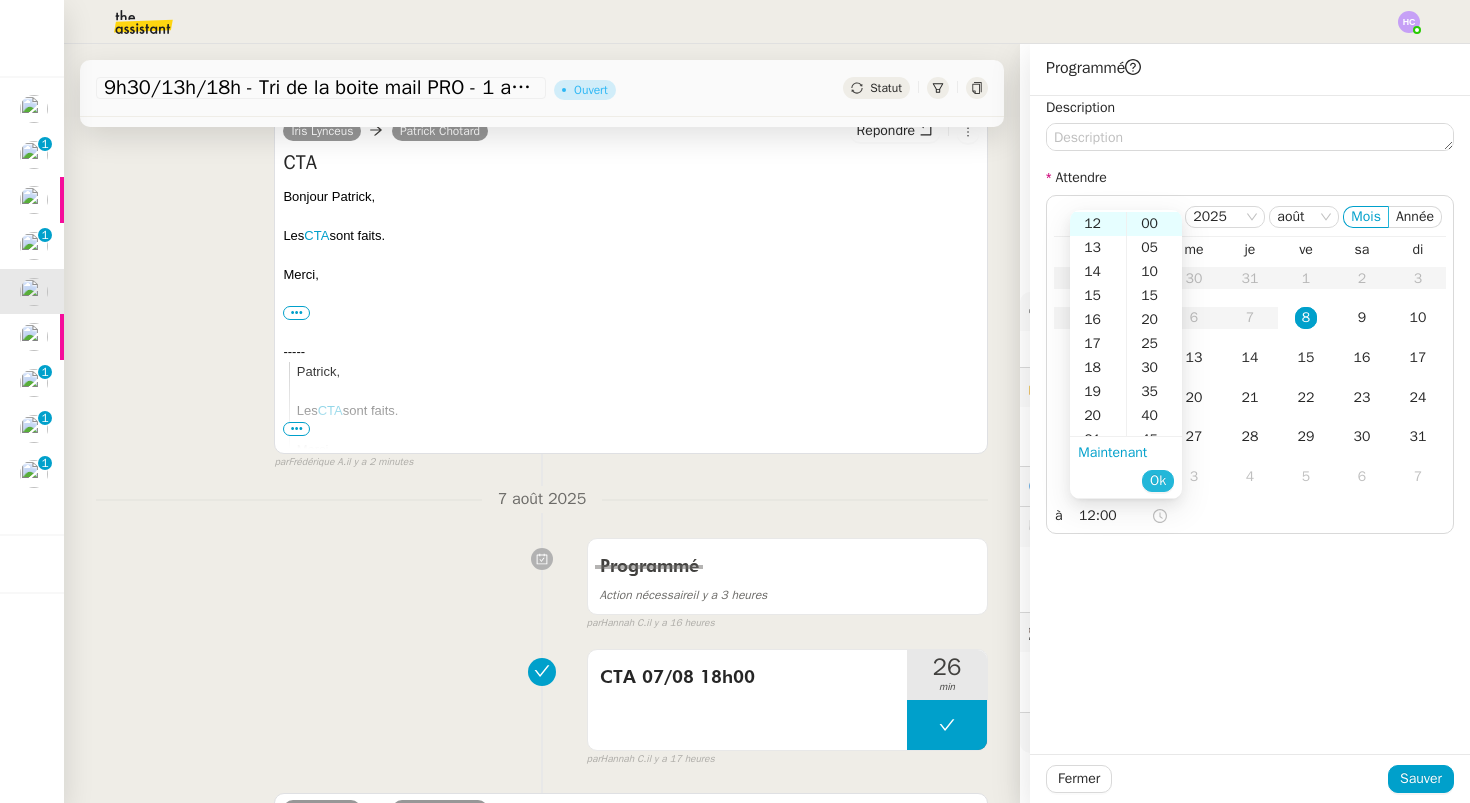 click on "Ok" at bounding box center (1158, 481) 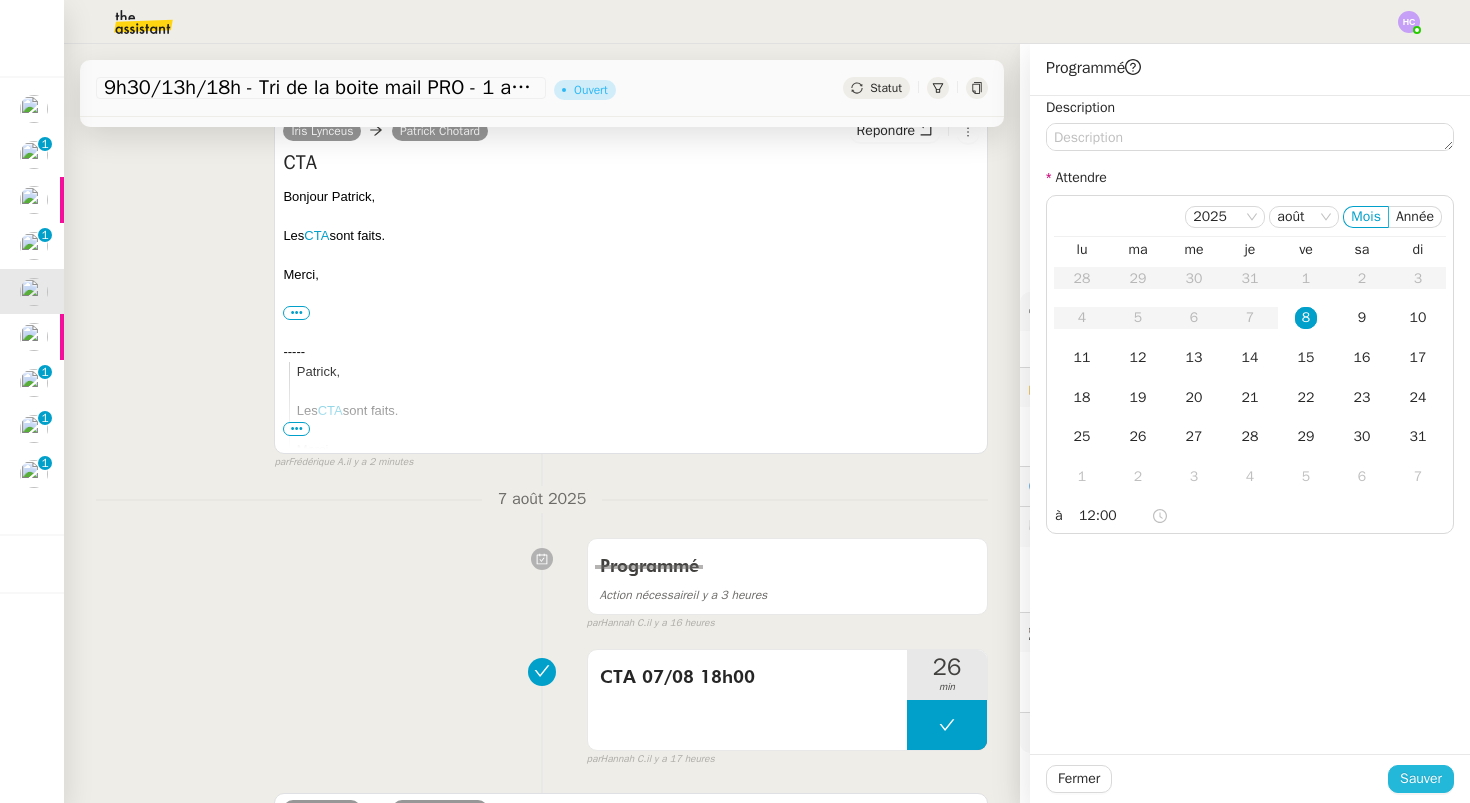 click on "Sauver" 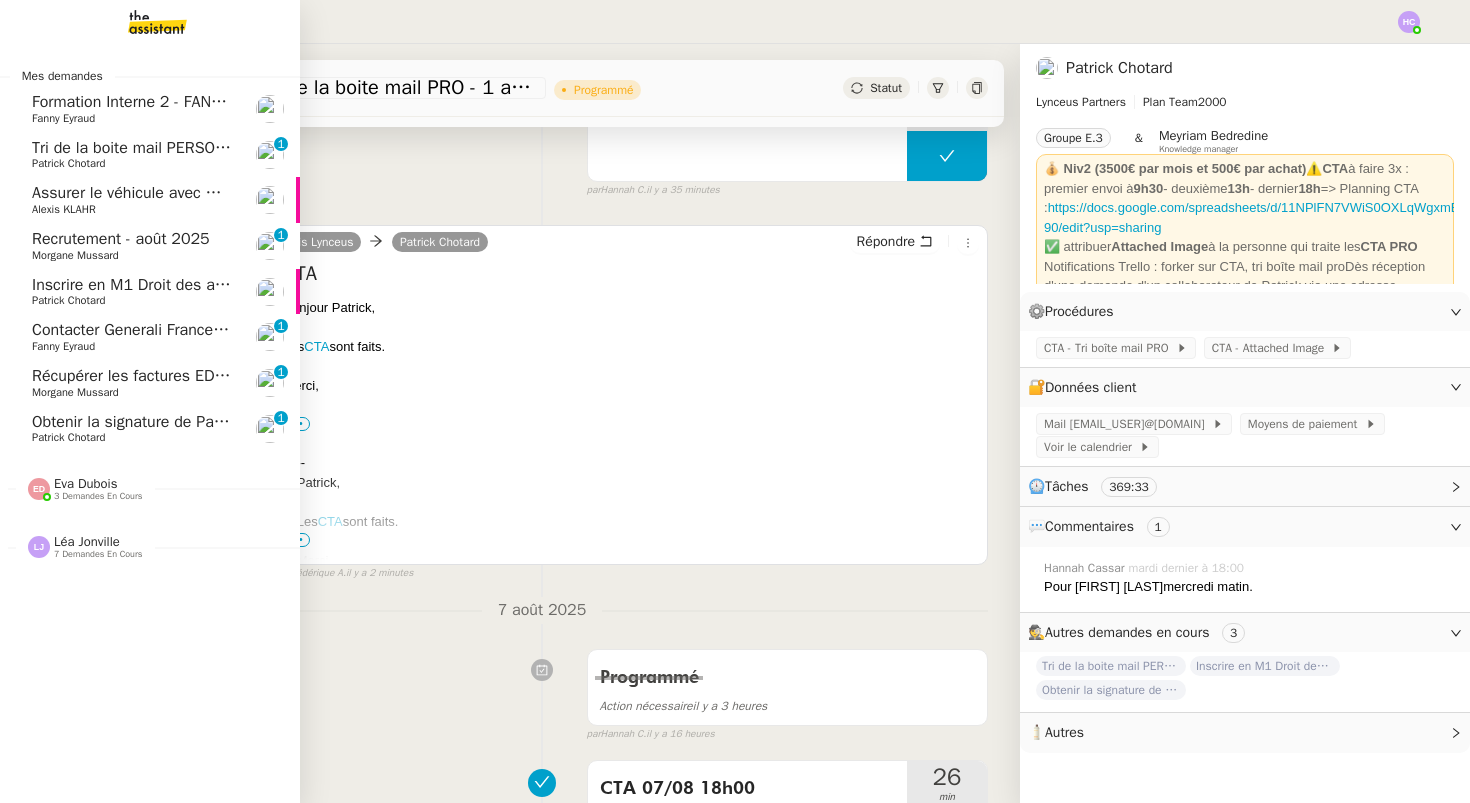 click on "Assurer le véhicule avec Matmut" 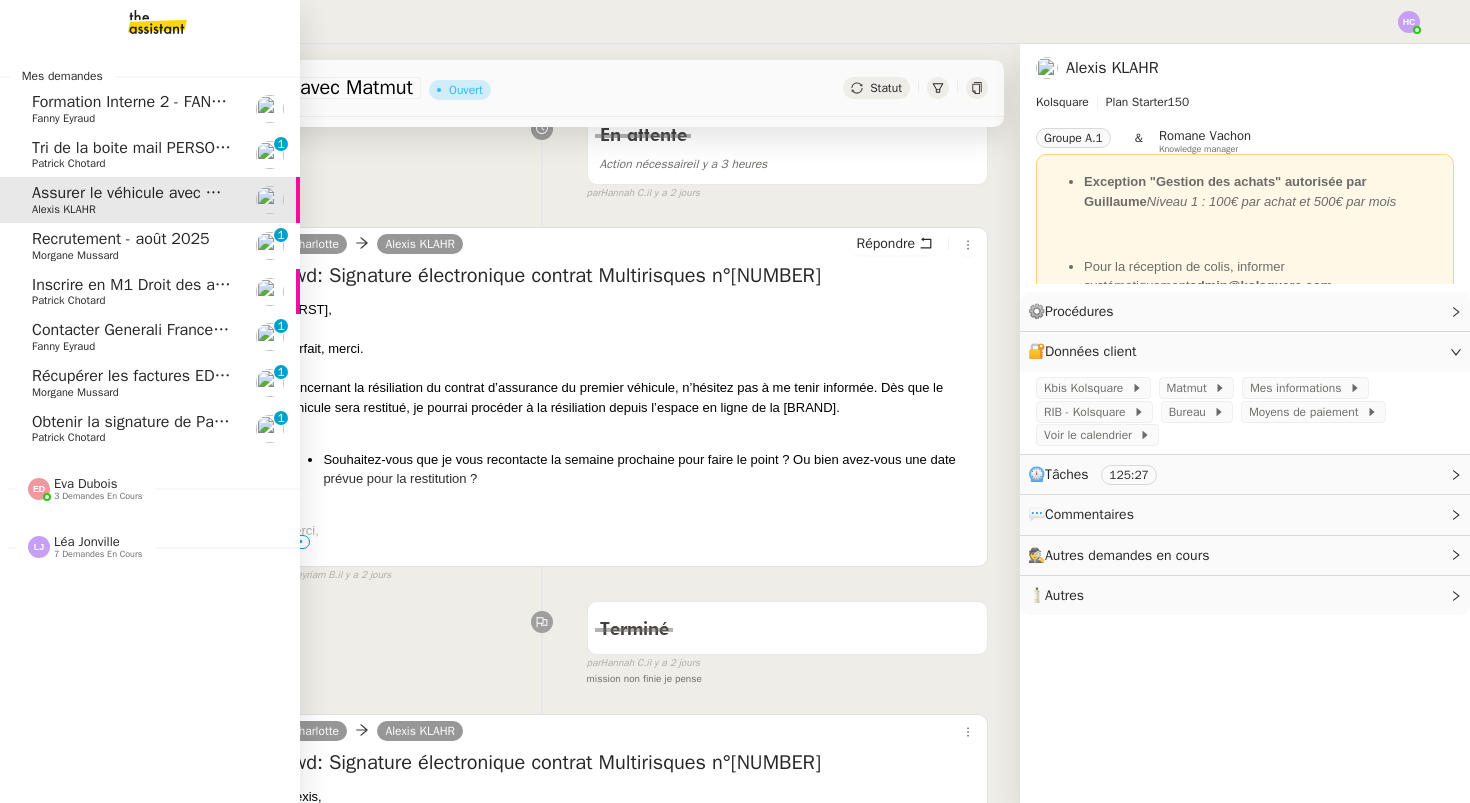 click on "Assurer le véhicule avec Matmut" 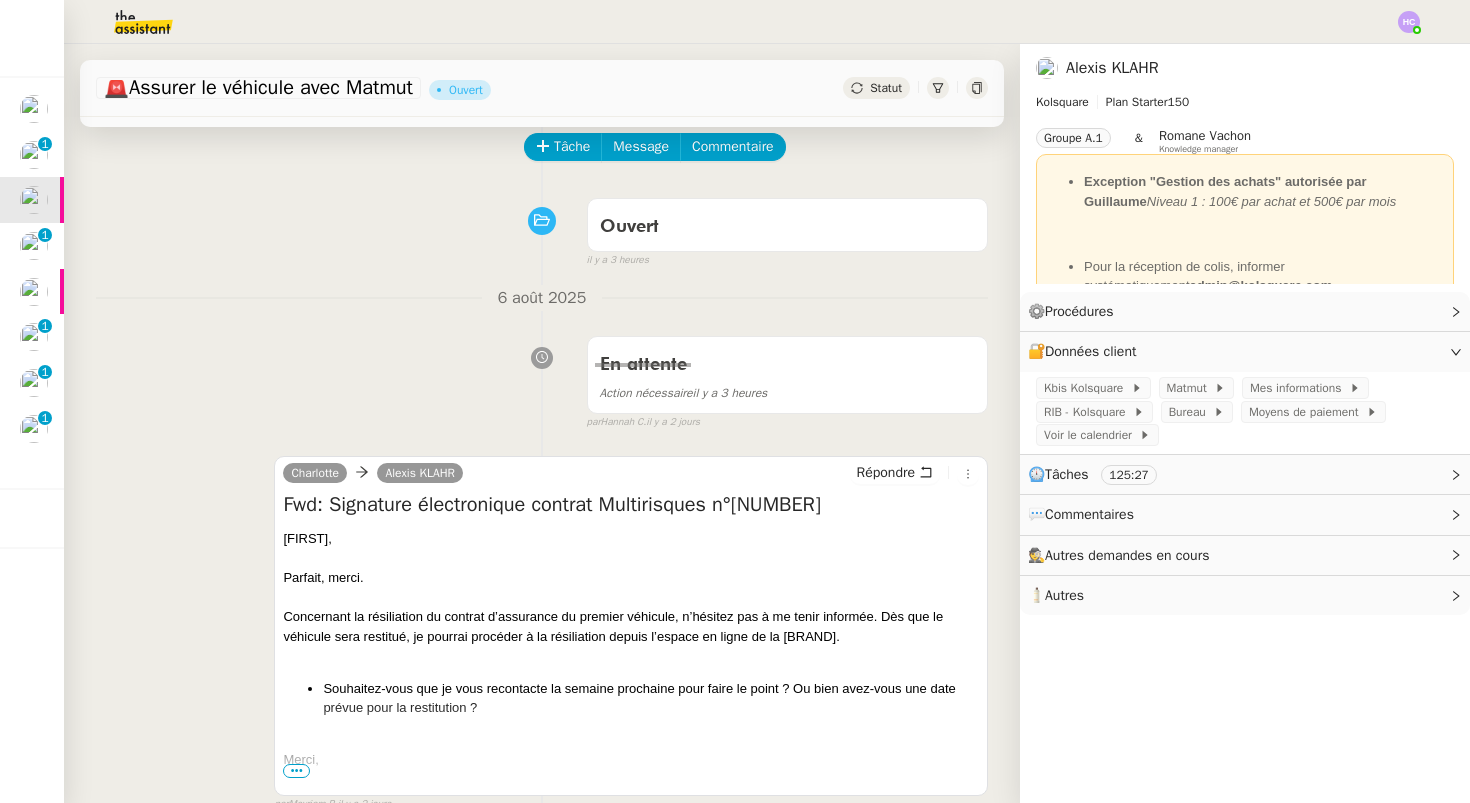 scroll, scrollTop: 0, scrollLeft: 0, axis: both 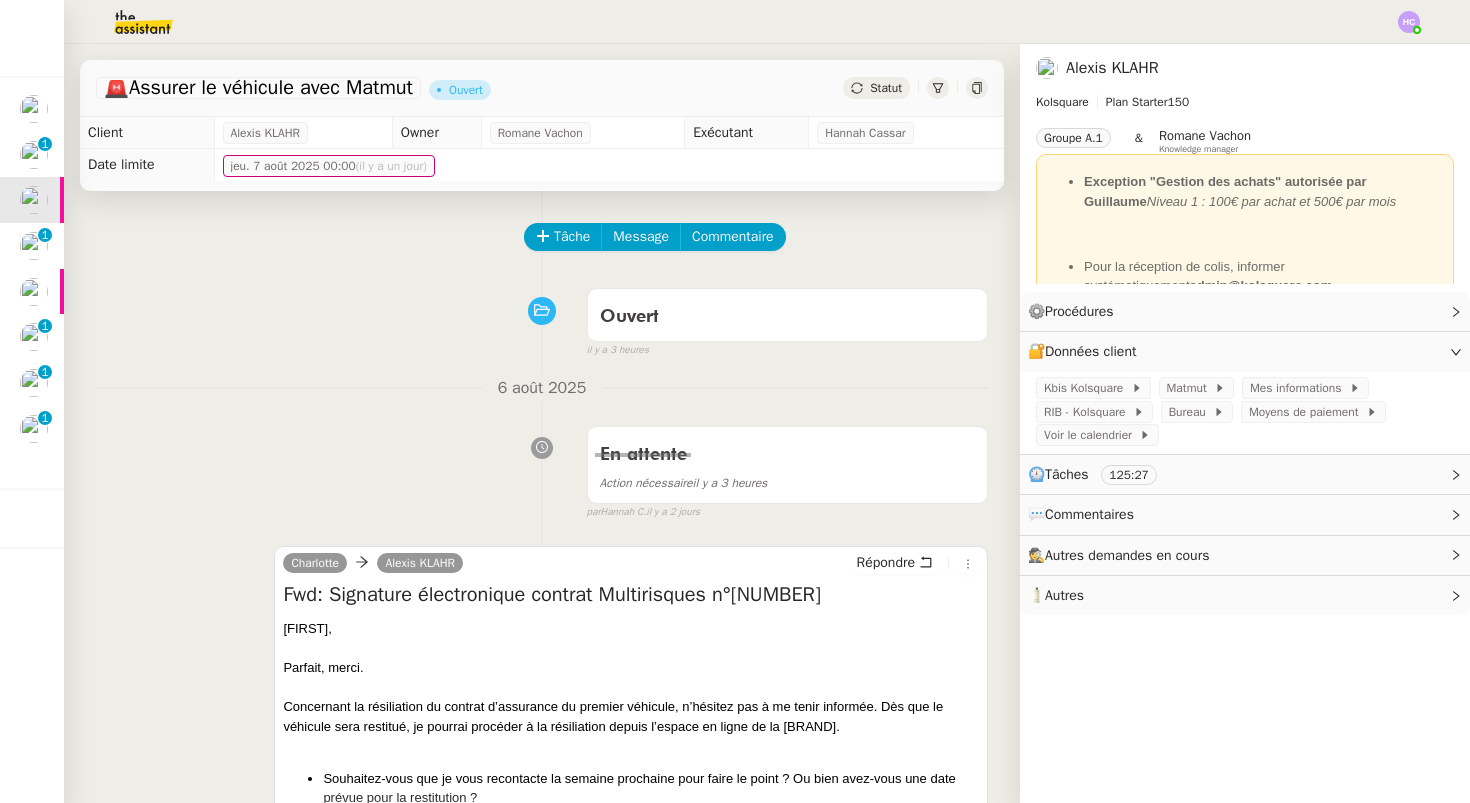 click on "Statut" 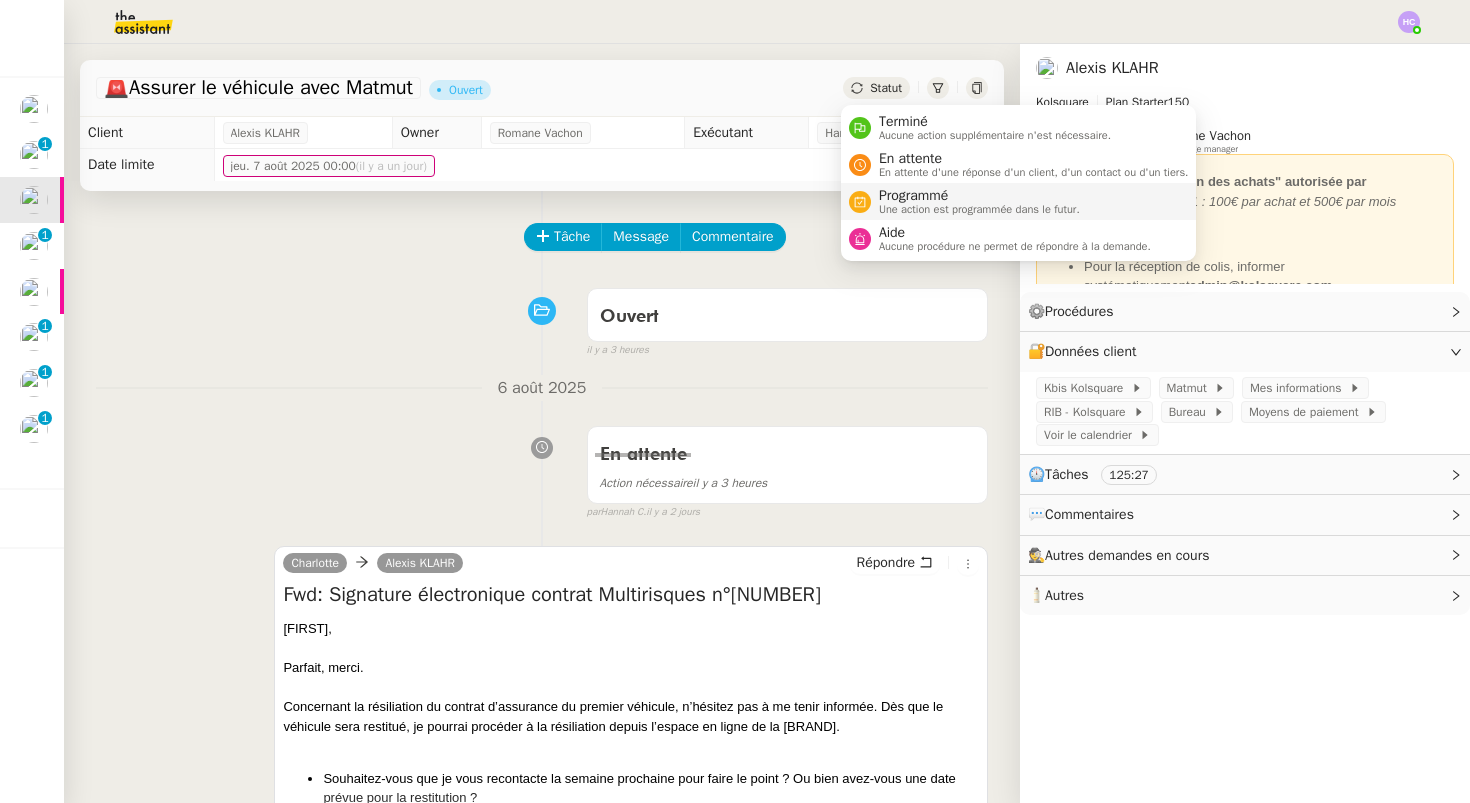 click on "Programmé" at bounding box center (979, 196) 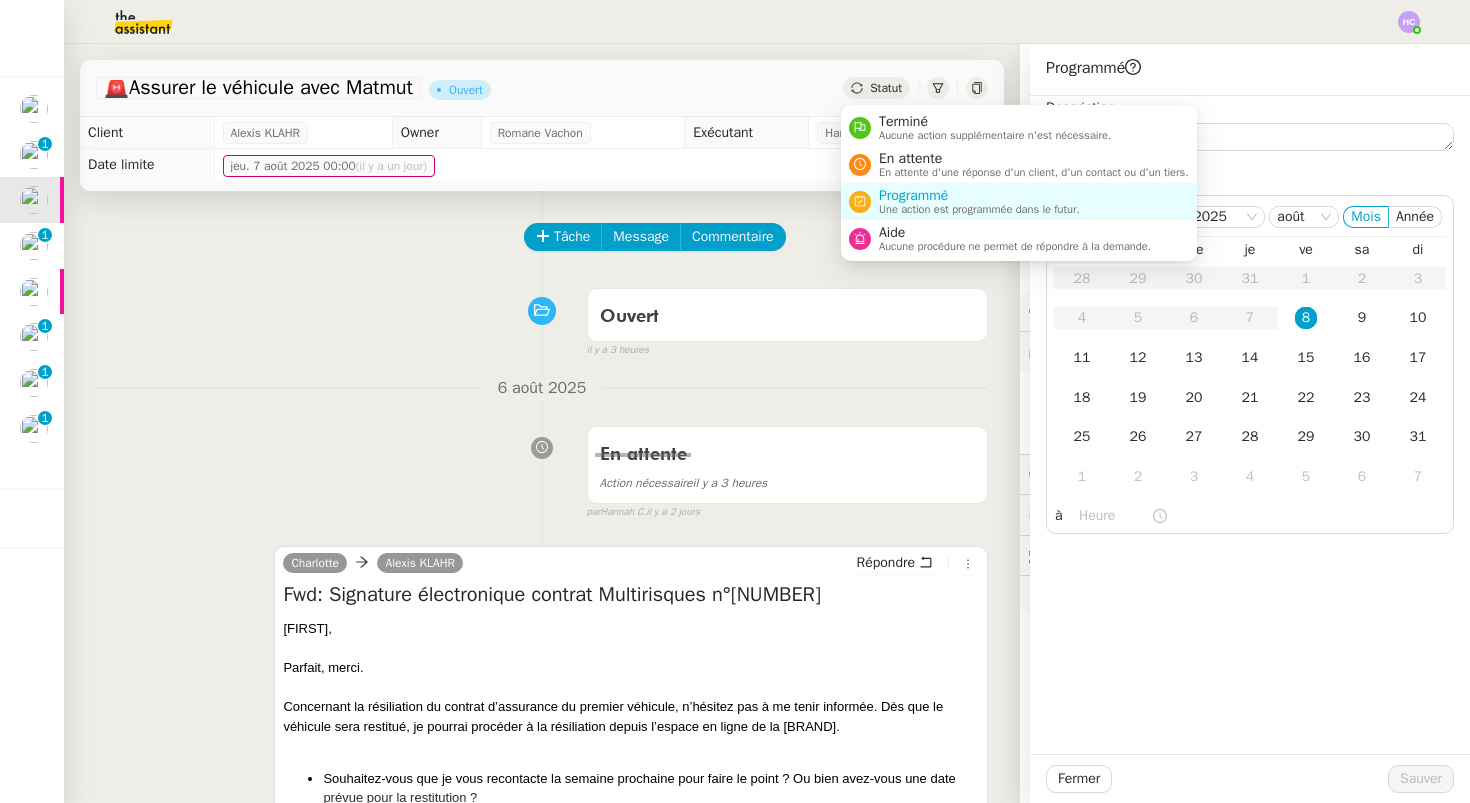 click on "Statut" 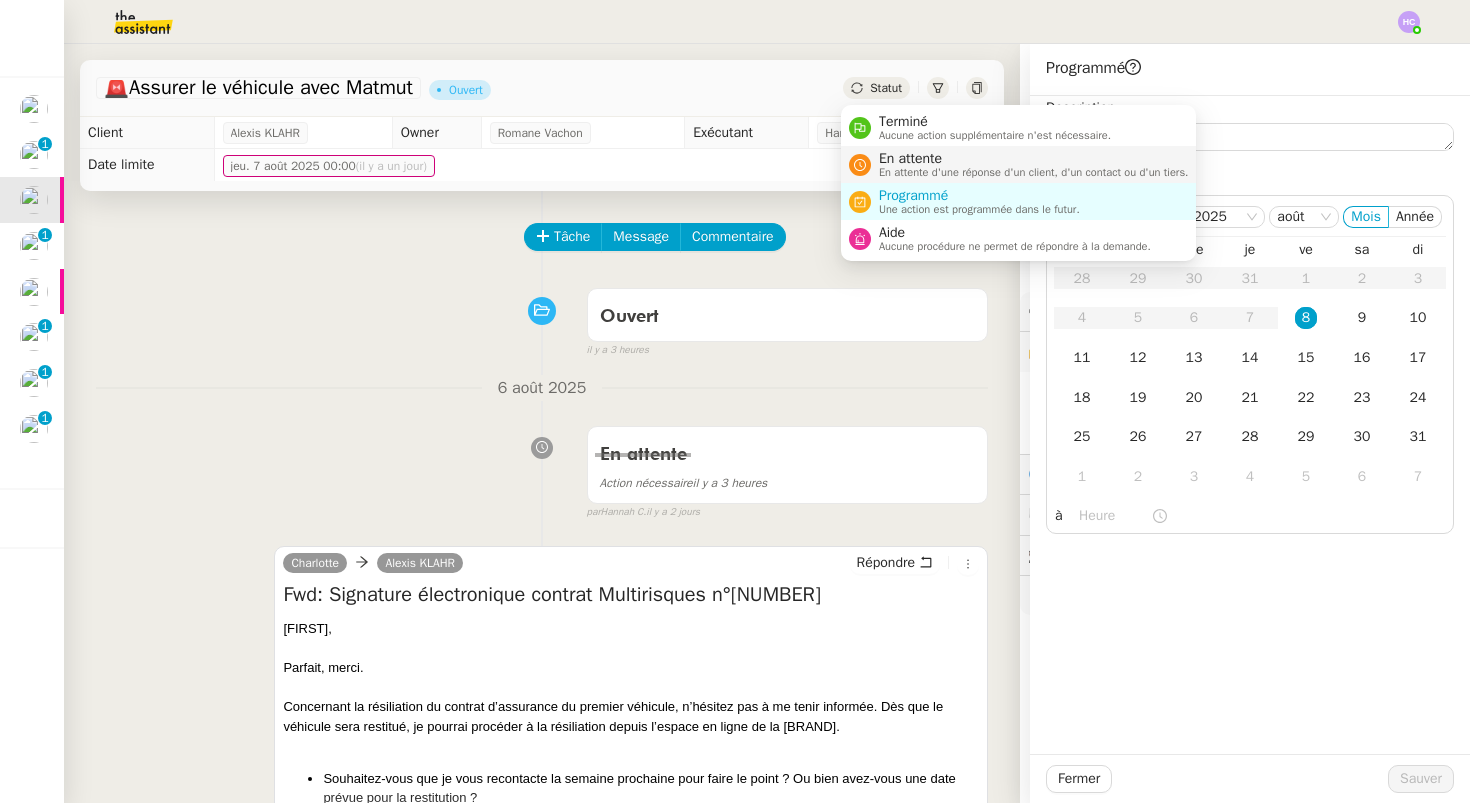 click on "En attente" at bounding box center [1034, 159] 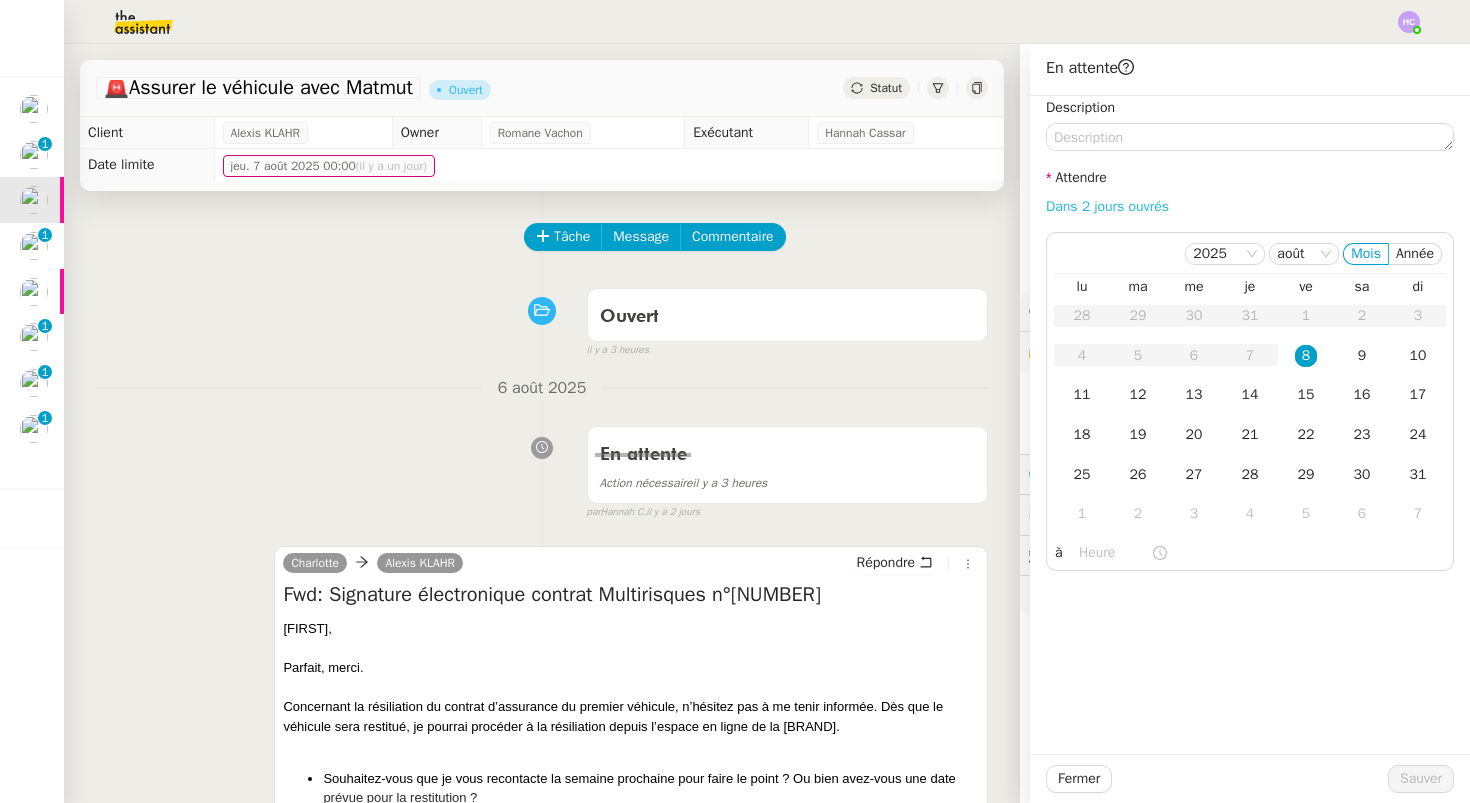 click on "Dans 2 jours ouvrés" 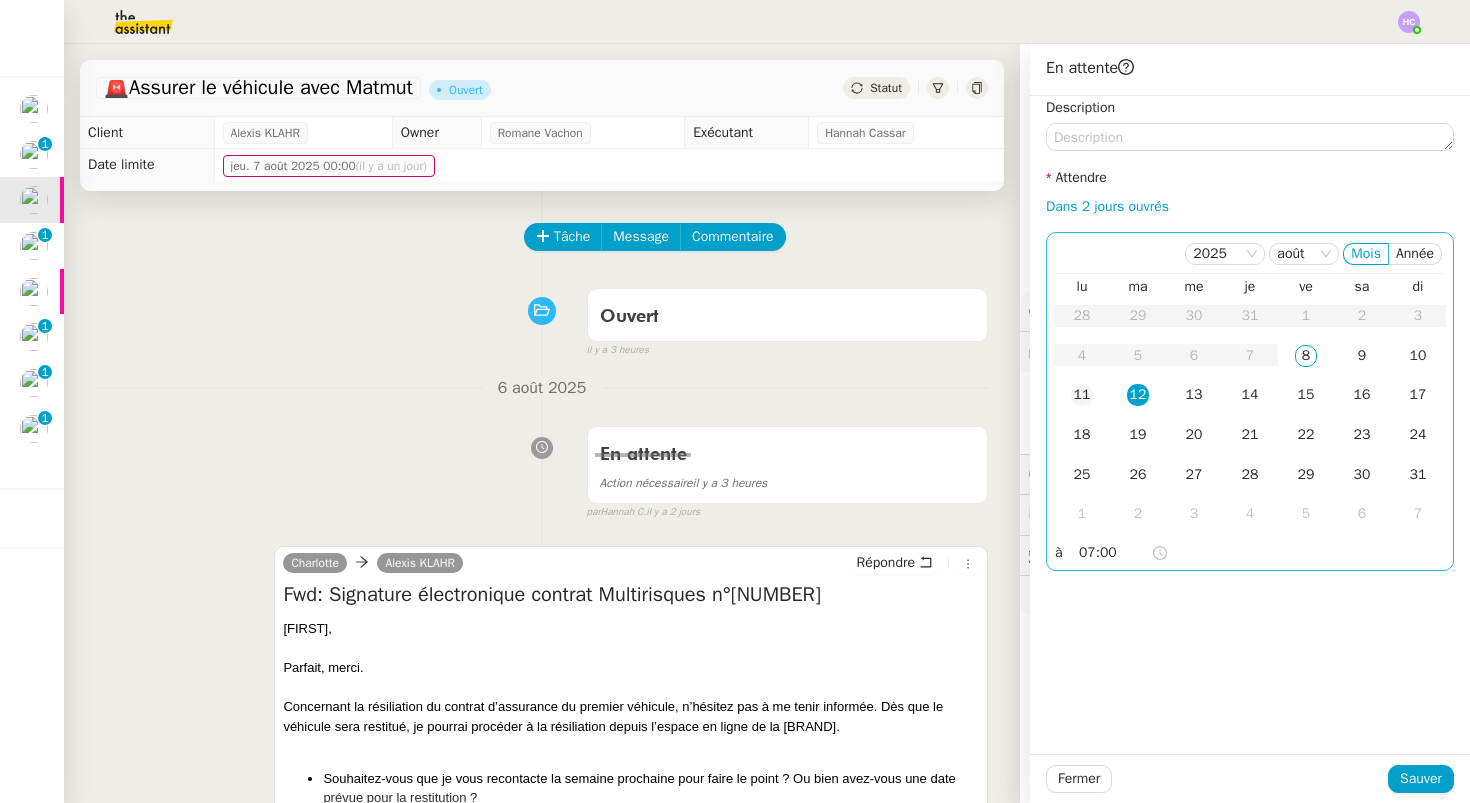click on "11" 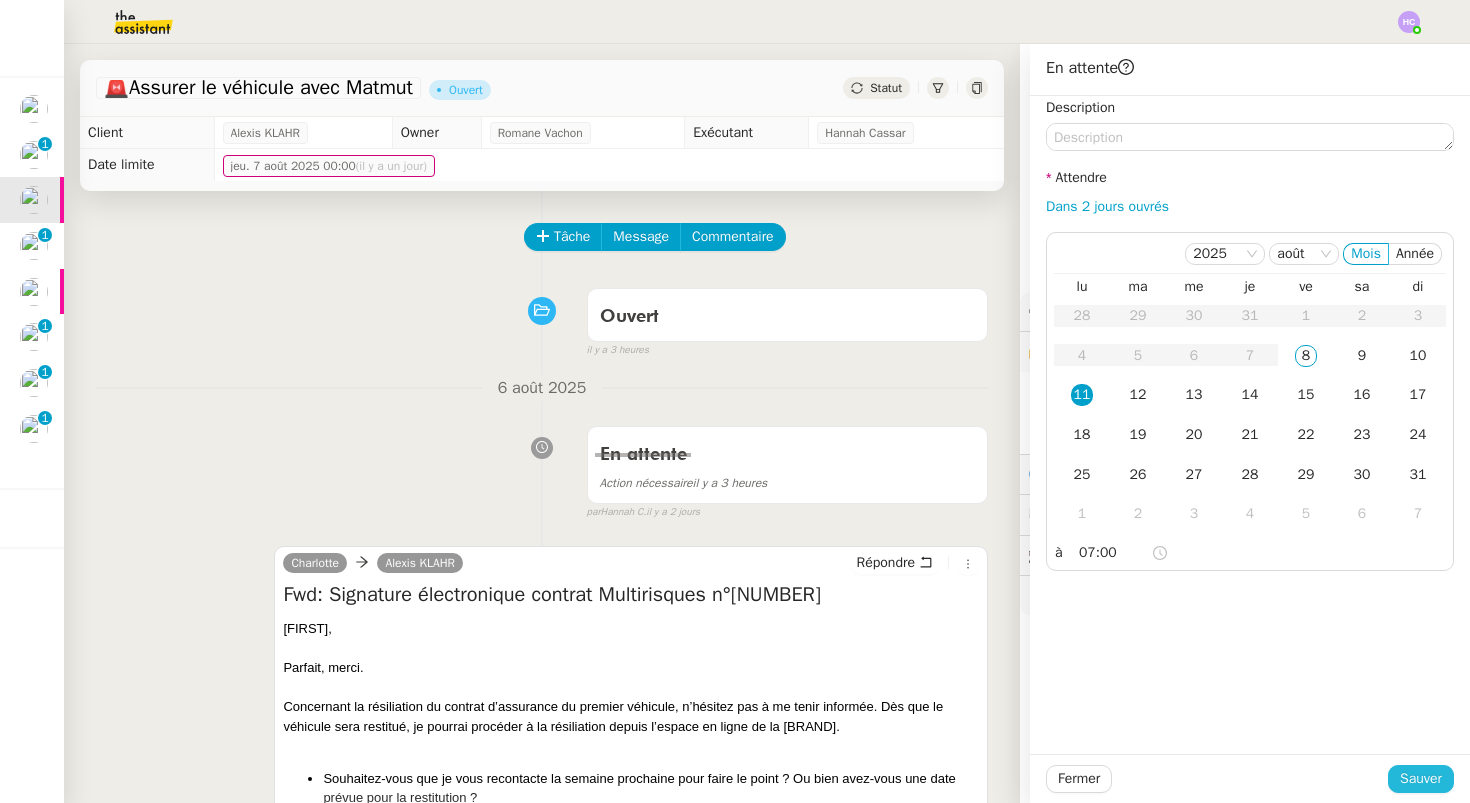 click on "Sauver" 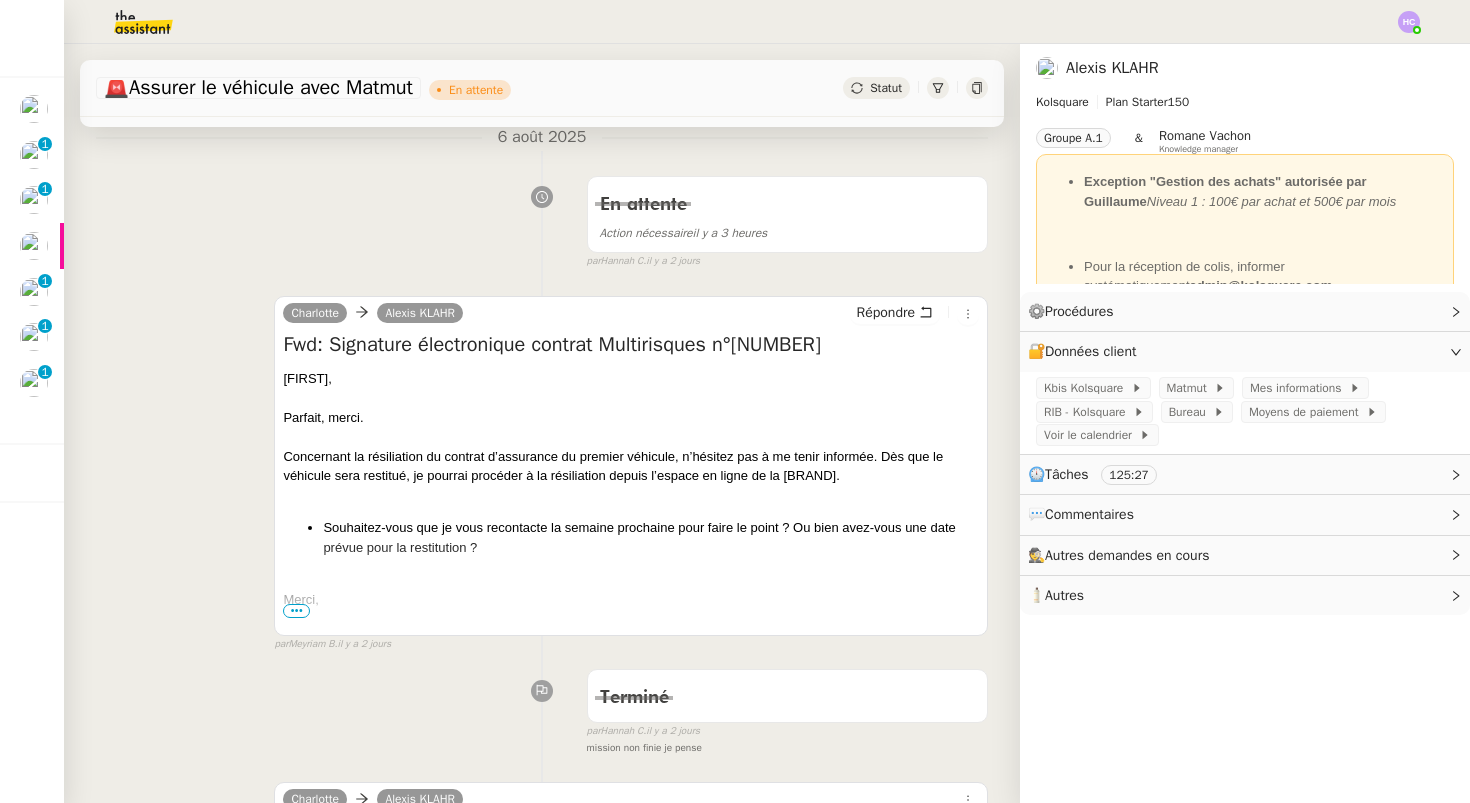 scroll, scrollTop: 307, scrollLeft: 0, axis: vertical 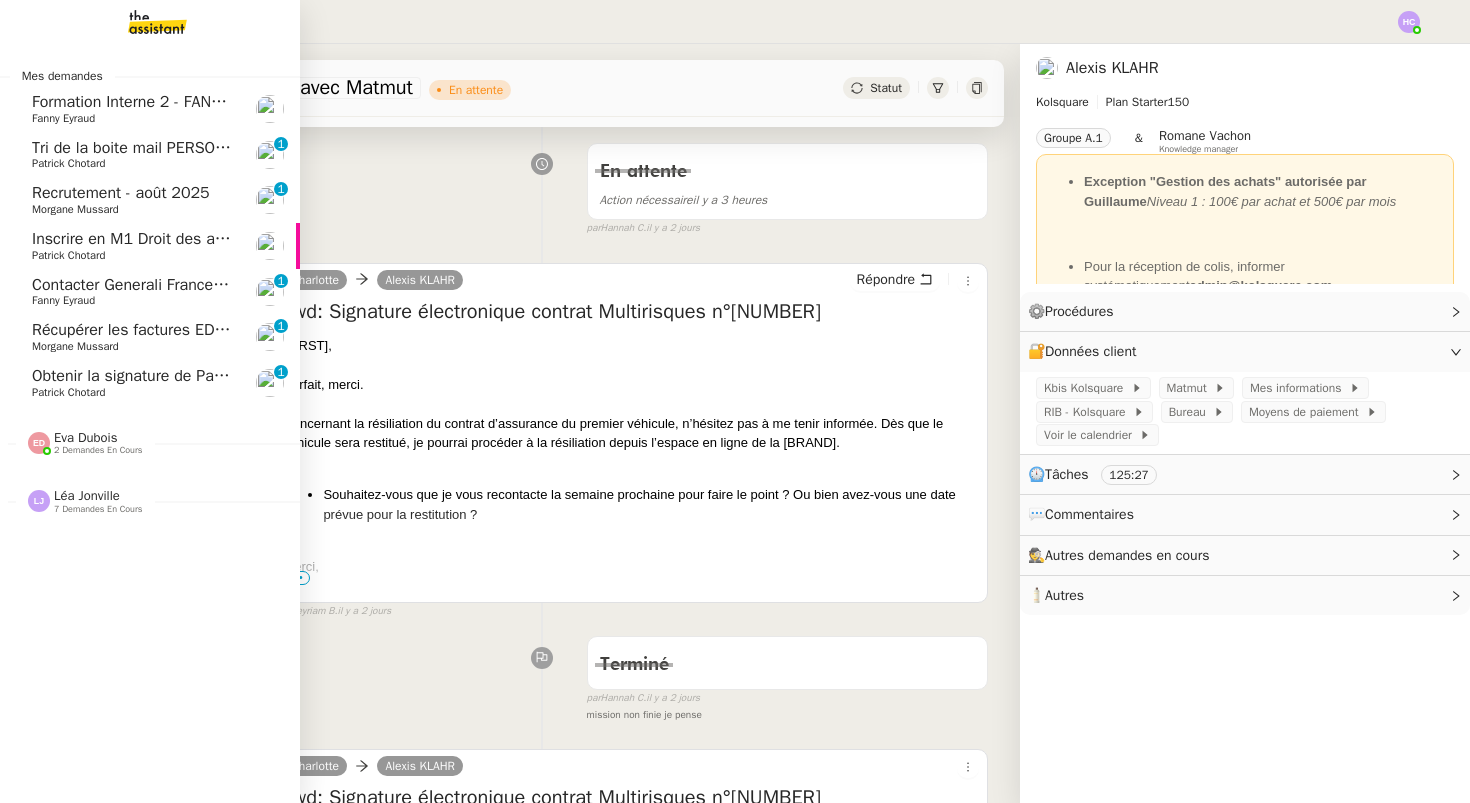 click on "Contacter Generali France pour demande AU094424" 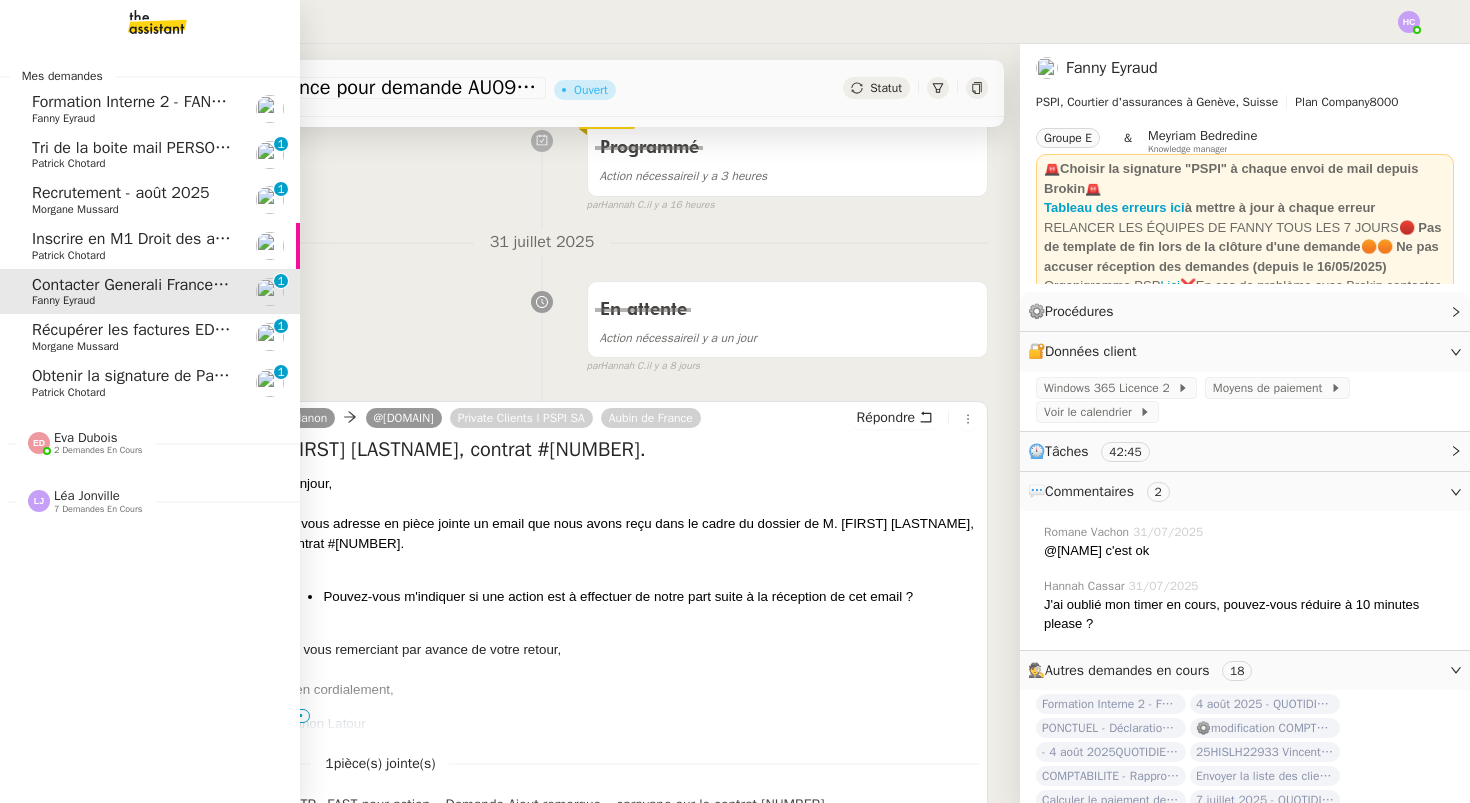 click on "Patrick Chotard" 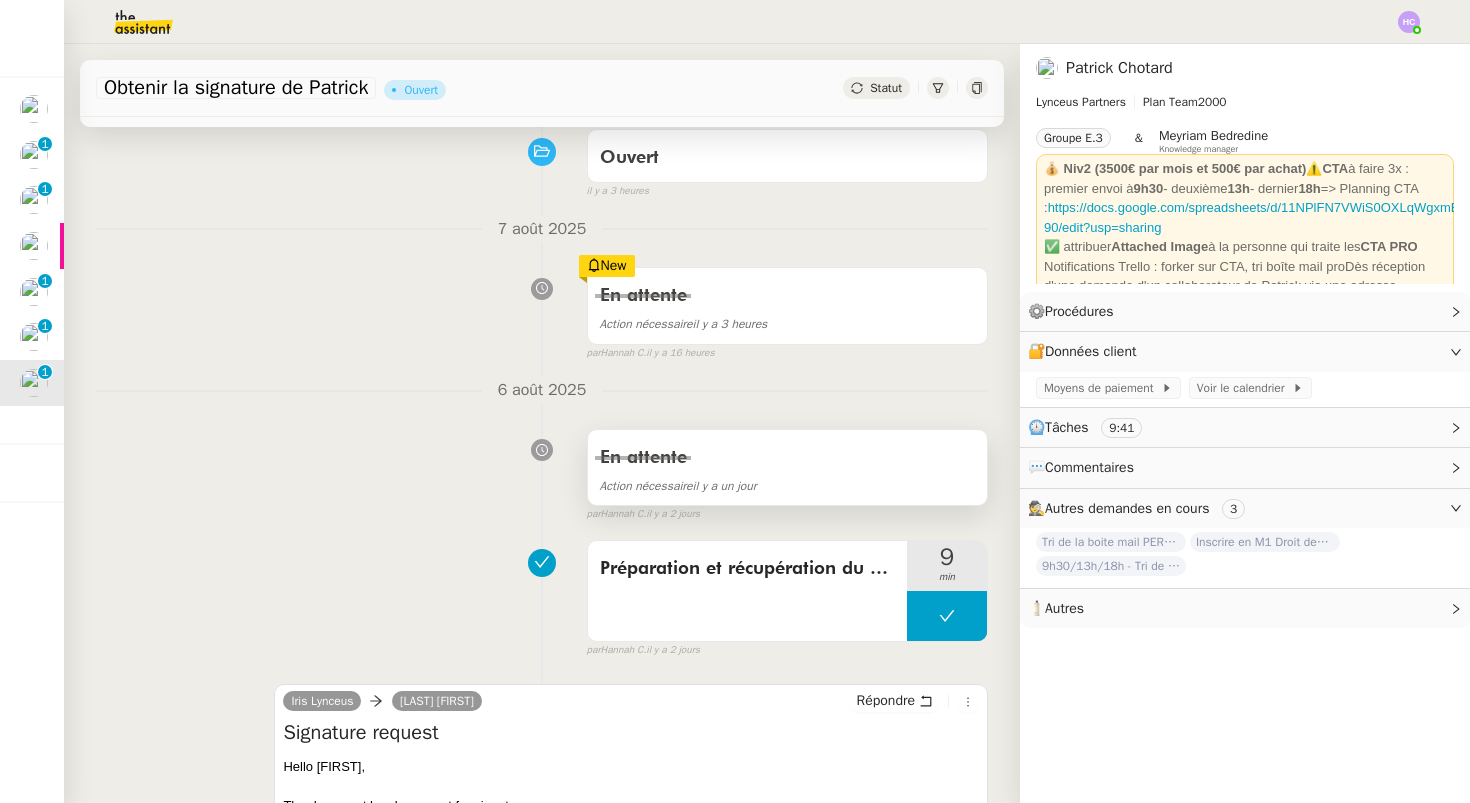 scroll, scrollTop: 228, scrollLeft: 0, axis: vertical 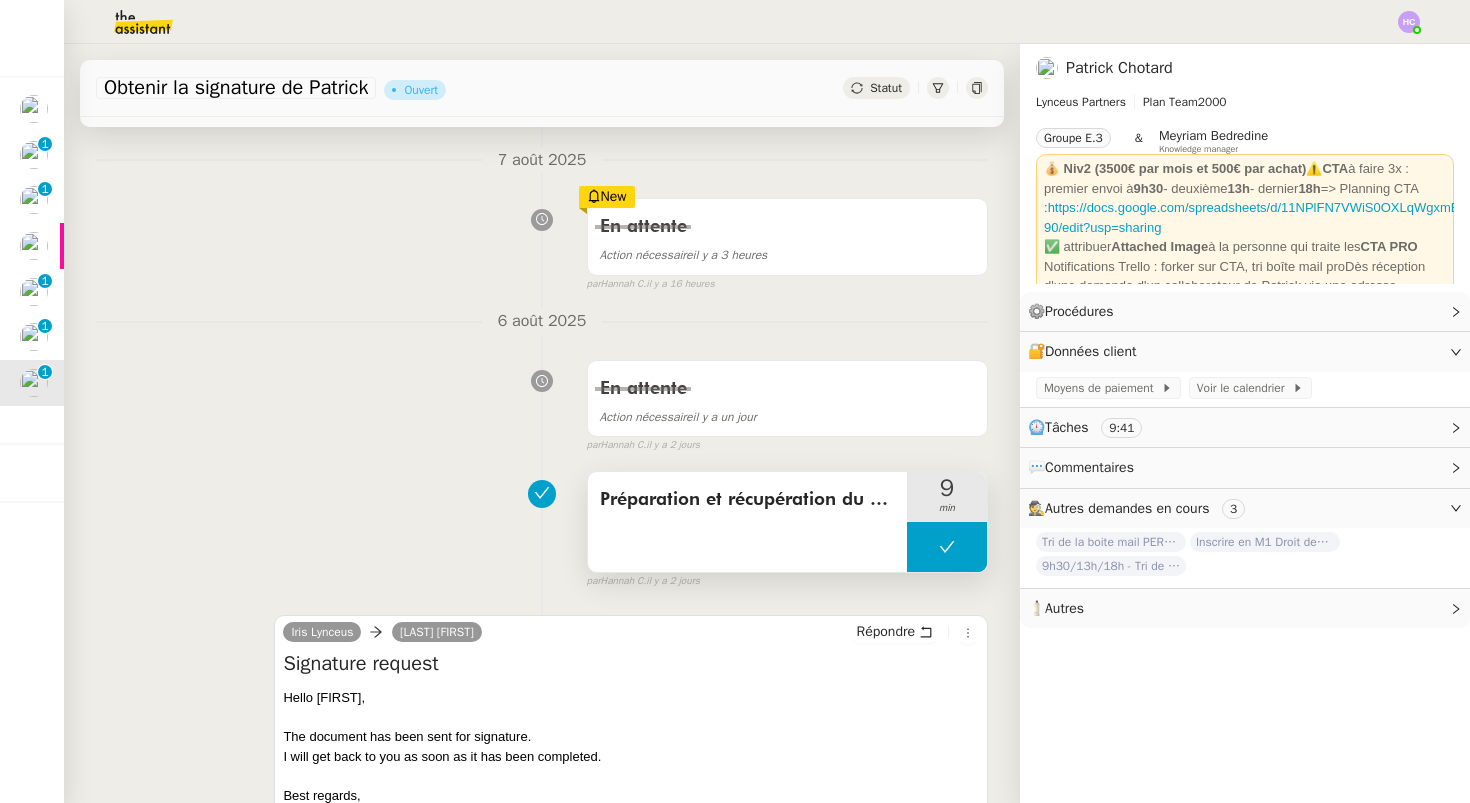 click at bounding box center (947, 547) 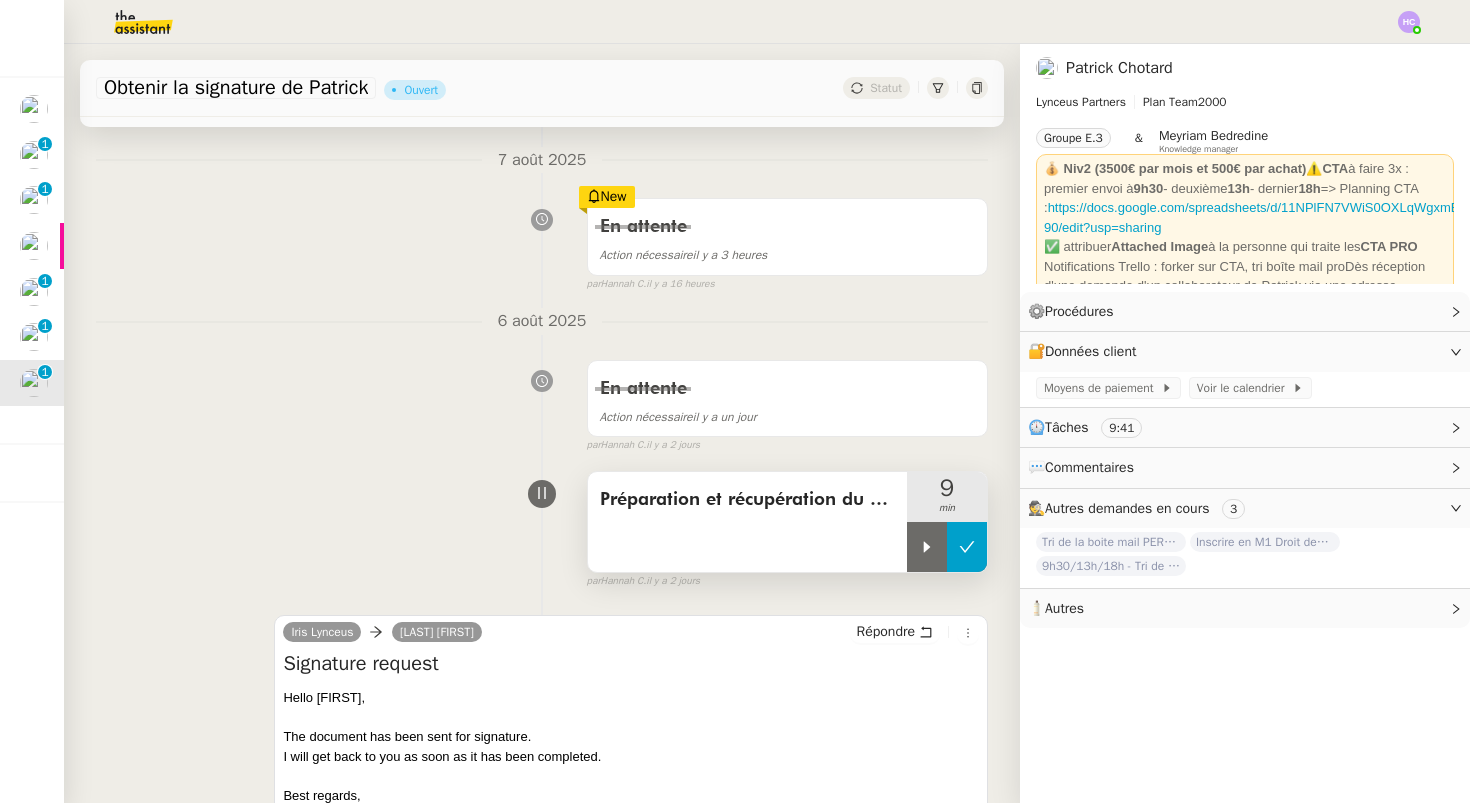 click at bounding box center [927, 547] 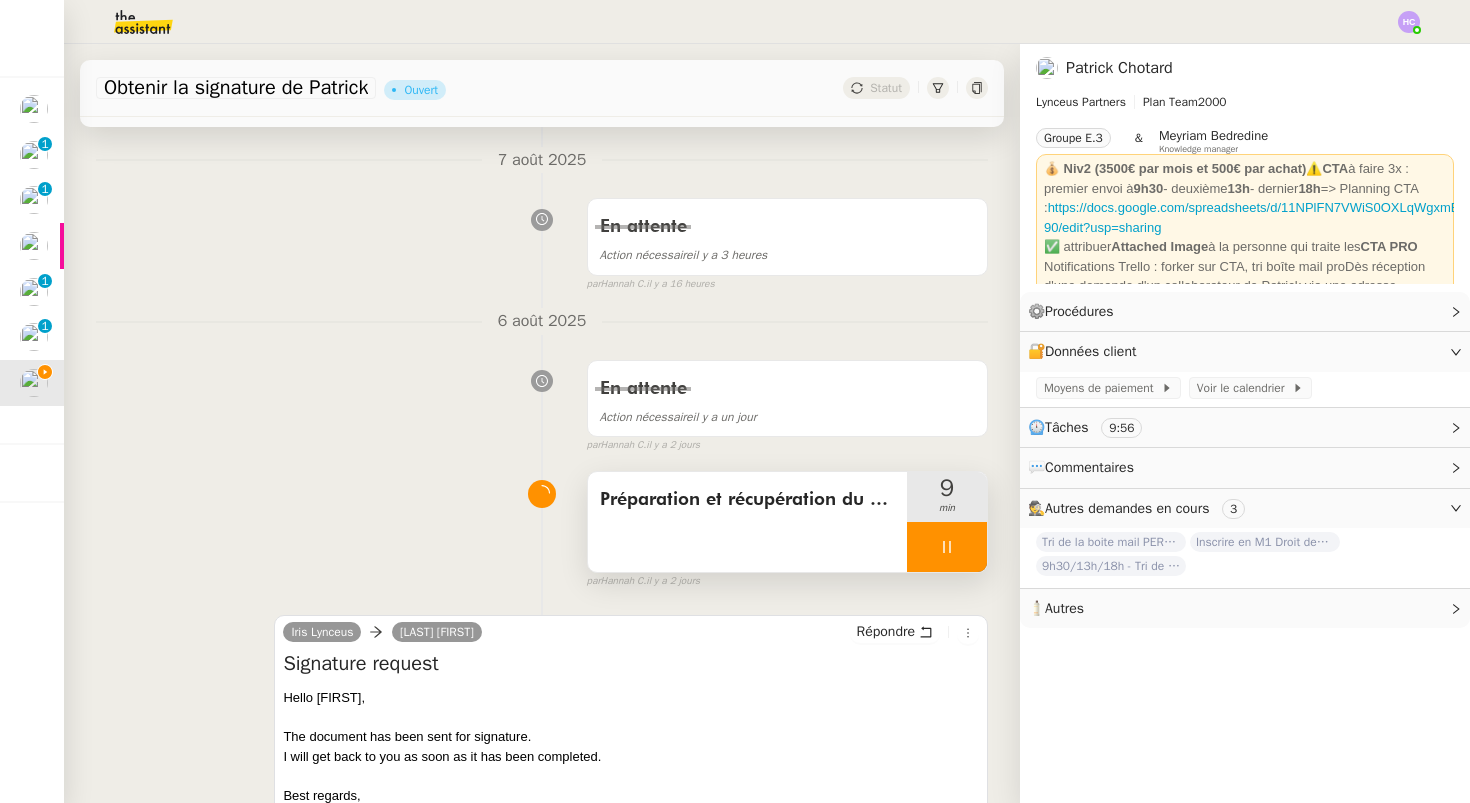click at bounding box center [947, 547] 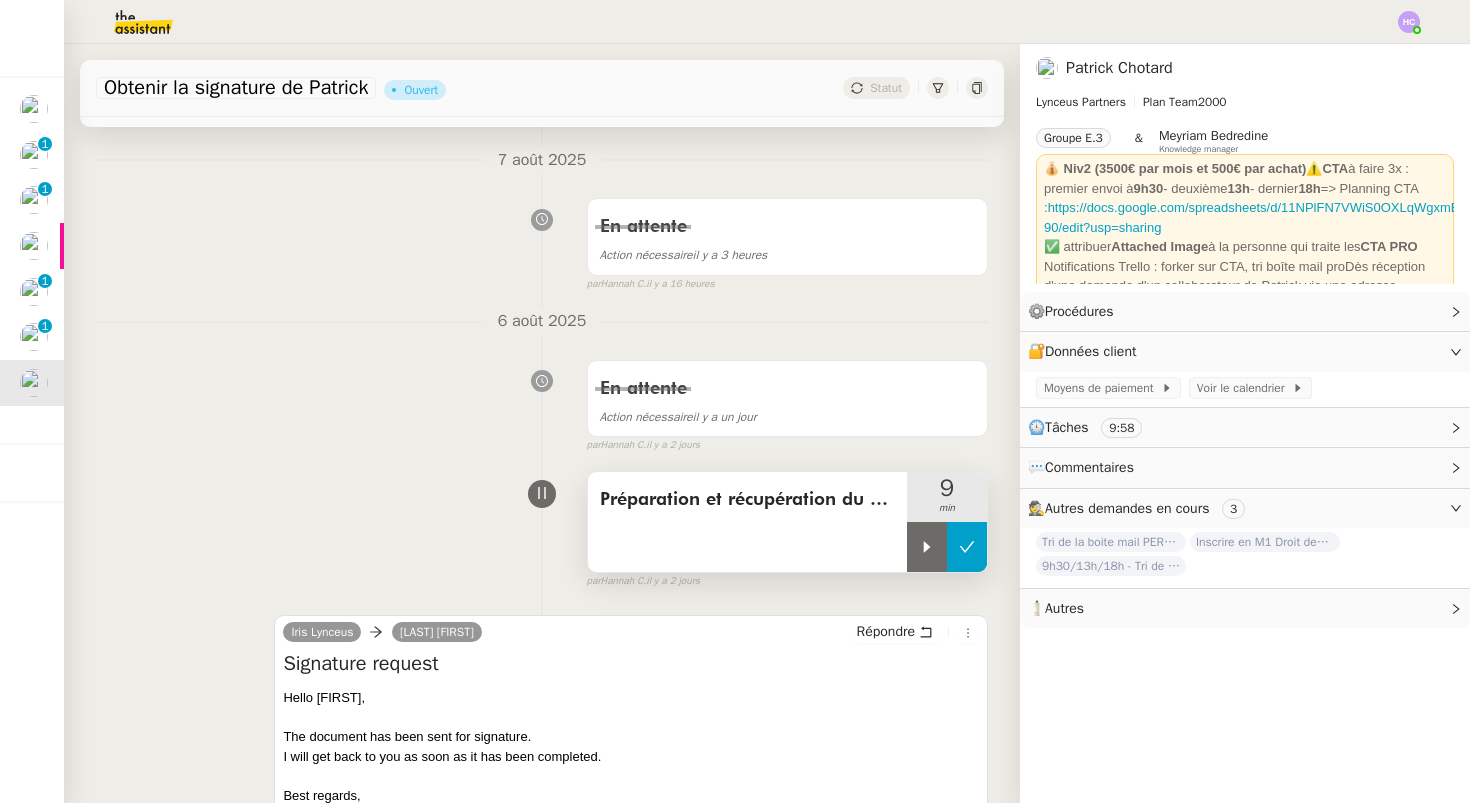 click 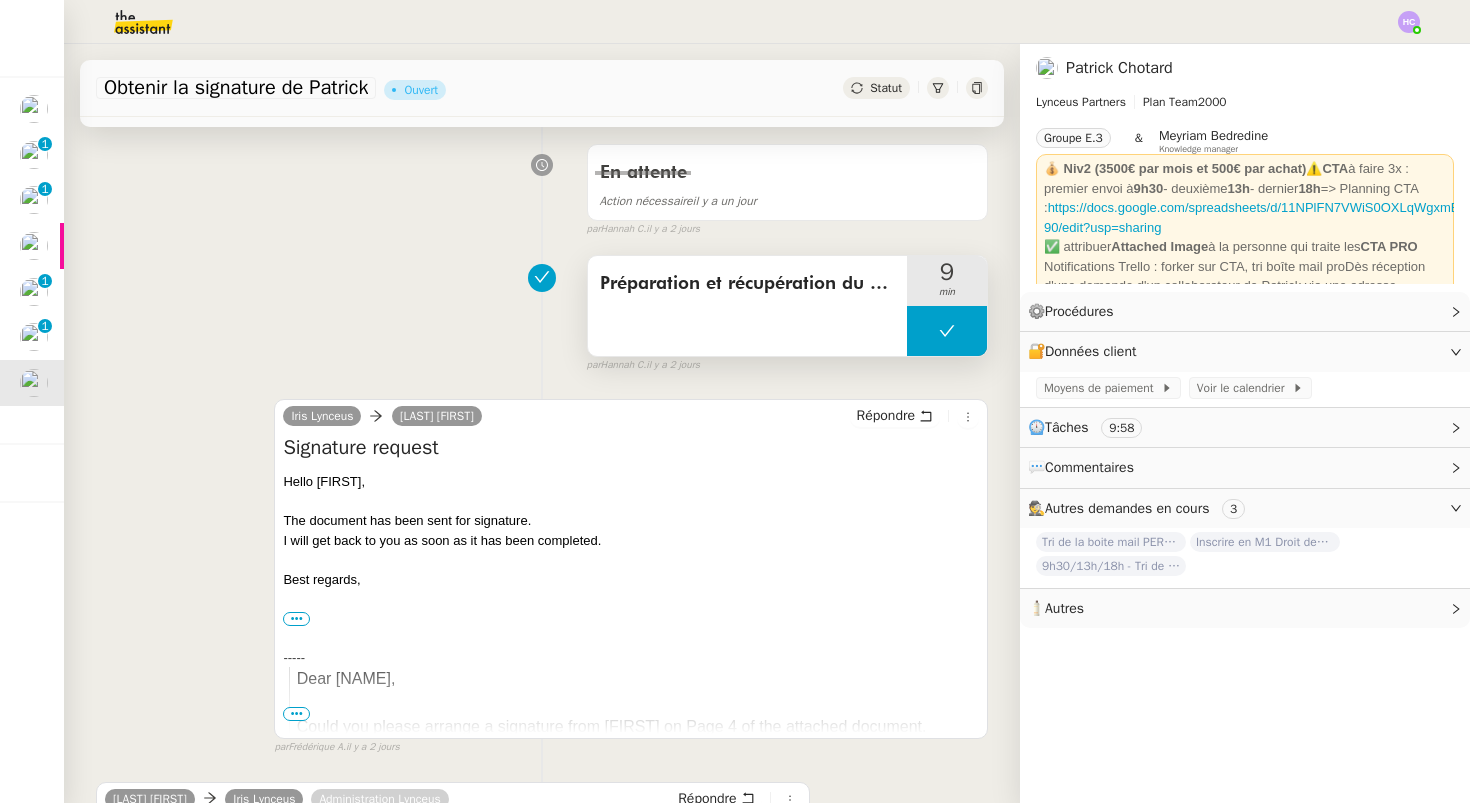 scroll, scrollTop: 483, scrollLeft: 0, axis: vertical 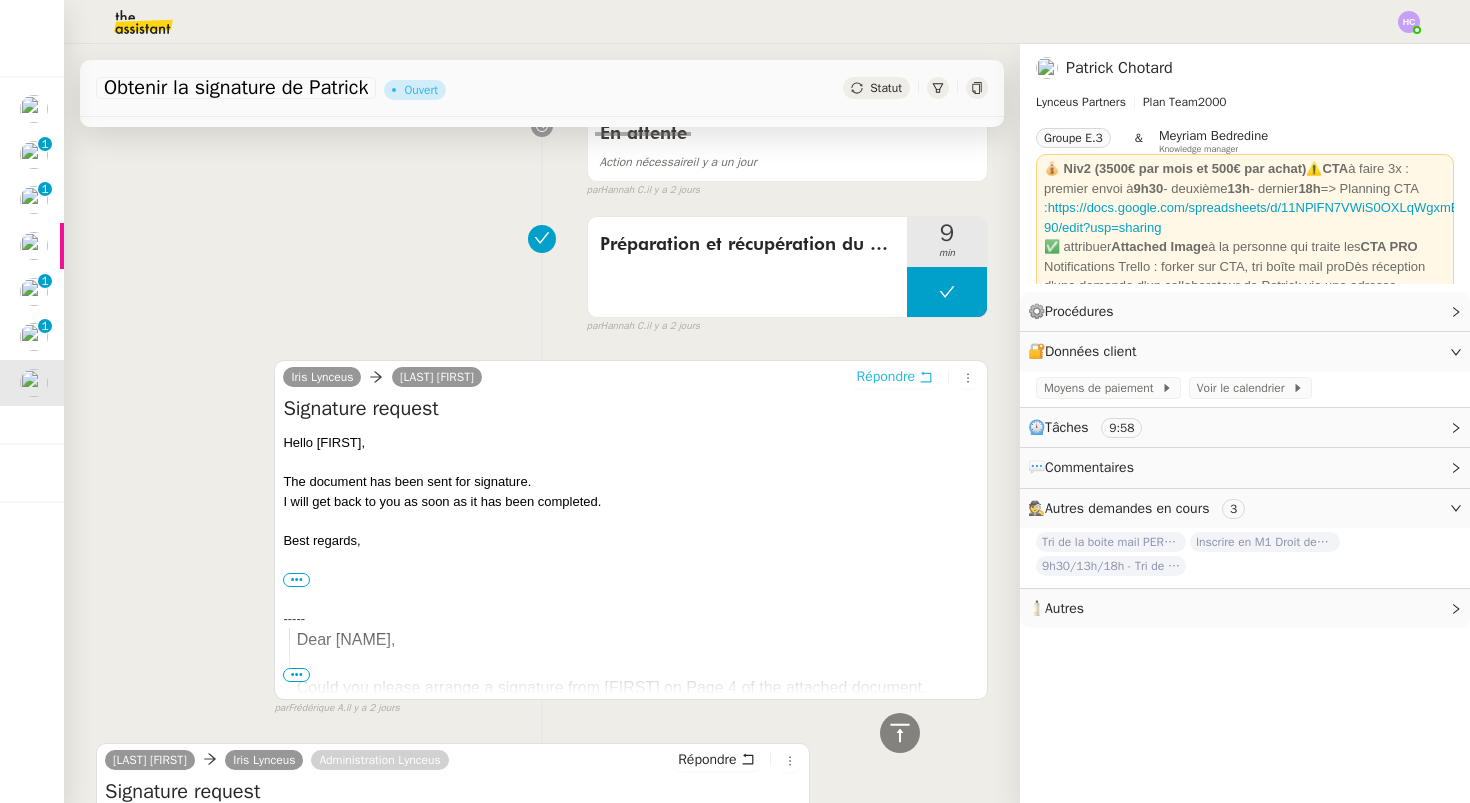 click on "Répondre" at bounding box center [886, 377] 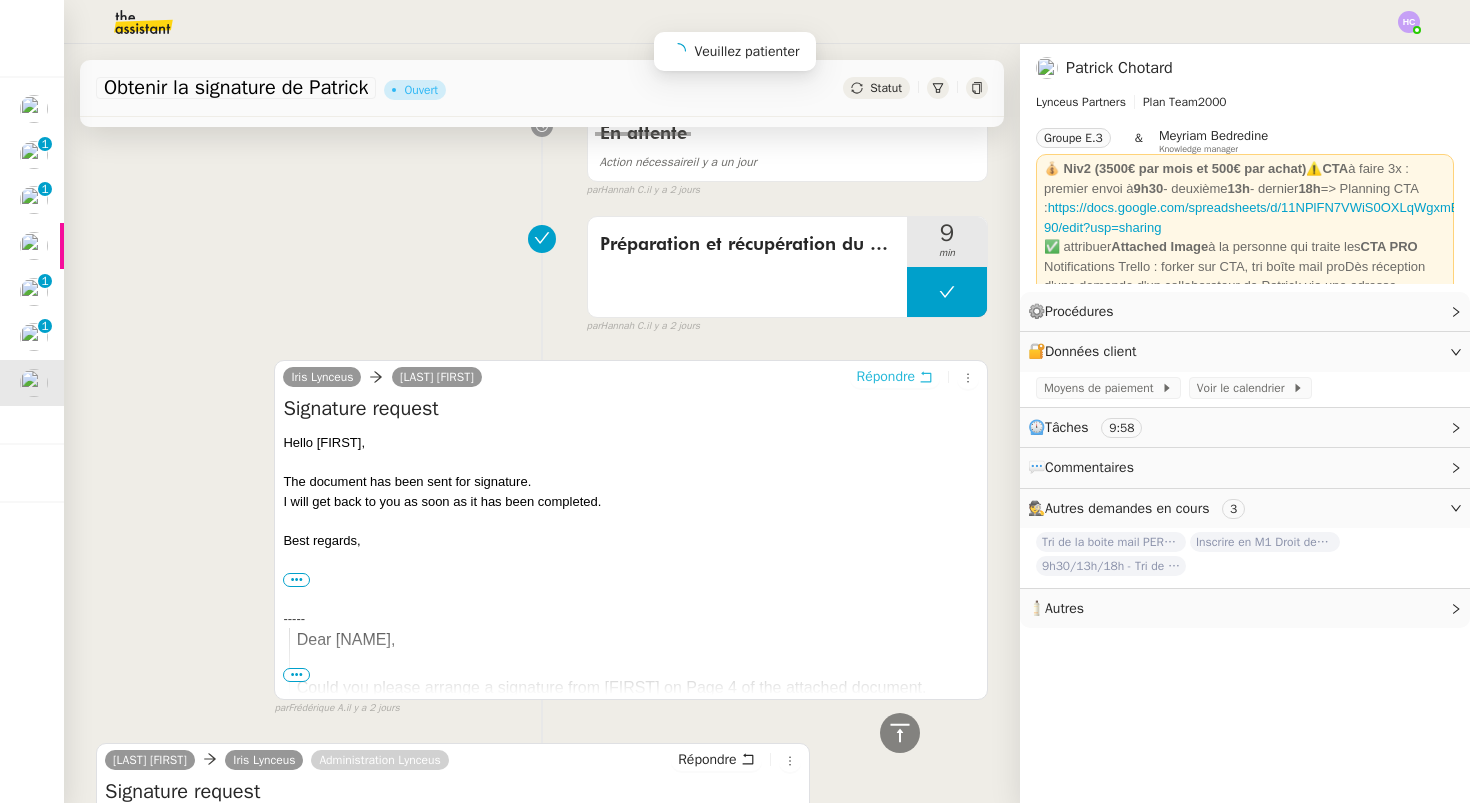 scroll, scrollTop: 635, scrollLeft: 0, axis: vertical 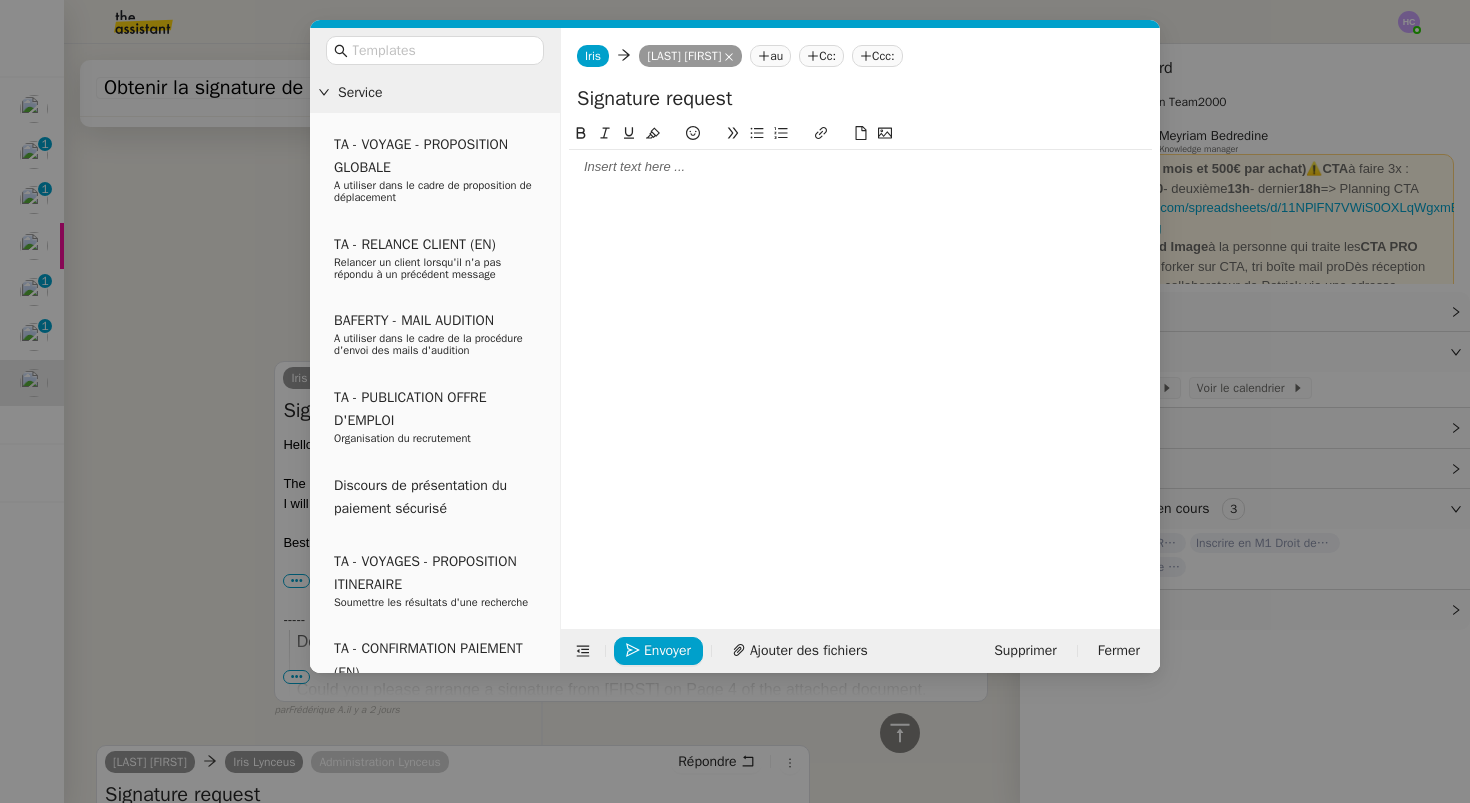 click on "Service TA - VOYAGE - PROPOSITION GLOBALE    A utiliser dans le cadre de proposition de déplacement TA - RELANCE CLIENT (EN)    Relancer un client lorsqu'il n'a pas répondu à un précédent message BAFERTY - MAIL AUDITION    A utiliser dans le cadre de la procédure d'envoi des mails d'audition TA - PUBLICATION OFFRE D'EMPLOI     Organisation du recrutement Discours de présentation du paiement sécurisé    TA - VOYAGES - PROPOSITION ITINERAIRE    Soumettre les résultats d'une recherche TA - CONFIRMATION PAIEMENT (EN)    Confirmer avec le client de modèle de transaction - Attention Plan Pro nécessaire. TA - COURRIER EXPEDIE (recommandé)    A utiliser dans le cadre de l'envoi d'un courrier recommandé TA - PARTAGE DE CALENDRIER (EN)    A utiliser pour demander au client de partager son calendrier afin de faciliter l'accès et la gestion PSPI - Appel de fonds MJL    A utiliser dans le cadre de la procédure d'appel de fonds MJL TA - RELANCE CLIENT    TA - AR PROCEDURES        21 YIELD" at bounding box center (735, 401) 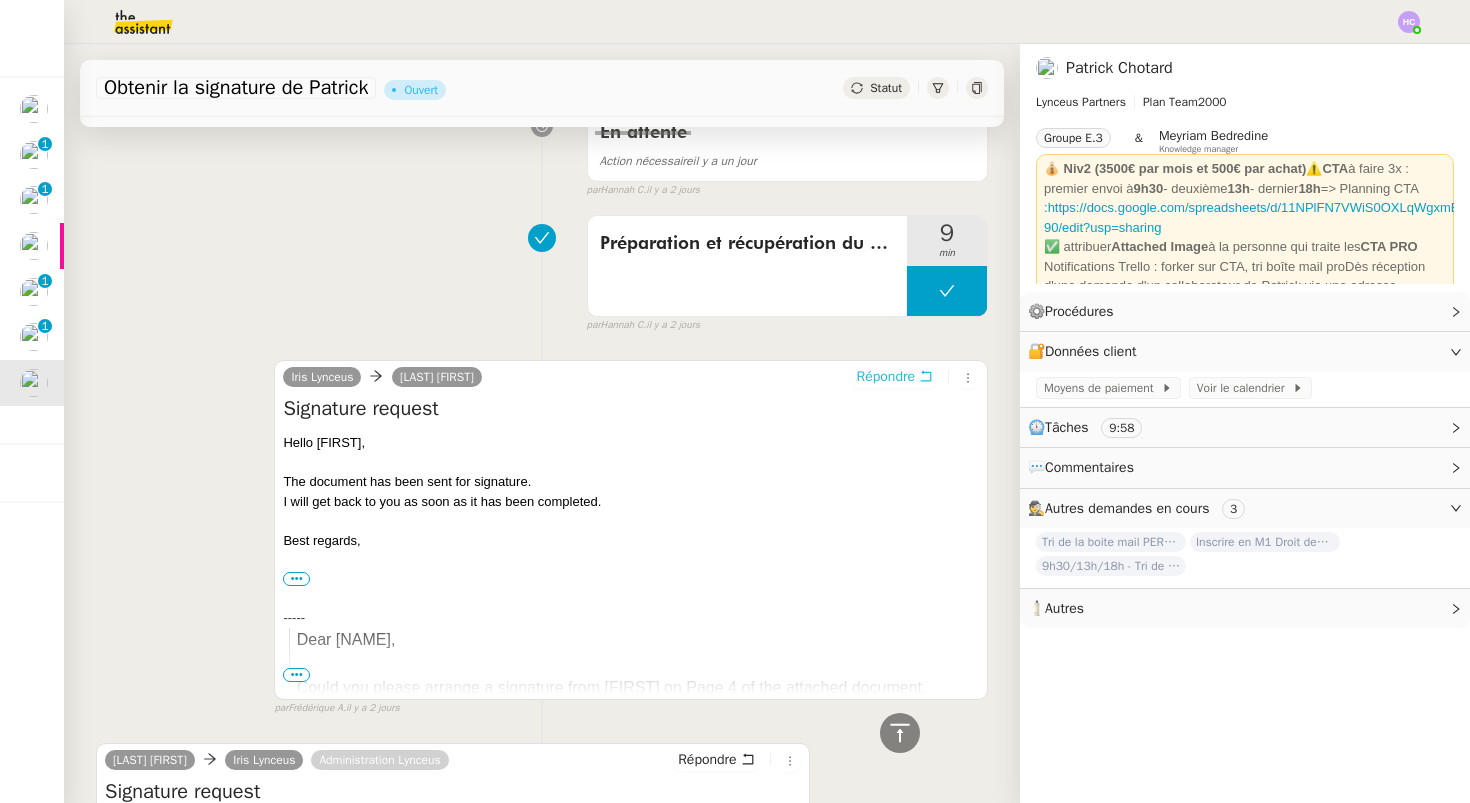 scroll, scrollTop: 633, scrollLeft: 0, axis: vertical 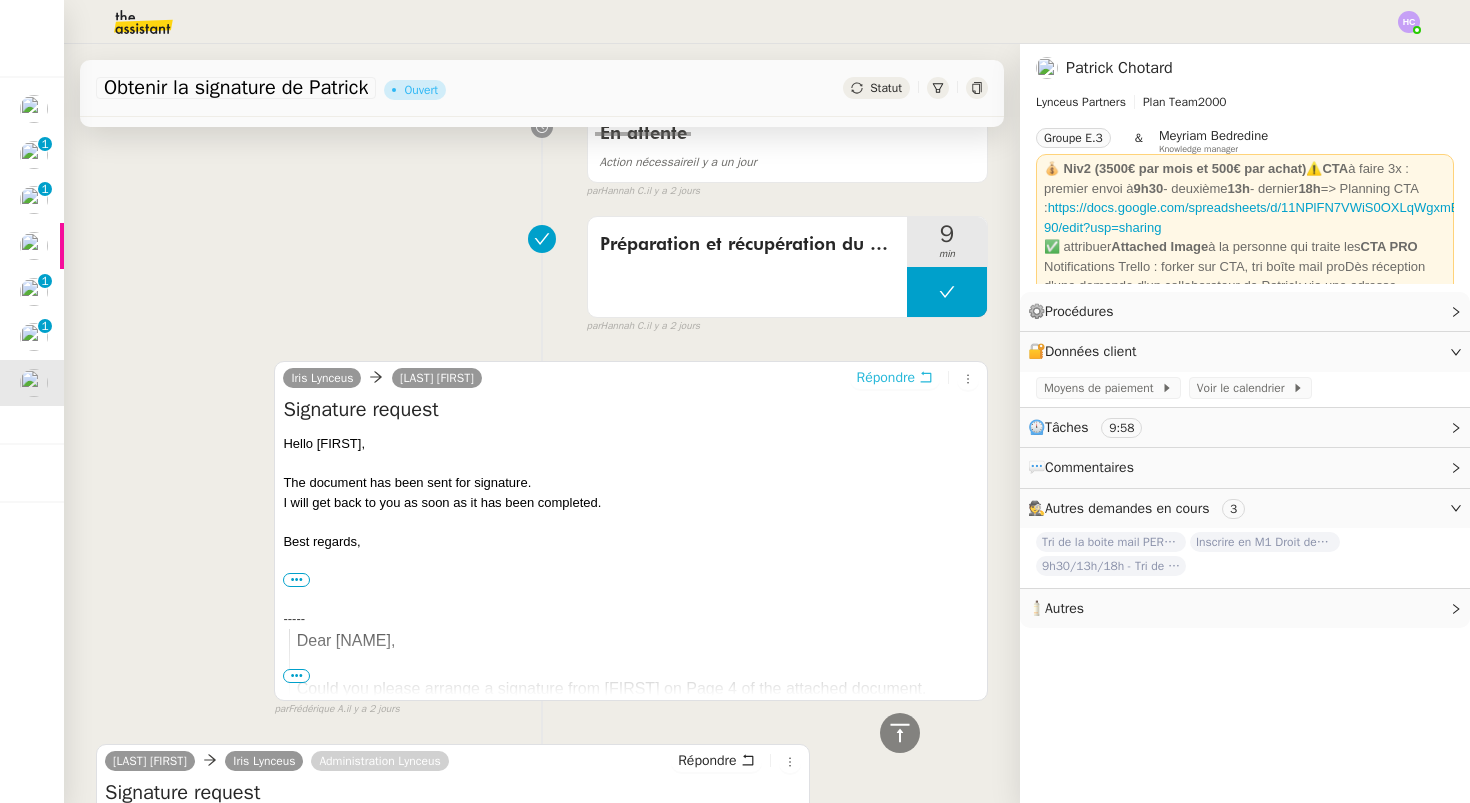 click on "Répondre" at bounding box center (886, 378) 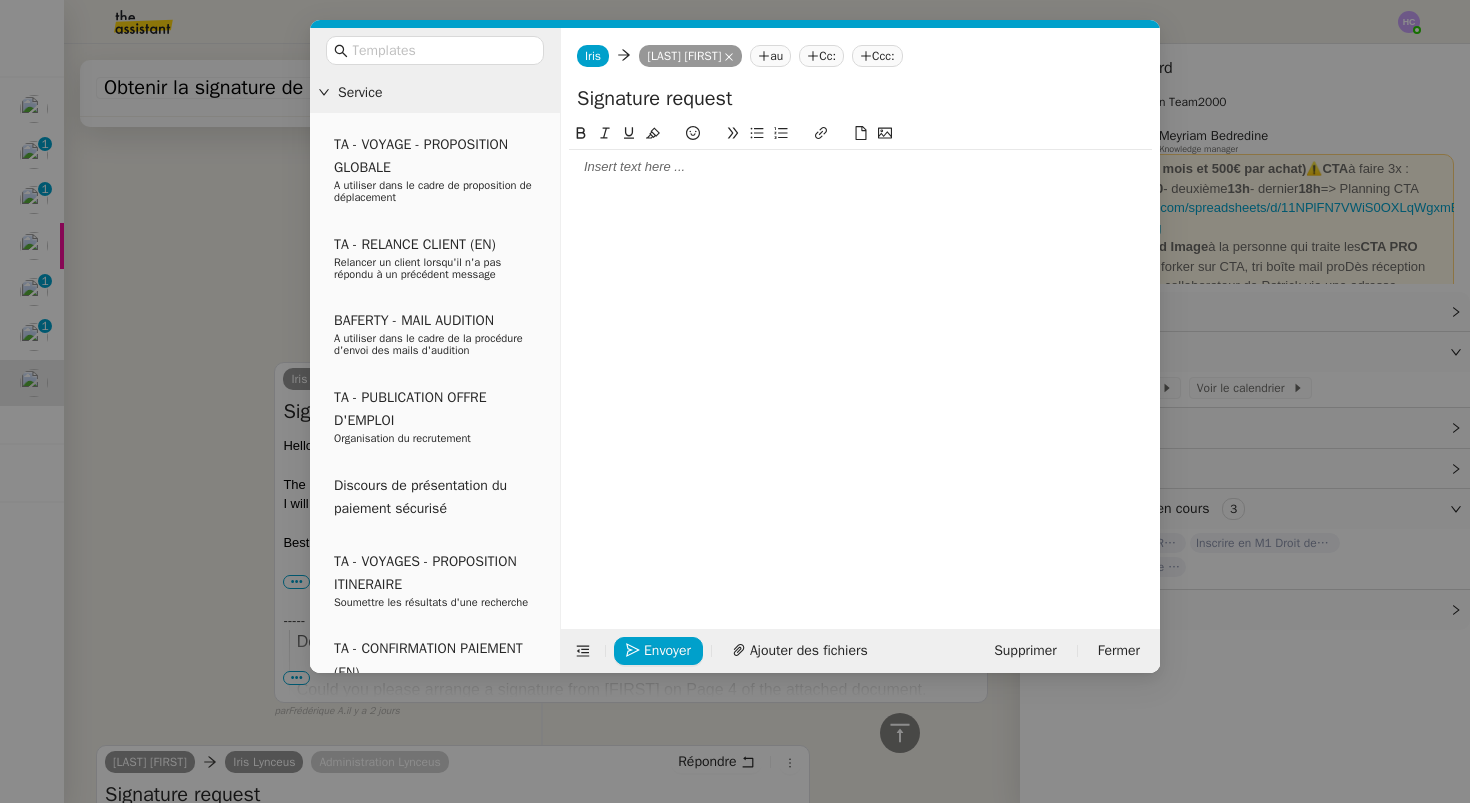 scroll, scrollTop: 788, scrollLeft: 0, axis: vertical 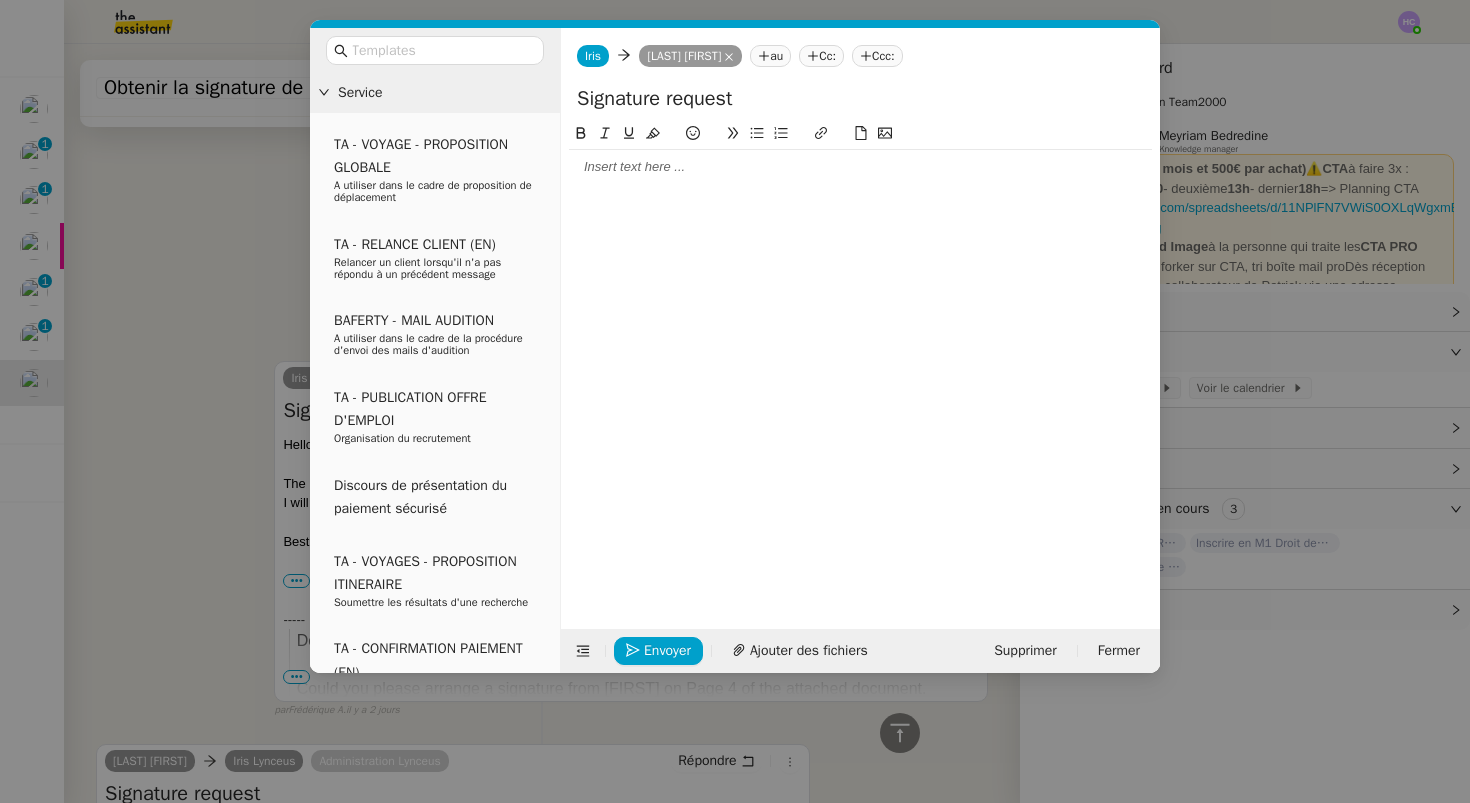 click 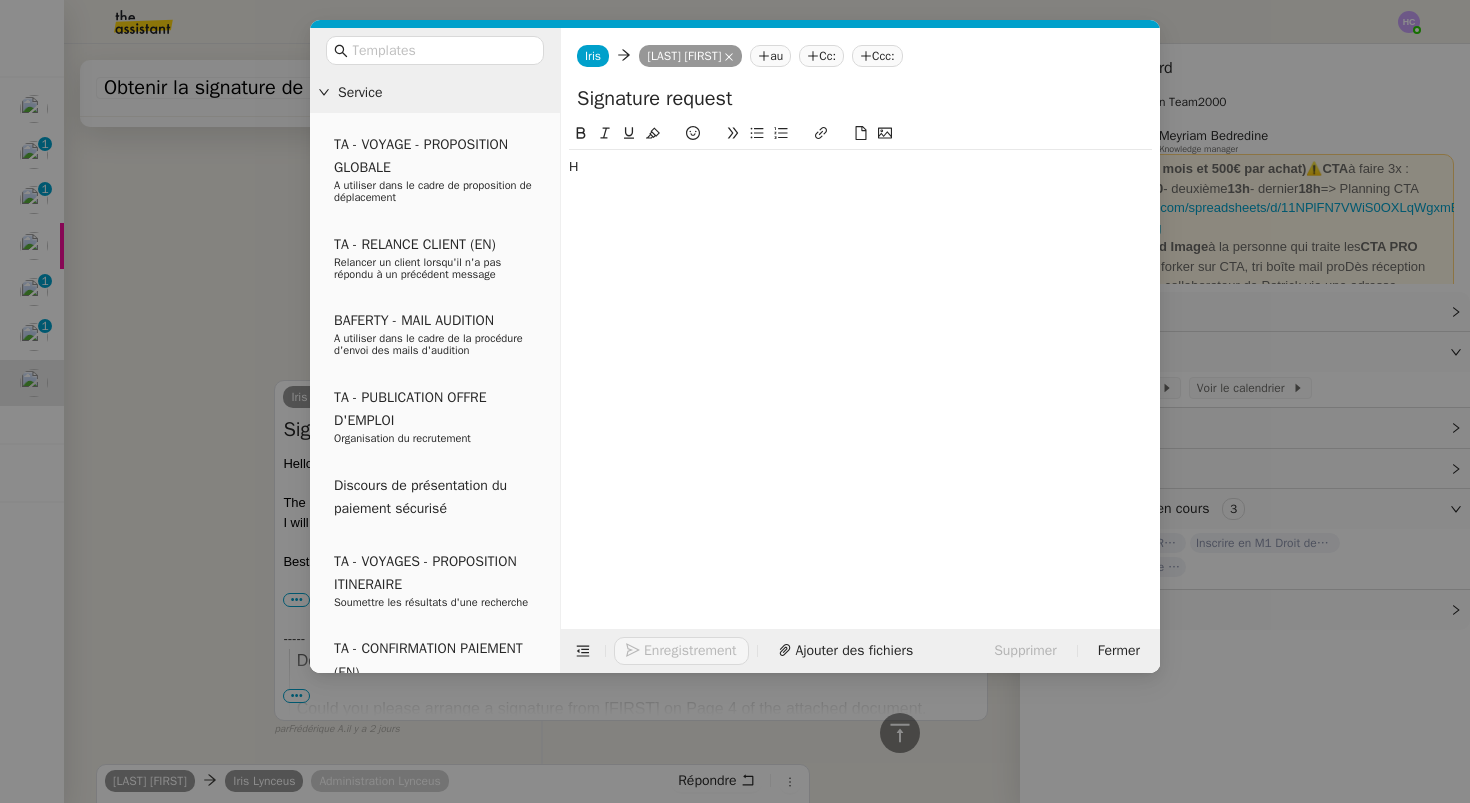 scroll, scrollTop: 808, scrollLeft: 0, axis: vertical 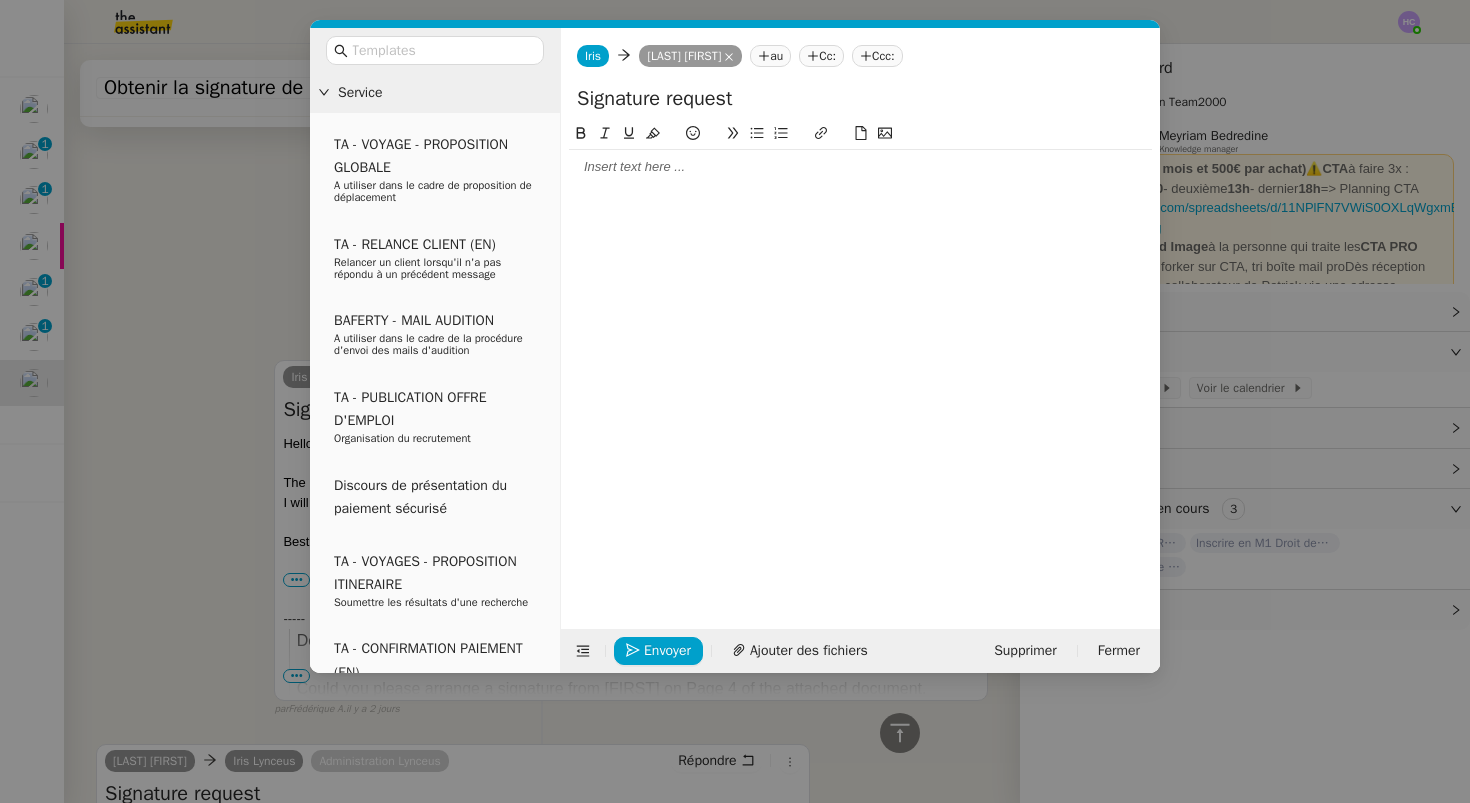 click on "Service TA - VOYAGE - PROPOSITION GLOBALE    A utiliser dans le cadre de proposition de déplacement TA - RELANCE CLIENT (EN)    Relancer un client lorsqu'il n'a pas répondu à un précédent message BAFERTY - MAIL AUDITION    A utiliser dans le cadre de la procédure d'envoi des mails d'audition TA - PUBLICATION OFFRE D'EMPLOI     Organisation du recrutement Discours de présentation du paiement sécurisé    TA - VOYAGES - PROPOSITION ITINERAIRE    Soumettre les résultats d'une recherche TA - CONFIRMATION PAIEMENT (EN)    Confirmer avec le client de modèle de transaction - Attention Plan Pro nécessaire. TA - COURRIER EXPEDIE (recommandé)    A utiliser dans le cadre de l'envoi d'un courrier recommandé TA - PARTAGE DE CALENDRIER (EN)    A utiliser pour demander au client de partager son calendrier afin de faciliter l'accès et la gestion PSPI - Appel de fonds MJL    A utiliser dans le cadre de la procédure d'appel de fonds MJL TA - RELANCE CLIENT    TA - AR PROCEDURES        21 YIELD" at bounding box center [735, 401] 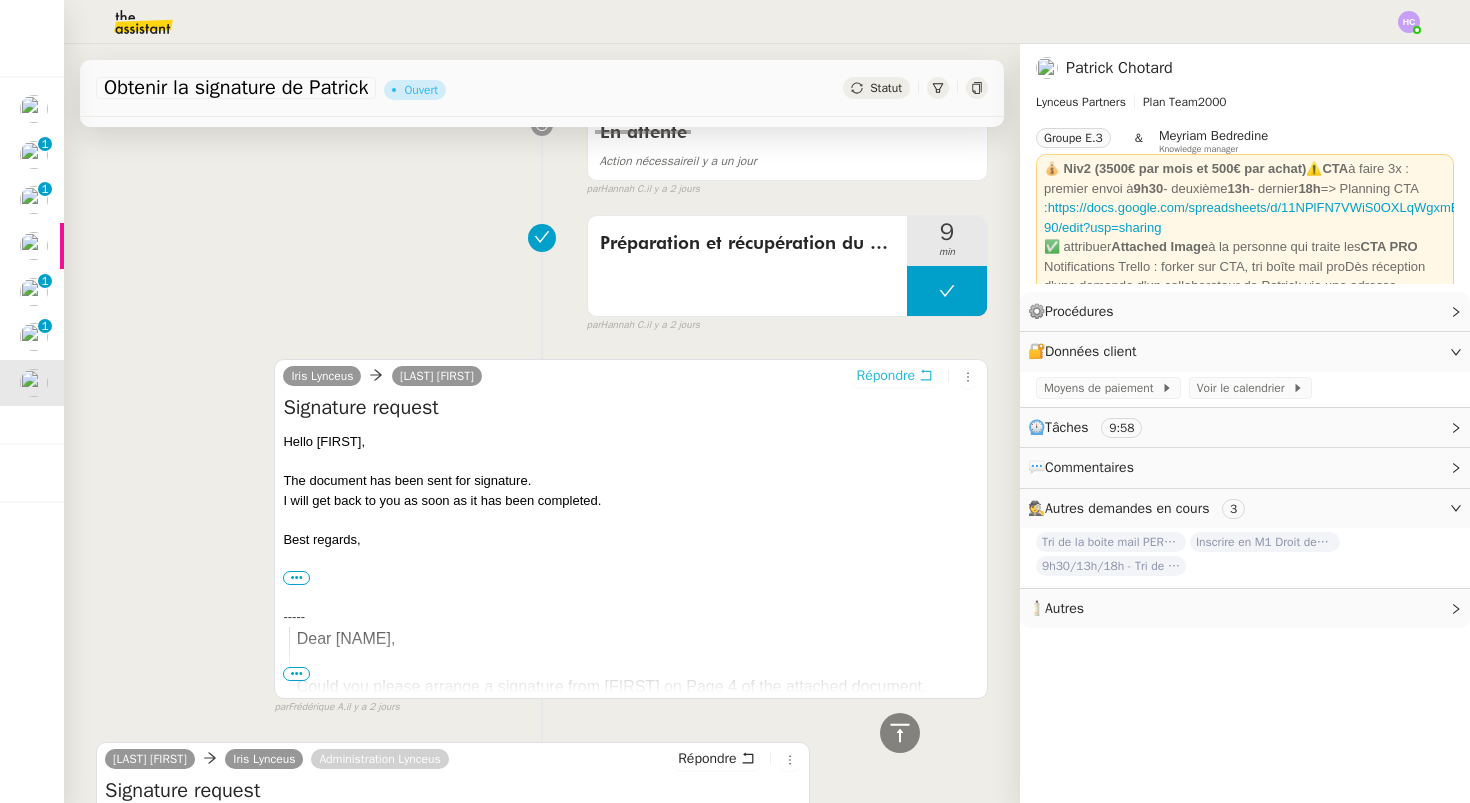 scroll, scrollTop: 804, scrollLeft: 0, axis: vertical 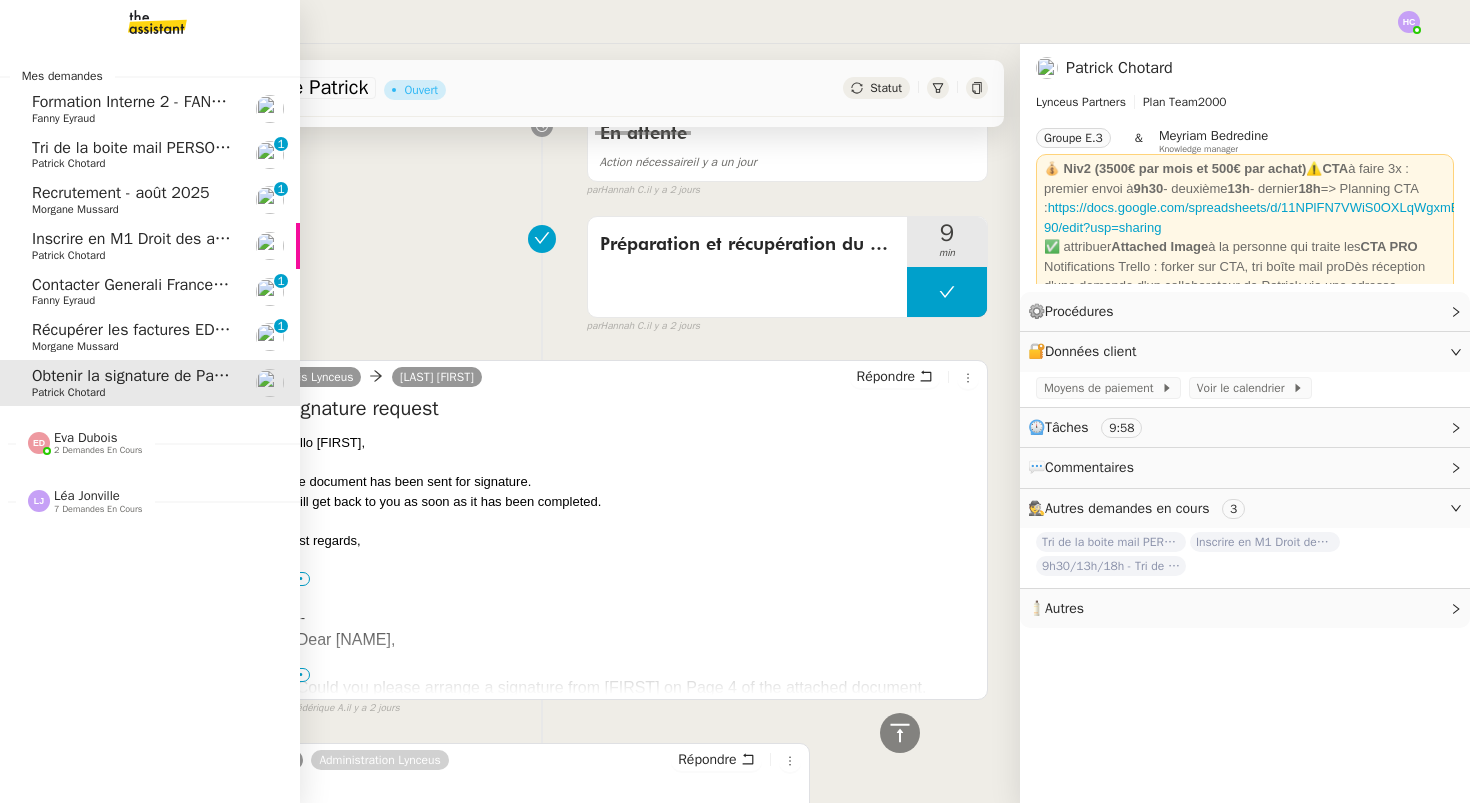 click on "[LAST] [LAST]    2 demandes en cours" 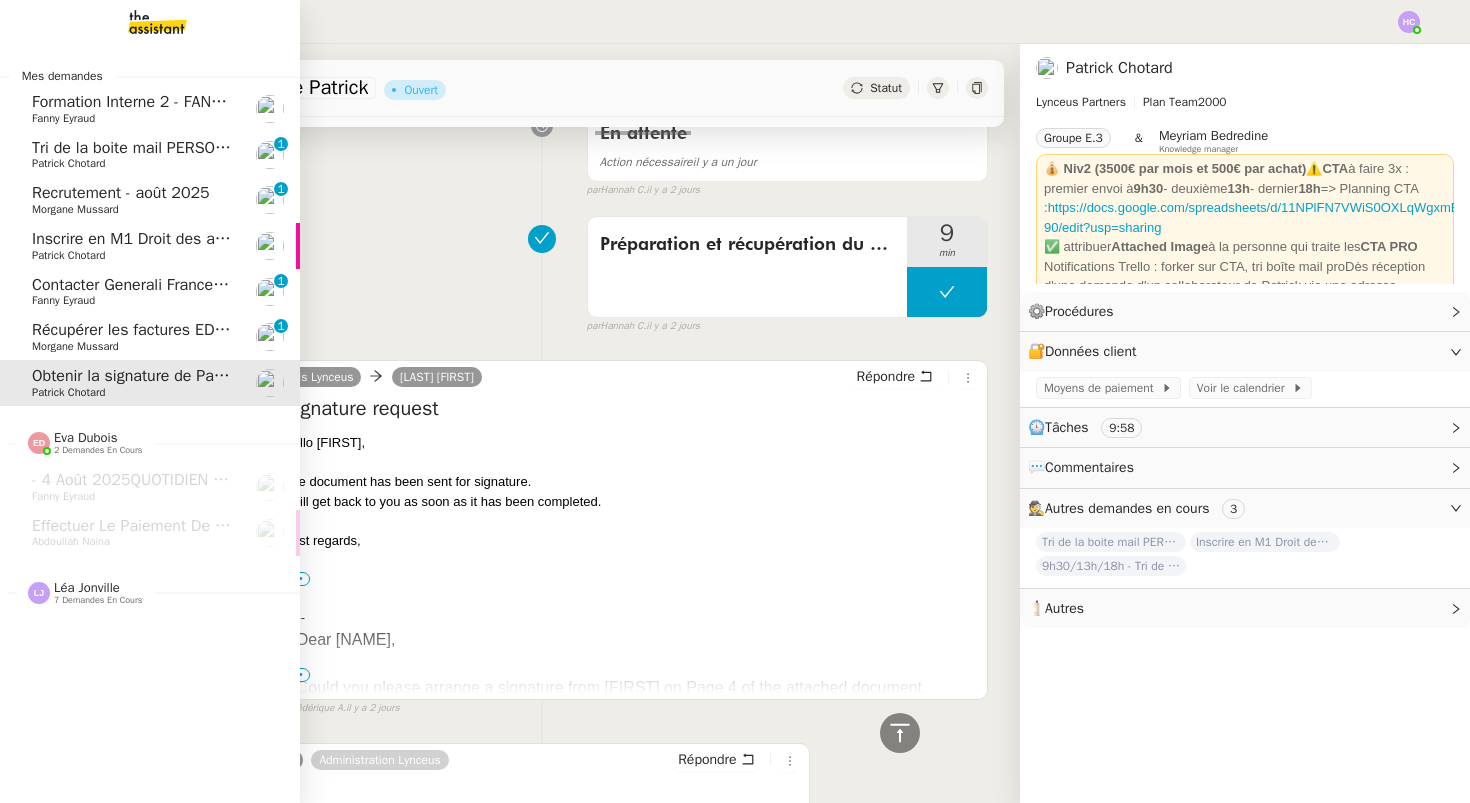 click on "[FIRST] [LAST]    7 demandes en cours" 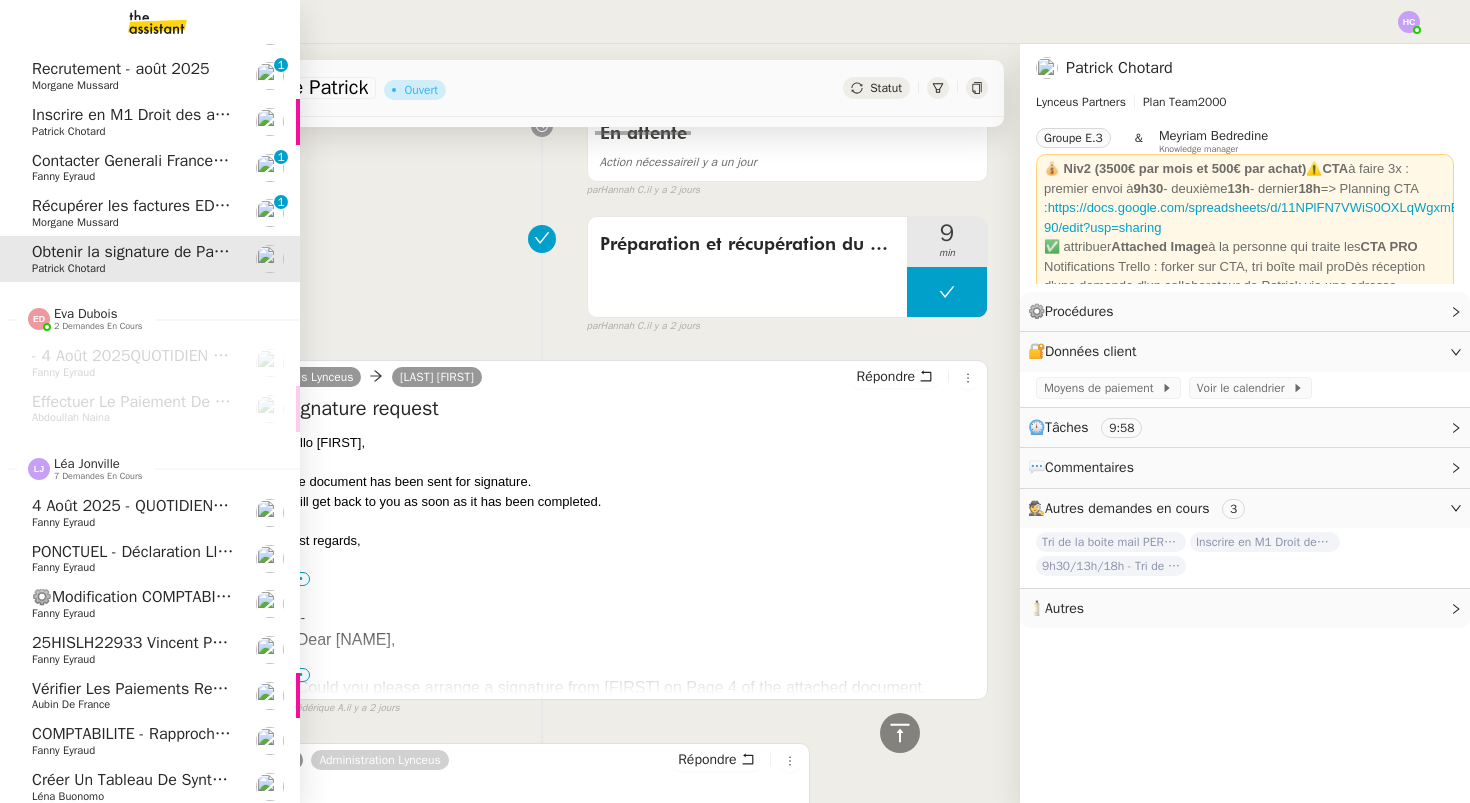 scroll, scrollTop: 131, scrollLeft: 0, axis: vertical 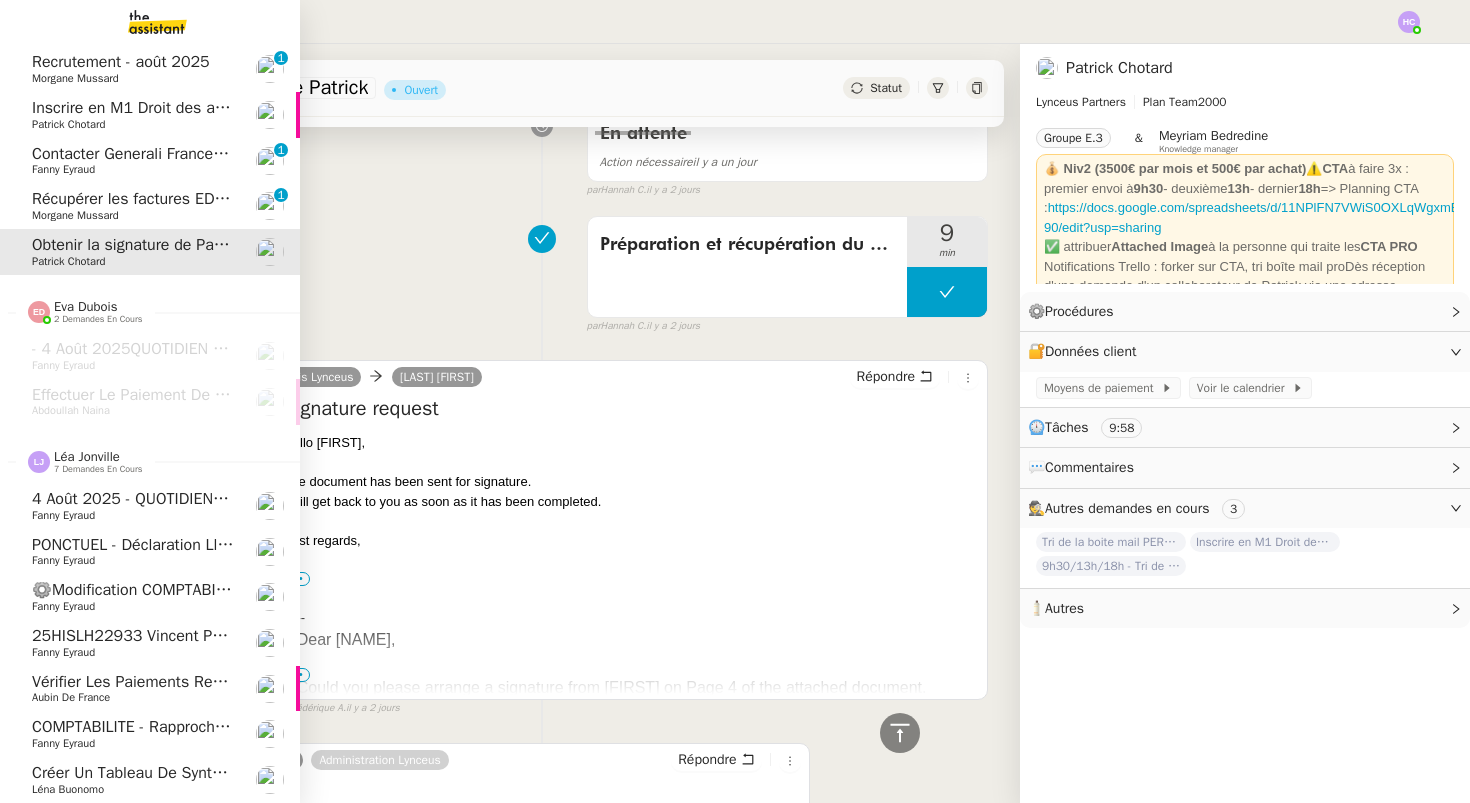 click on "Léa Jonville" 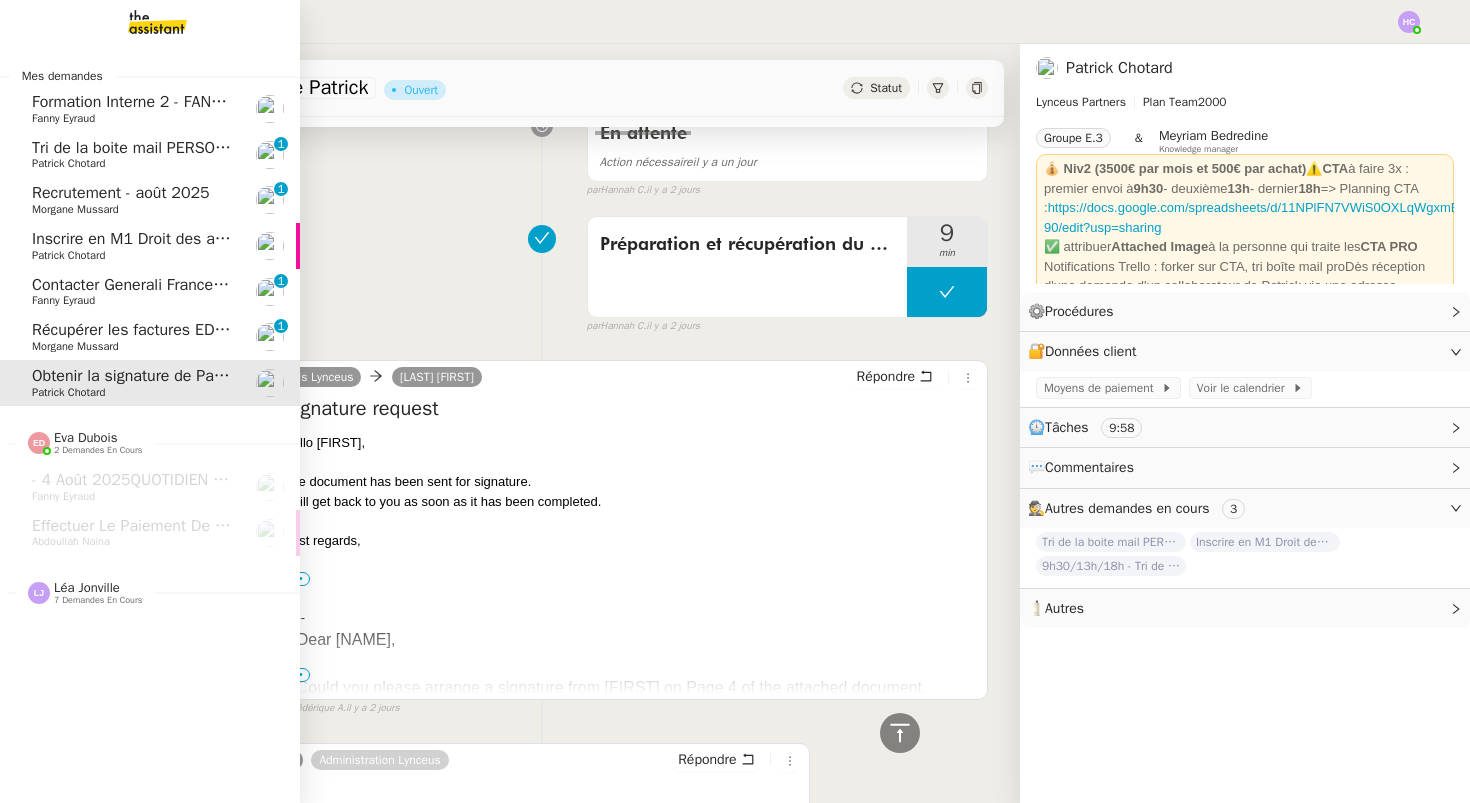 scroll, scrollTop: 0, scrollLeft: 0, axis: both 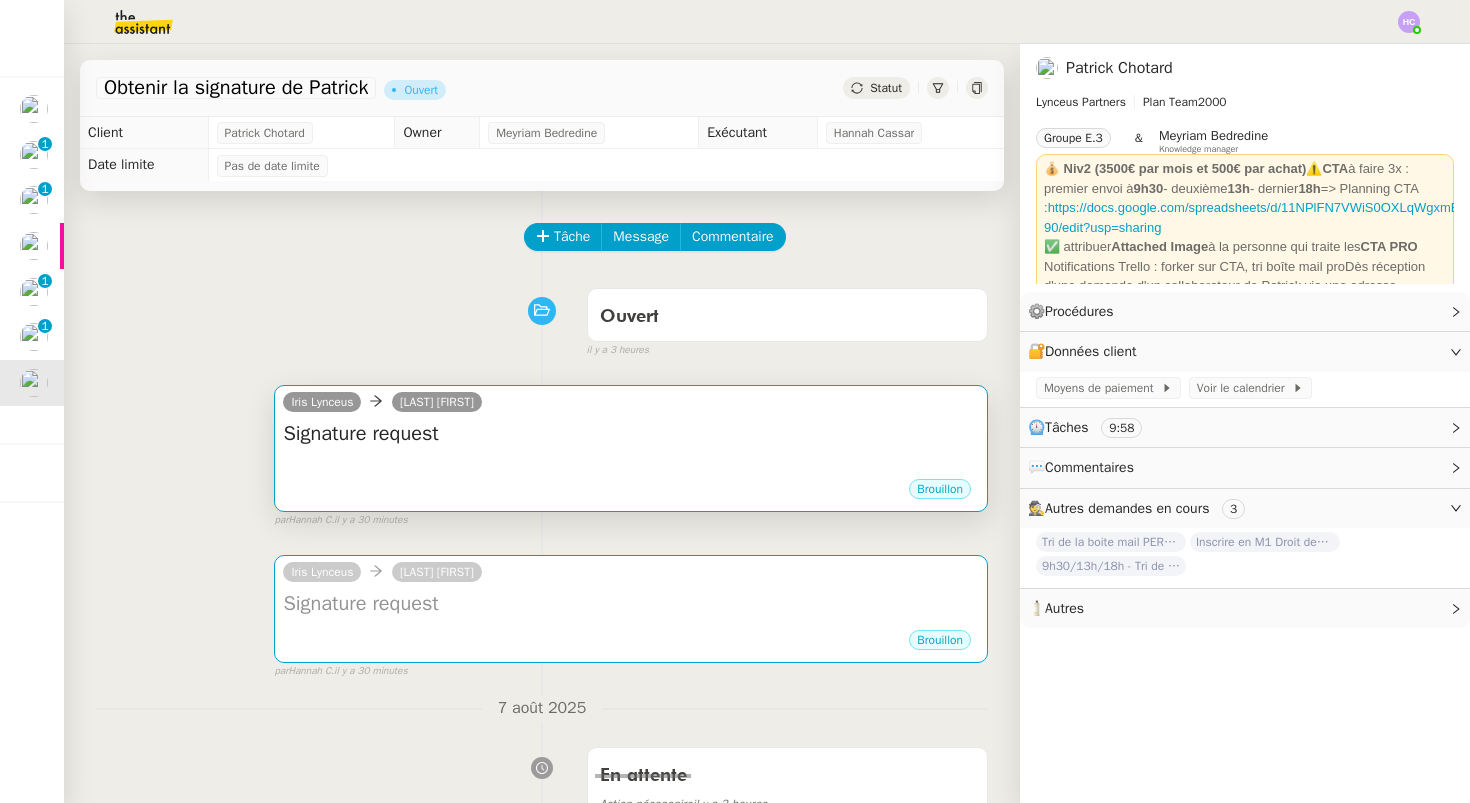 click on "Signature request" at bounding box center [631, 434] 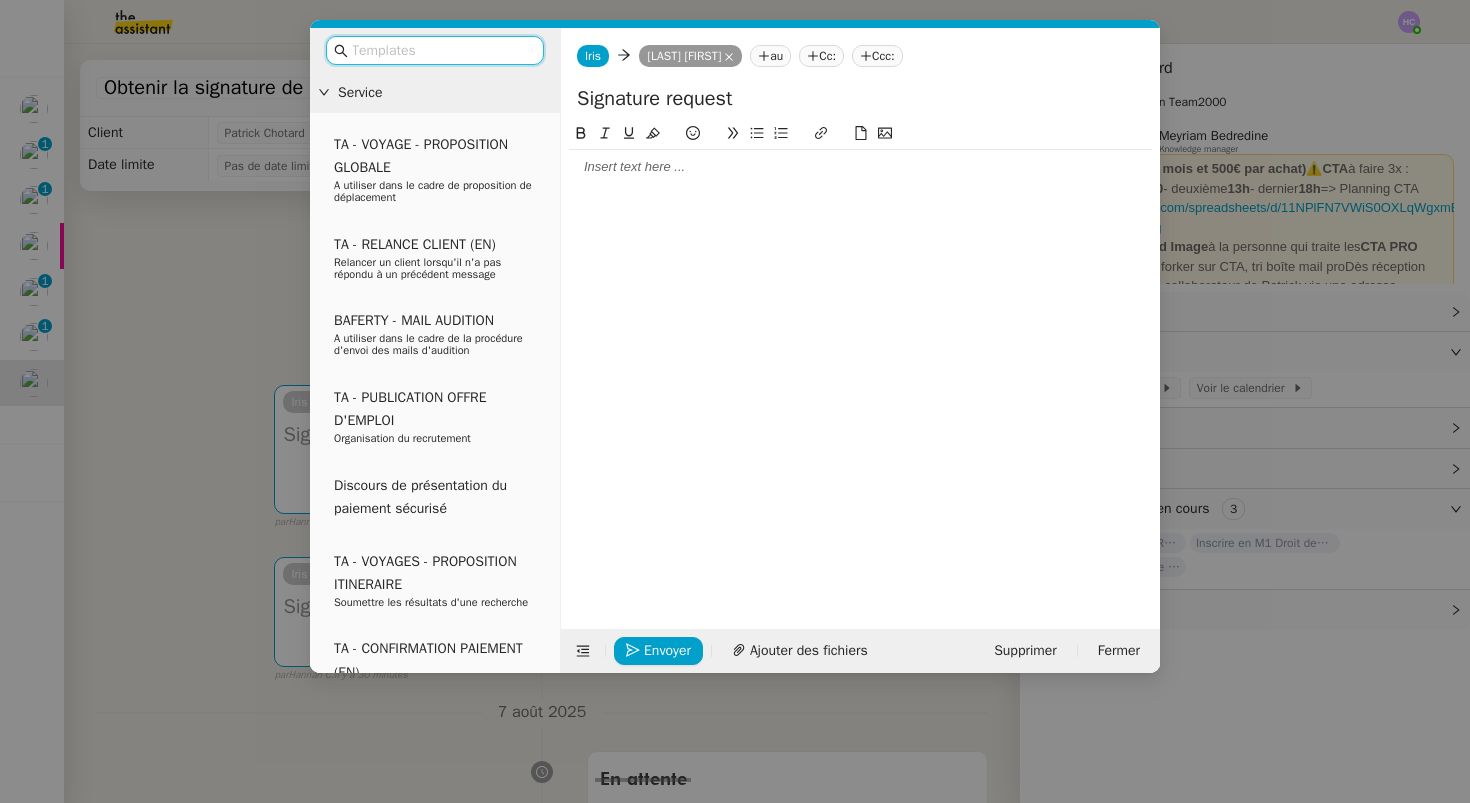 click on "Service TA - VOYAGE - PROPOSITION GLOBALE    A utiliser dans le cadre de proposition de déplacement TA - RELANCE CLIENT (EN)    Relancer un client lorsqu'il n'a pas répondu à un précédent message BAFERTY - MAIL AUDITION    A utiliser dans le cadre de la procédure d'envoi des mails d'audition TA - PUBLICATION OFFRE D'EMPLOI     Organisation du recrutement Discours de présentation du paiement sécurisé    TA - VOYAGES - PROPOSITION ITINERAIRE    Soumettre les résultats d'une recherche TA - CONFIRMATION PAIEMENT (EN)    Confirmer avec le client de modèle de transaction - Attention Plan Pro nécessaire. TA - COURRIER EXPEDIE (recommandé)    A utiliser dans le cadre de l'envoi d'un courrier recommandé TA - PARTAGE DE CALENDRIER (EN)    A utiliser pour demander au client de partager son calendrier afin de faciliter l'accès et la gestion PSPI - Appel de fonds MJL    A utiliser dans le cadre de la procédure d'appel de fonds MJL TA - RELANCE CLIENT    TA - AR PROCEDURES        21 YIELD" at bounding box center (735, 401) 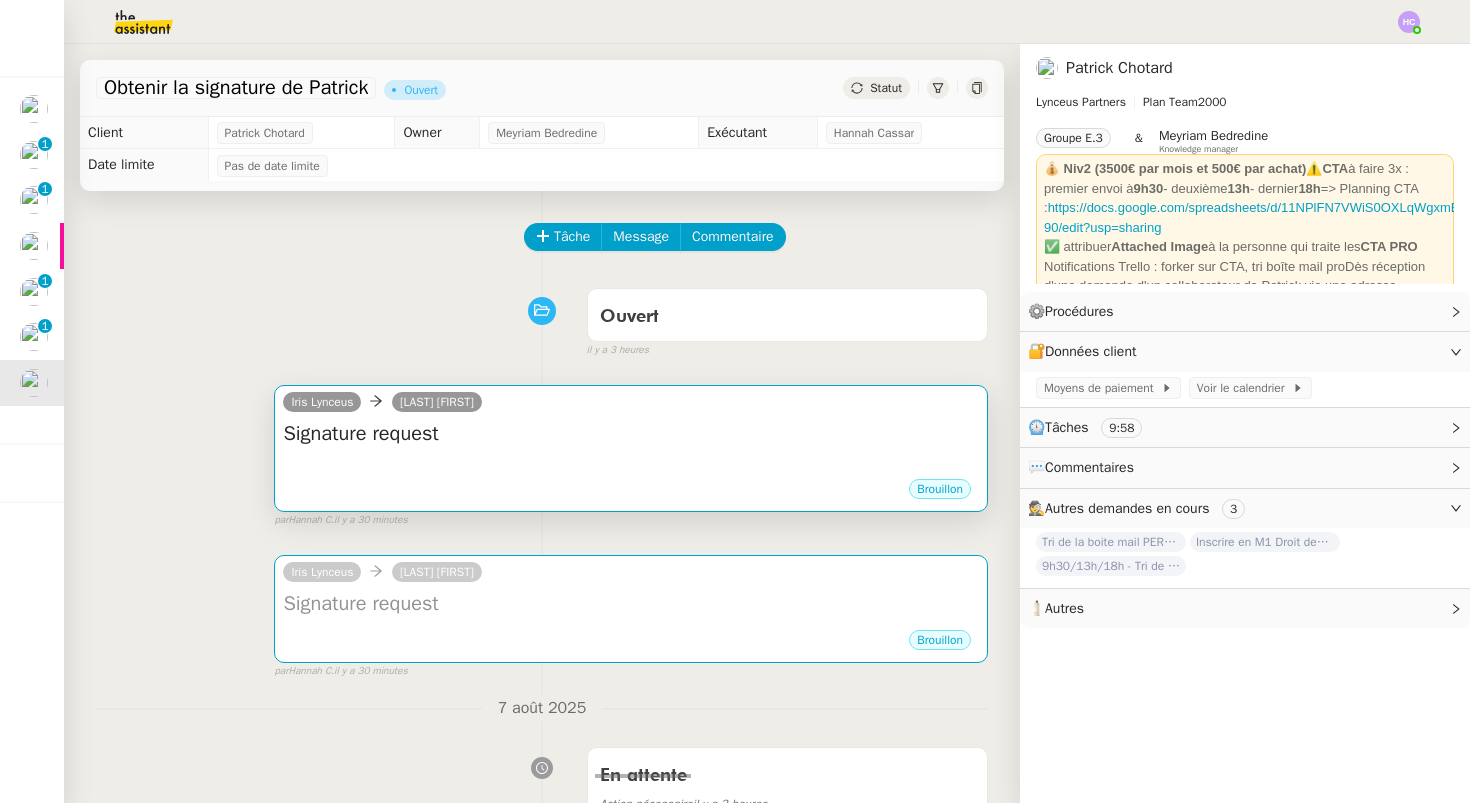 click on "Brouillon" at bounding box center (631, 492) 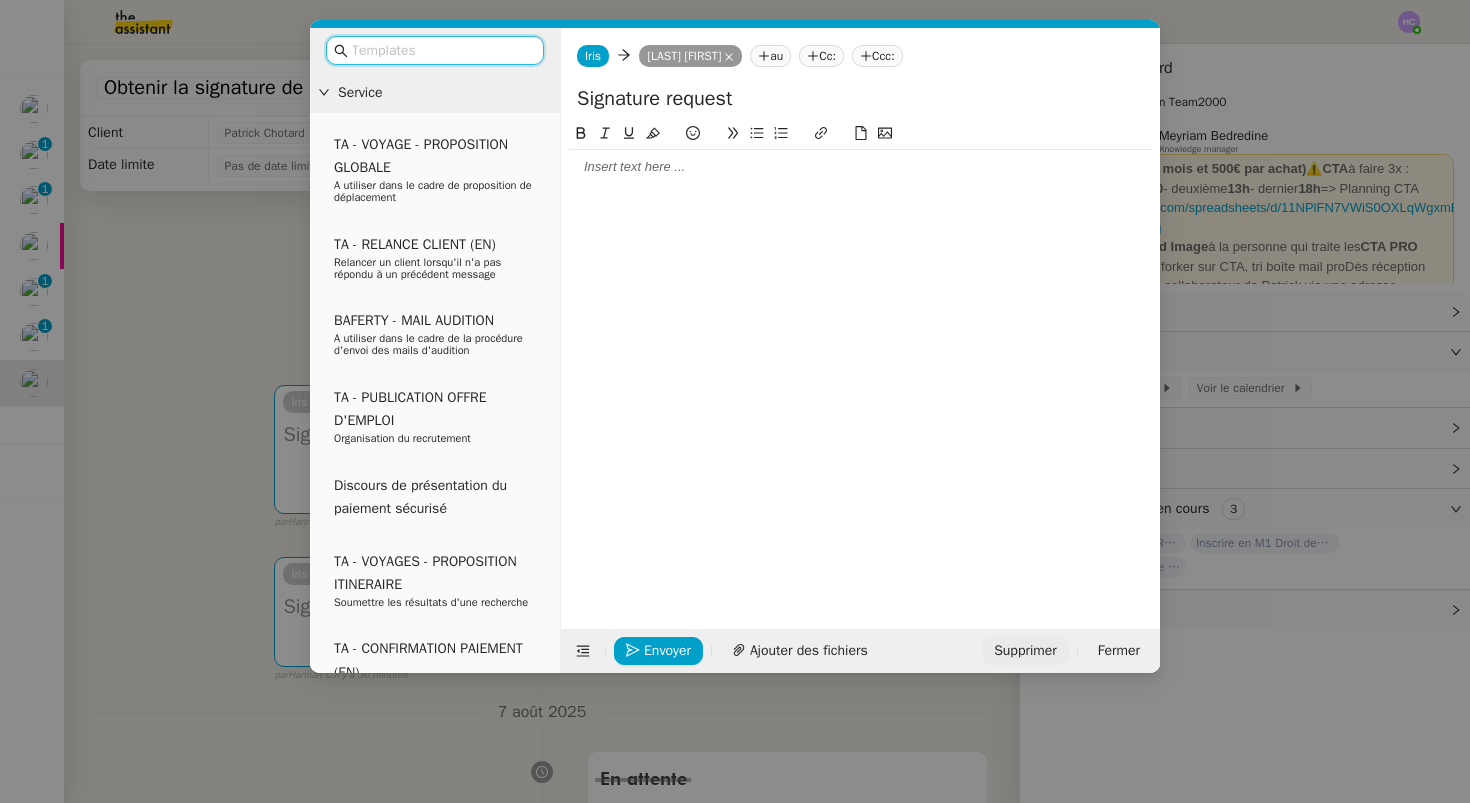 click on "Supprimer" 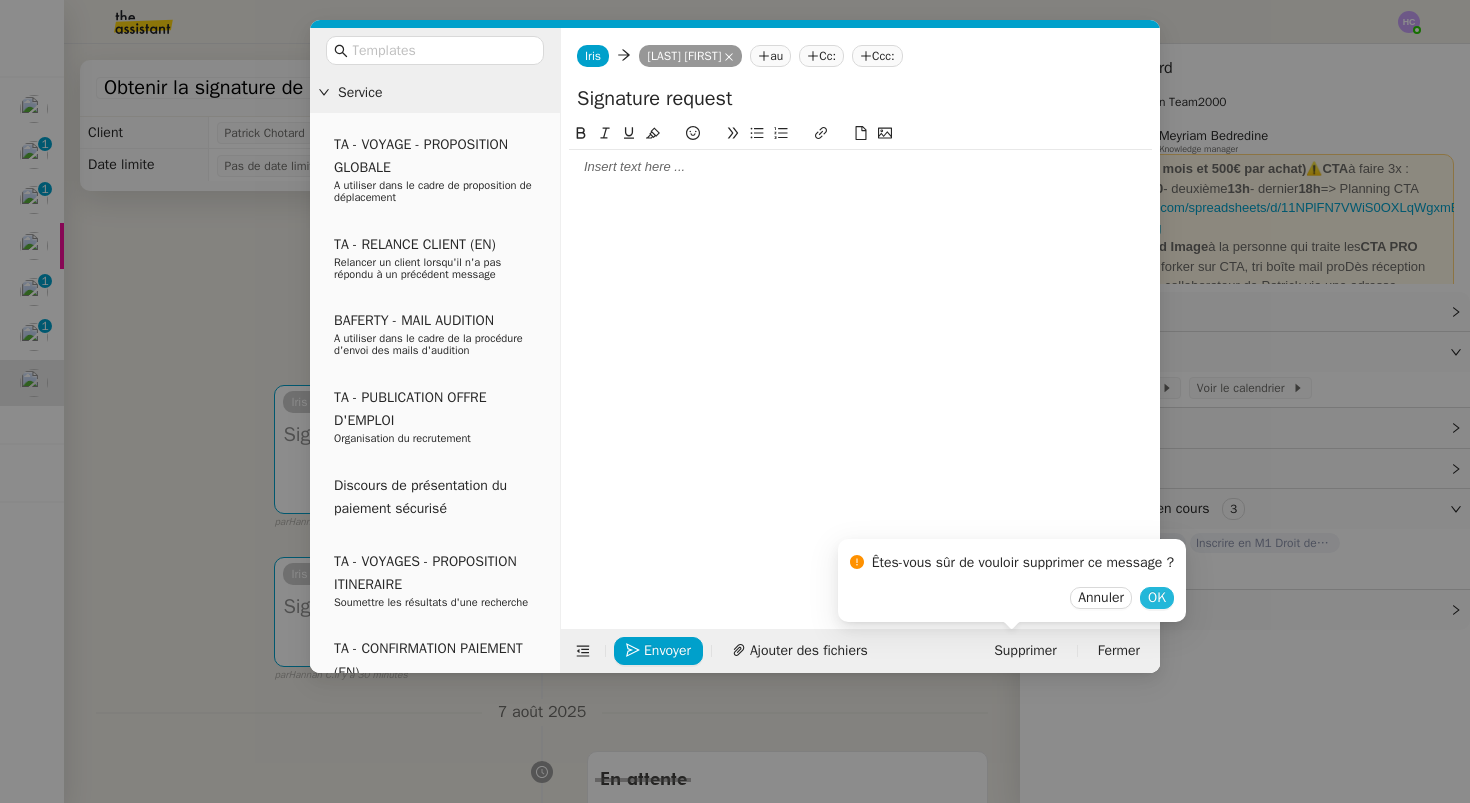 click on "OK" at bounding box center [1157, 598] 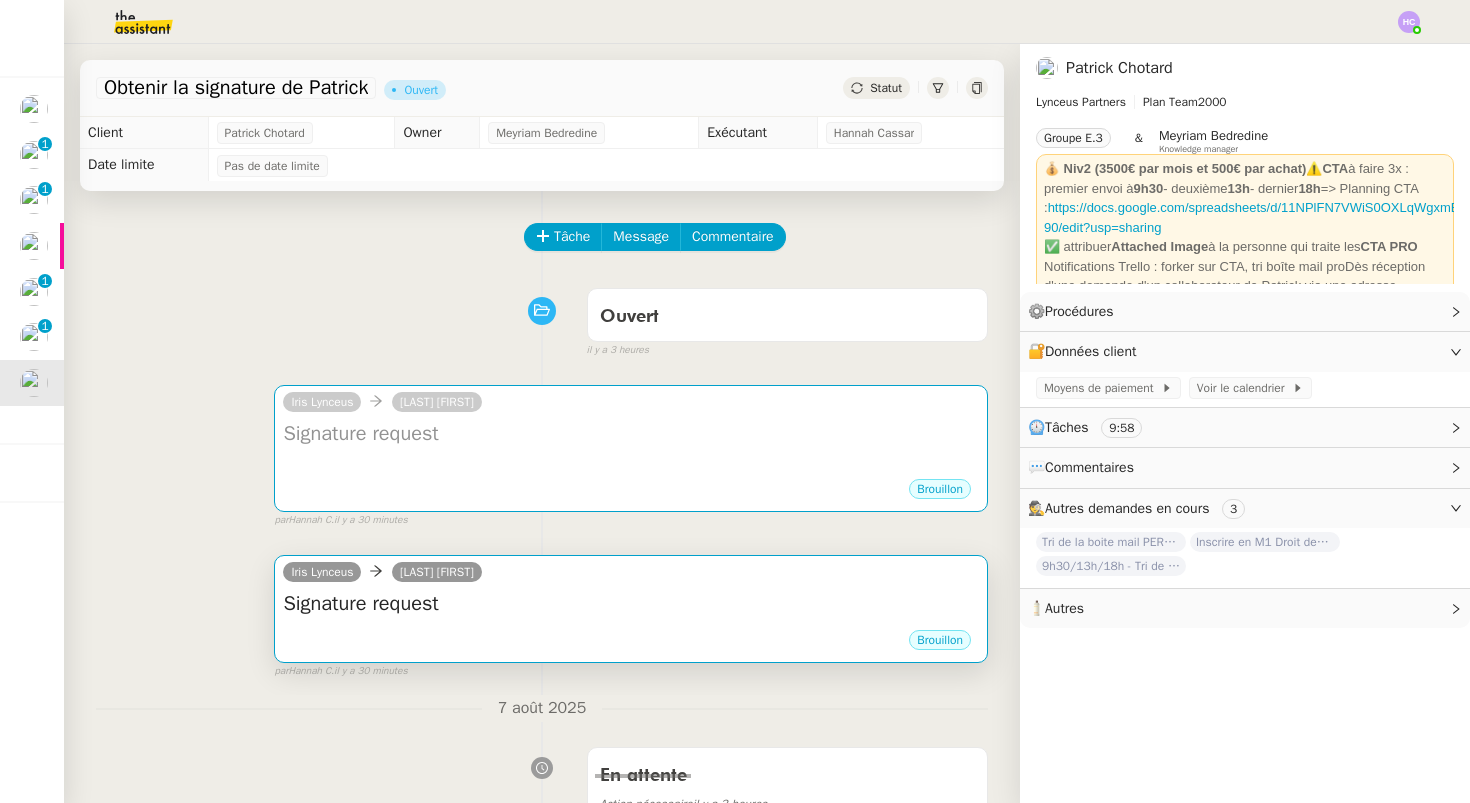 click on "Signature request" at bounding box center [631, 604] 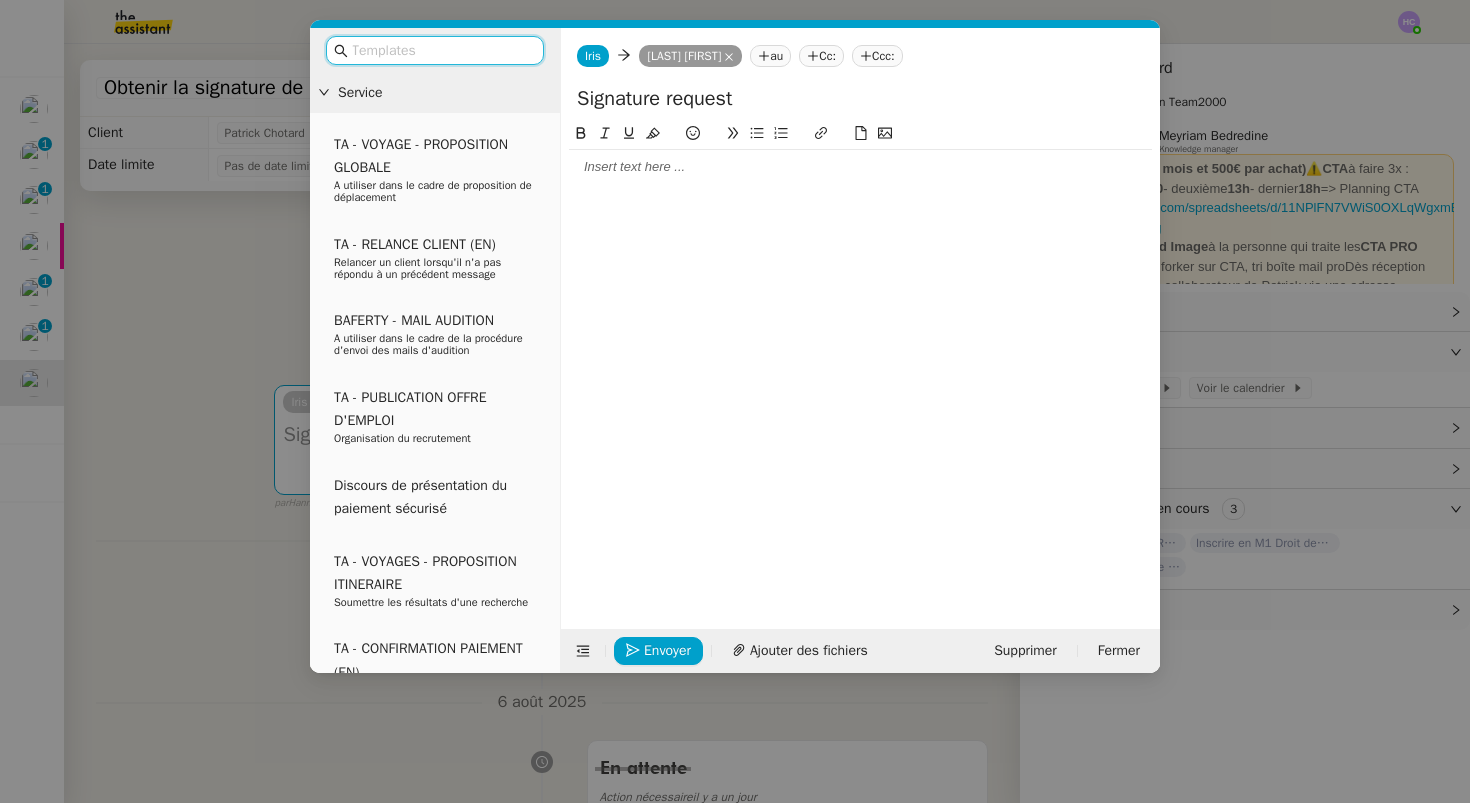 click 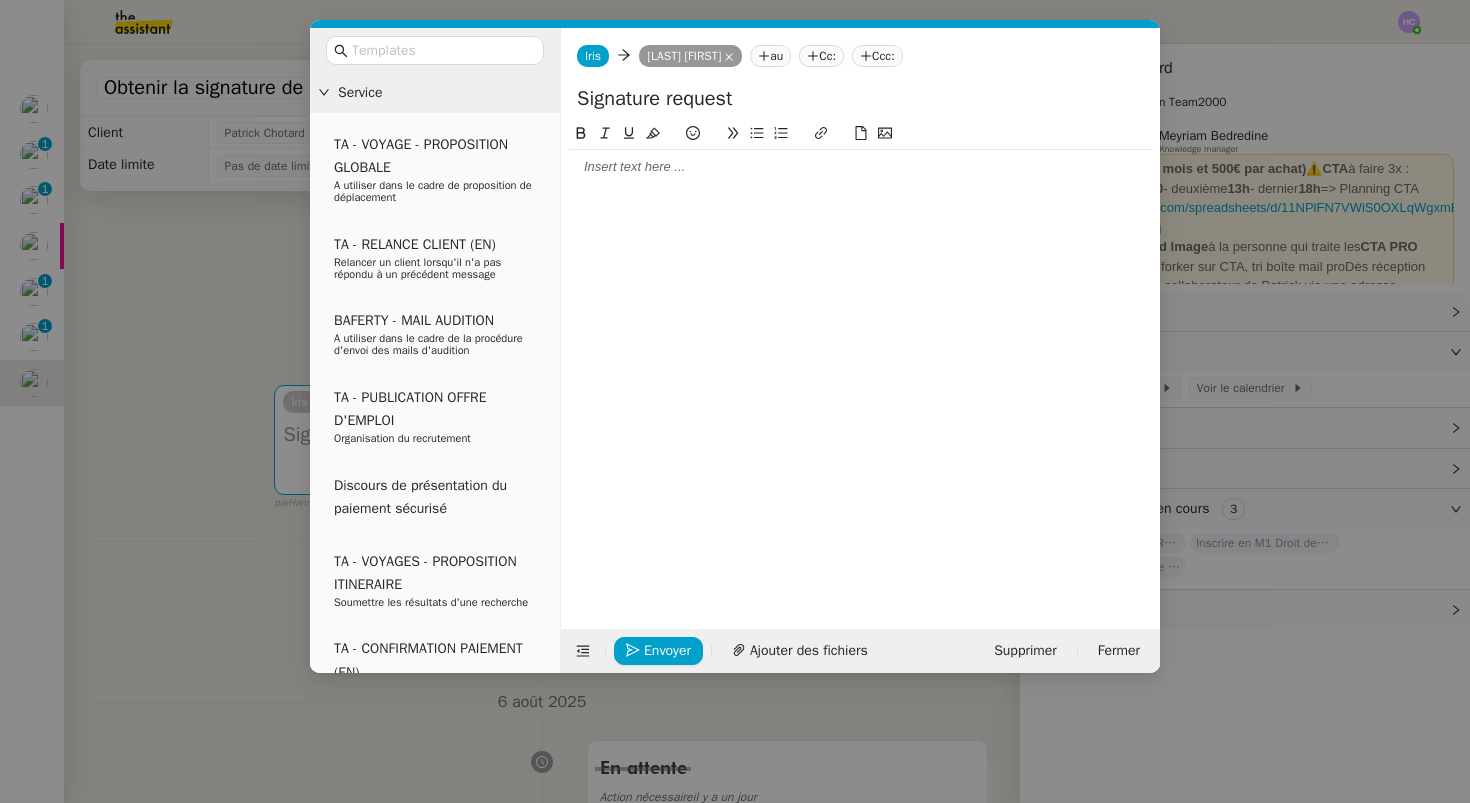 scroll, scrollTop: 0, scrollLeft: 0, axis: both 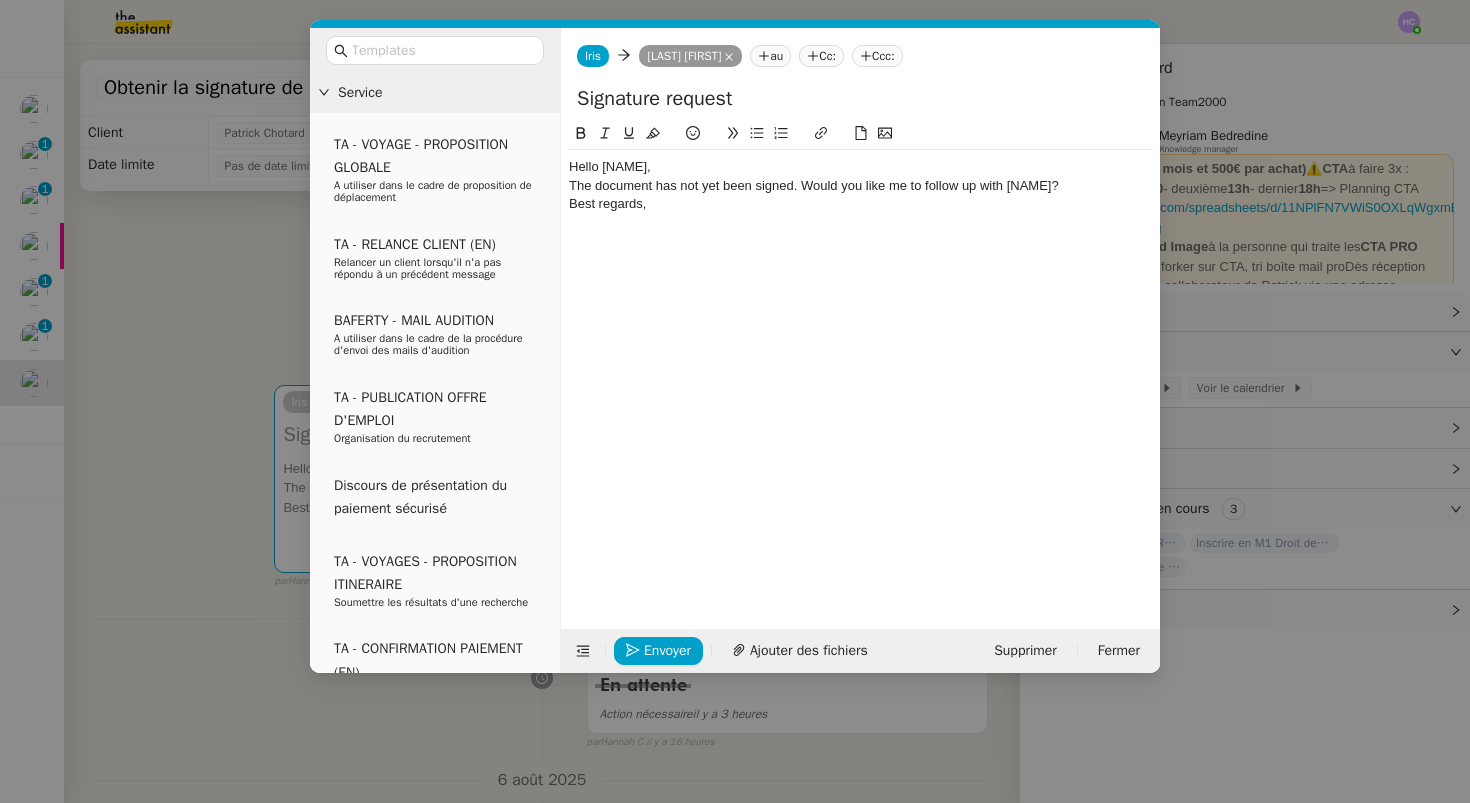 click on "Hello [NAME]," 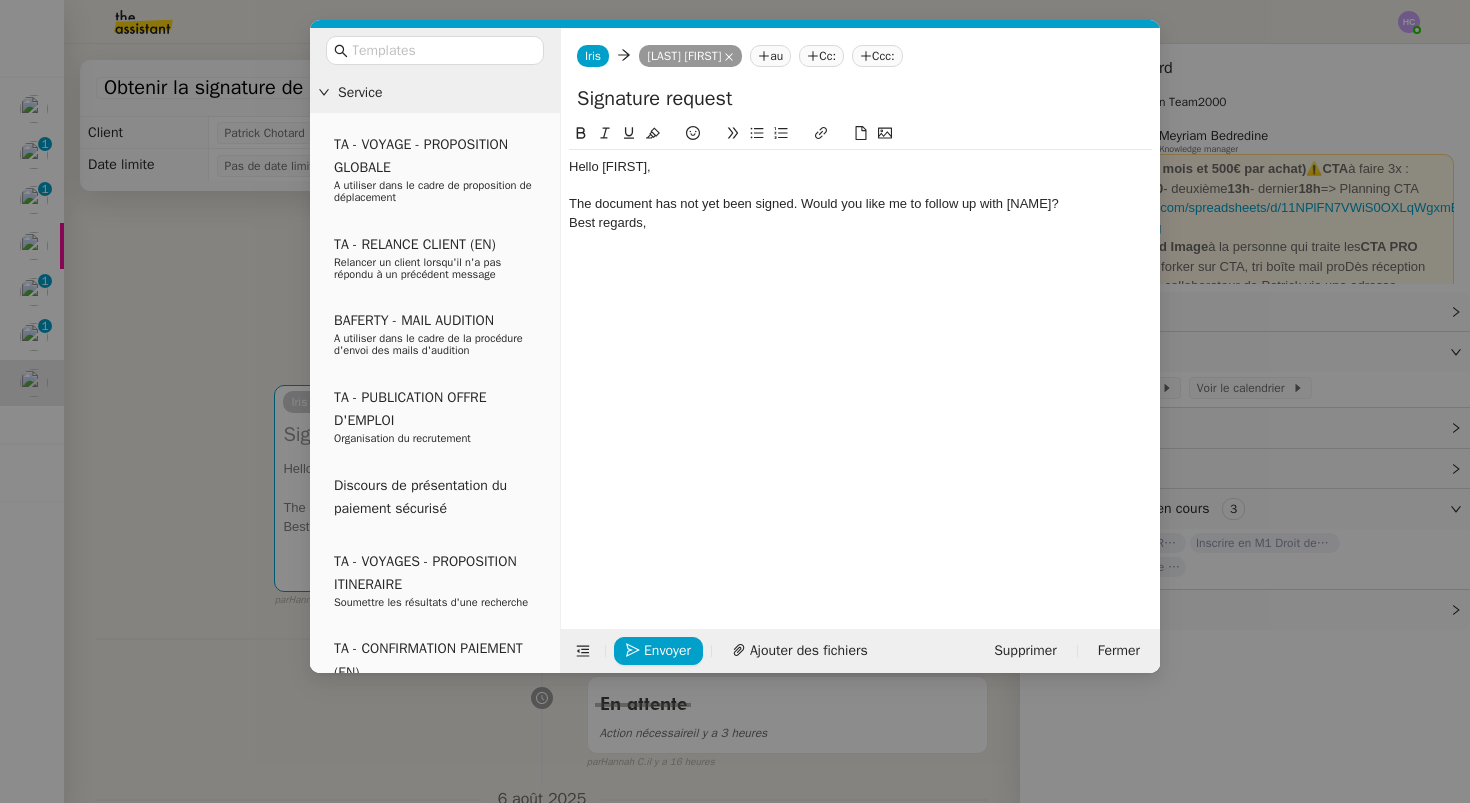click on "The document has not yet been signed. Would you like me to follow up with [NAME]?" 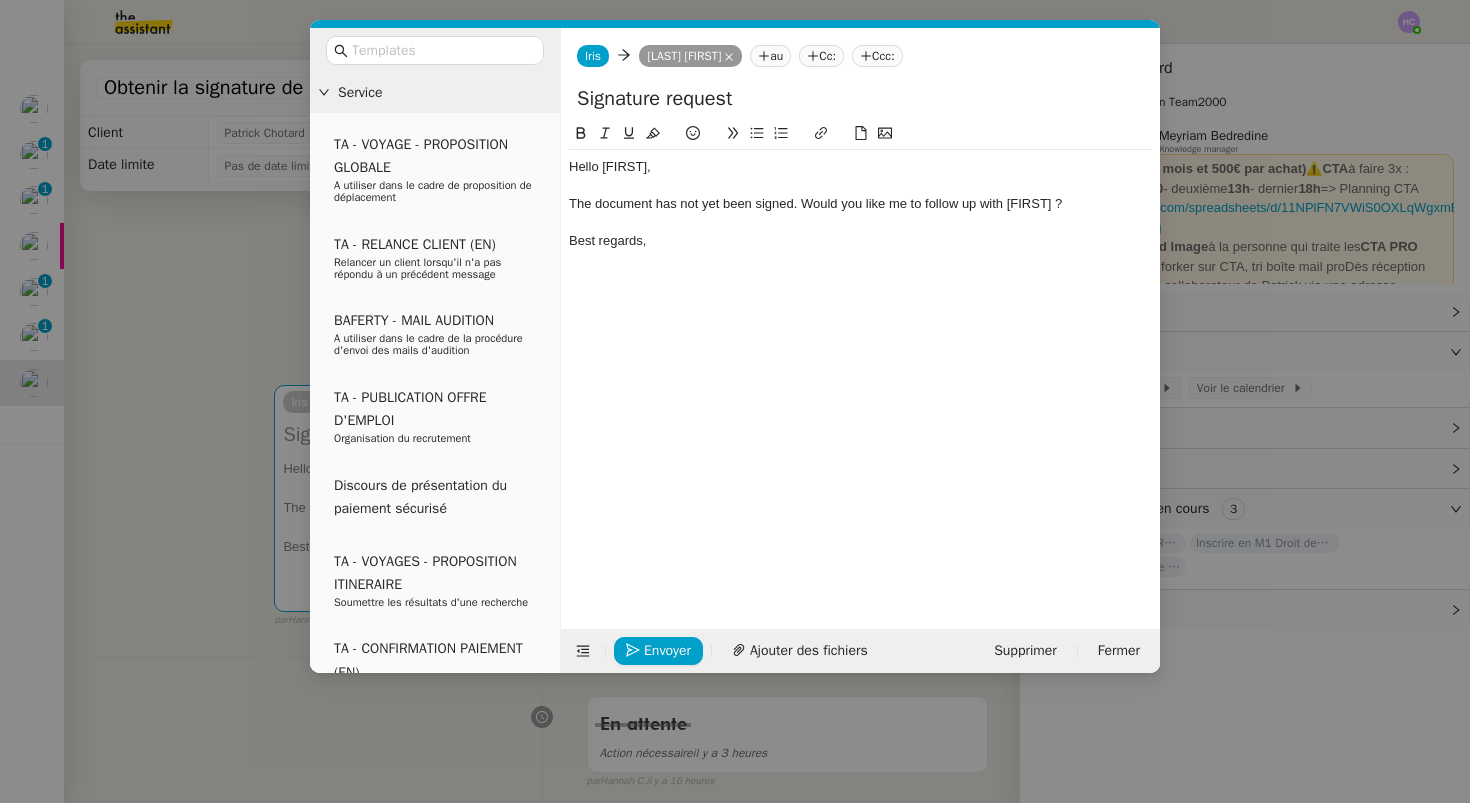 click 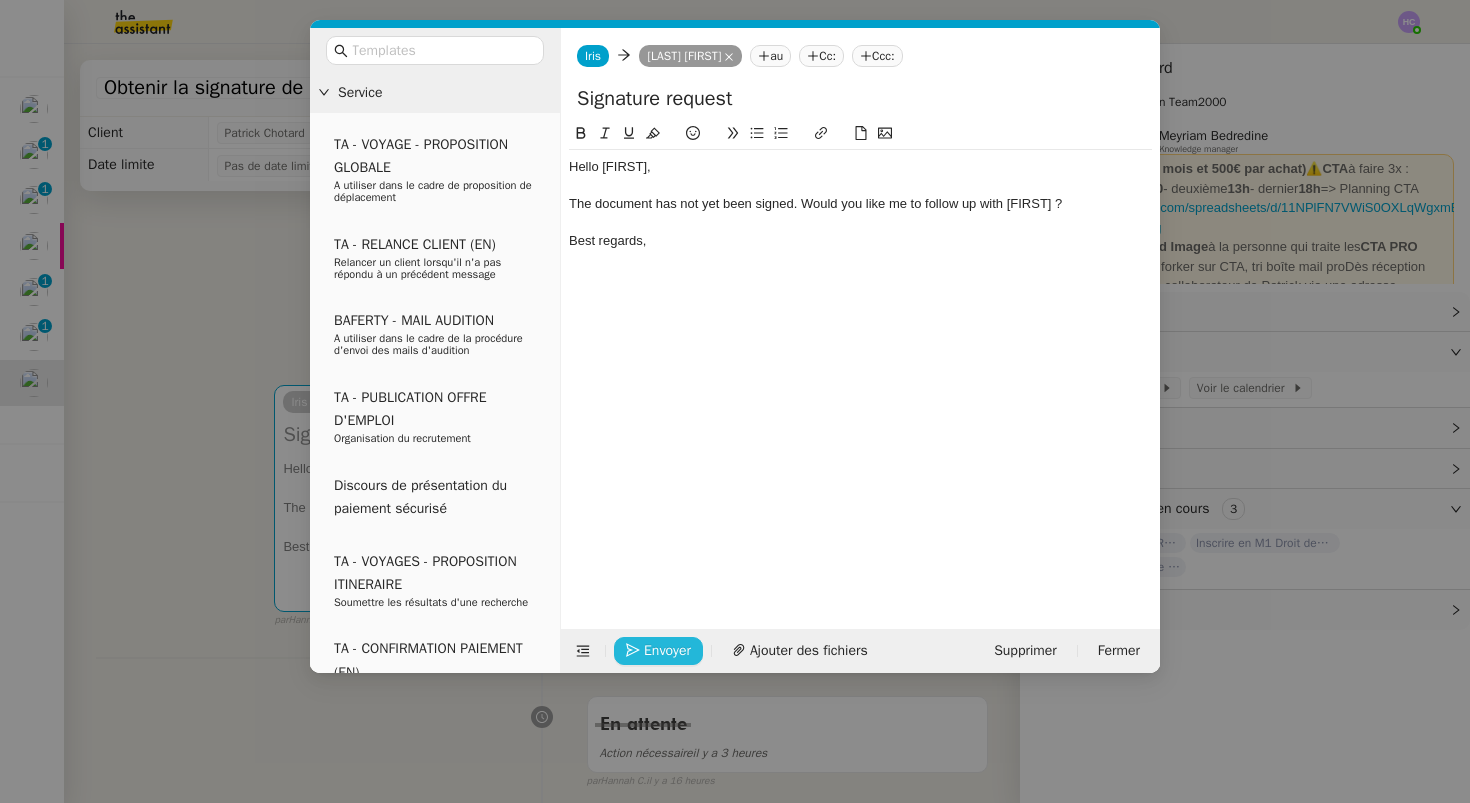 click on "Envoyer" 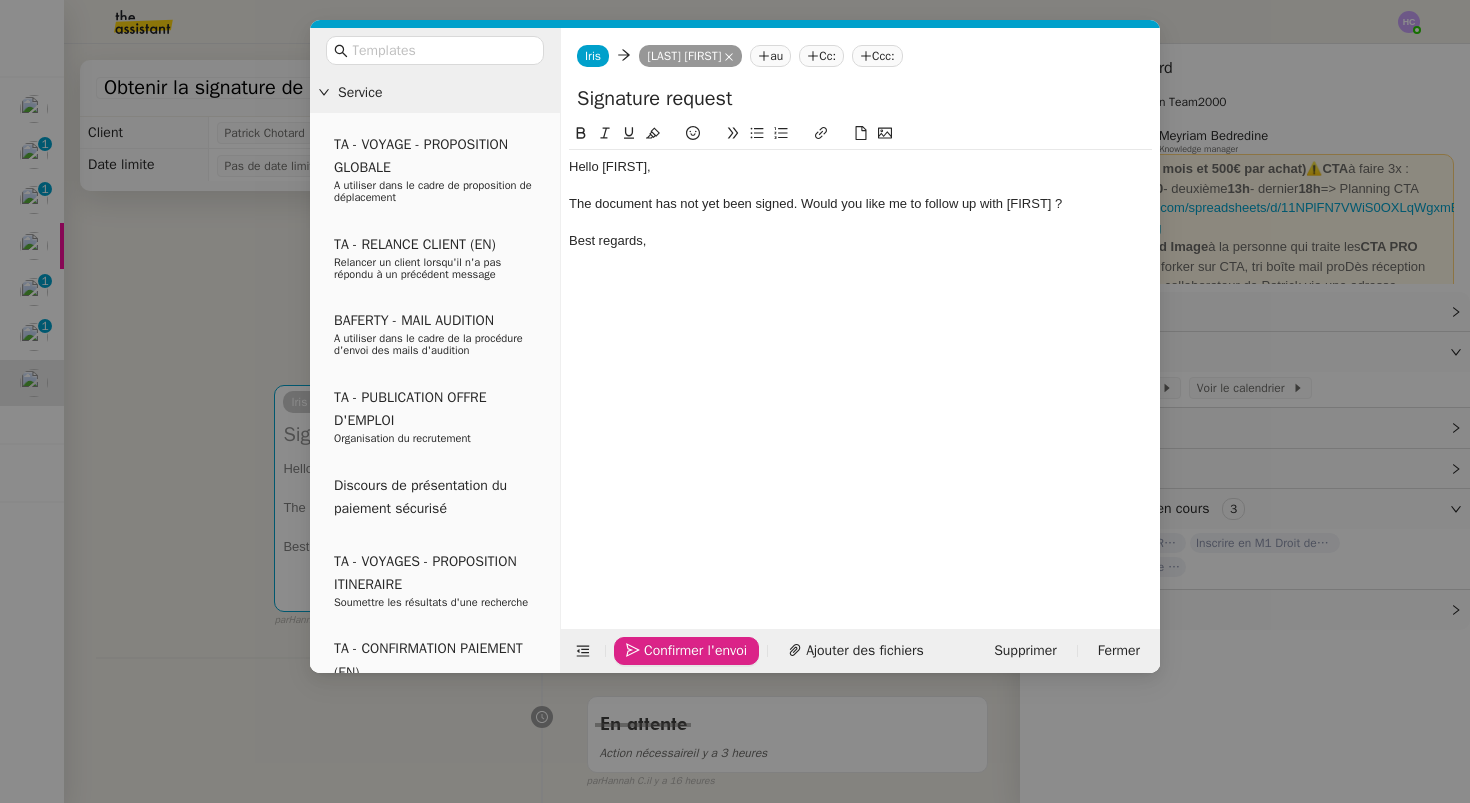 click on "Confirmer l'envoi" 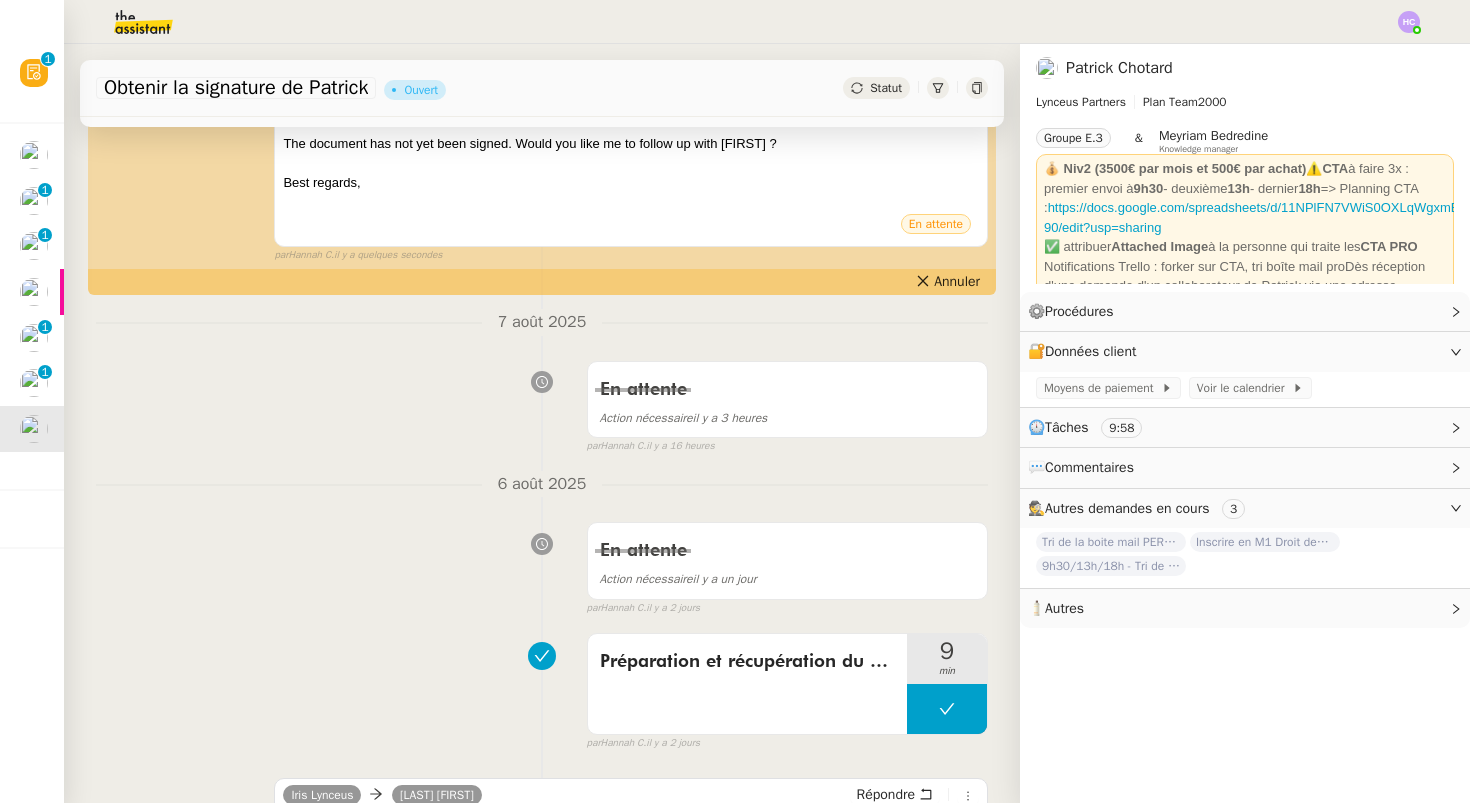 scroll, scrollTop: 0, scrollLeft: 0, axis: both 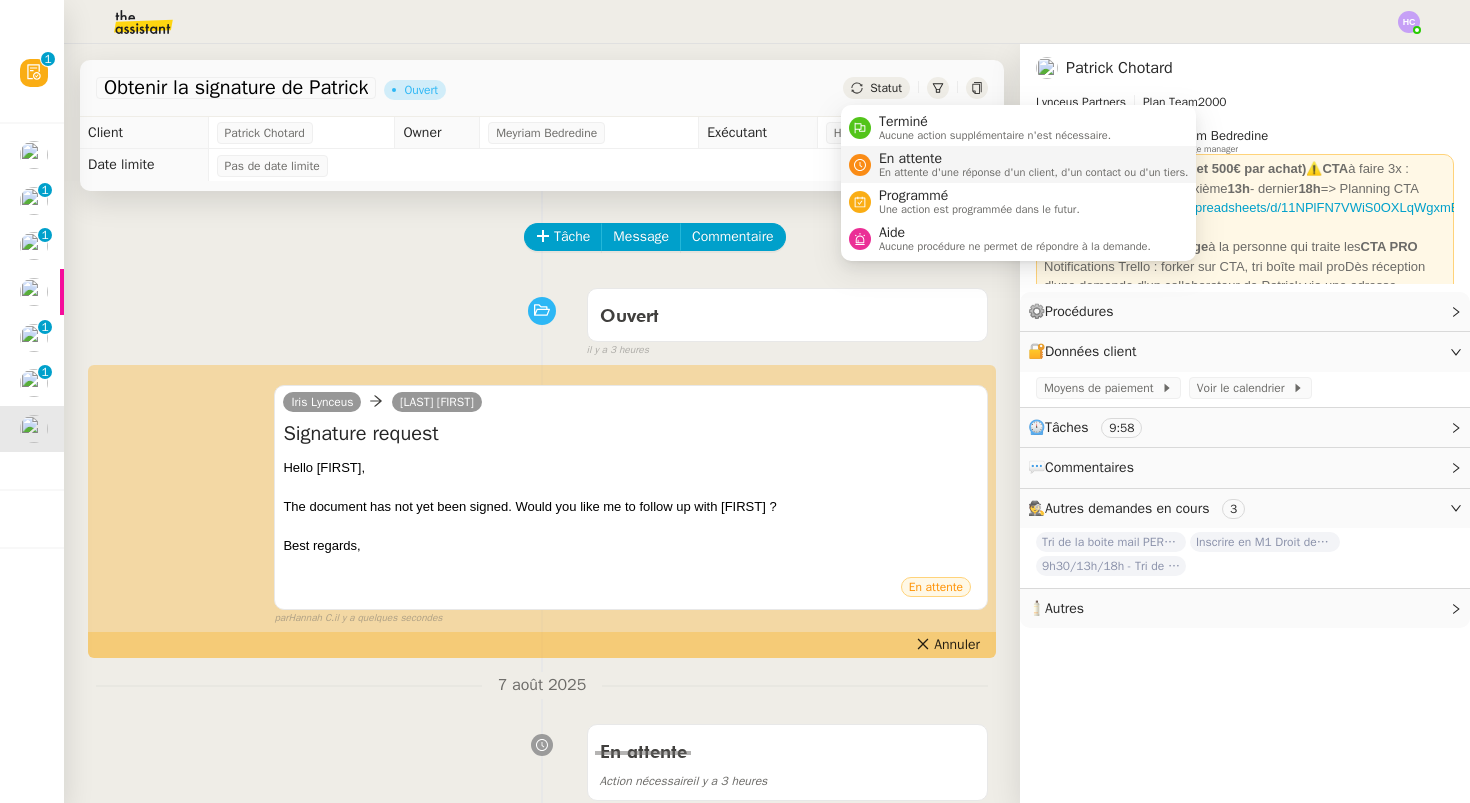 click on "En attente En attente d'une réponse d'un client, d'un contact ou d'un tiers." at bounding box center [1030, 164] 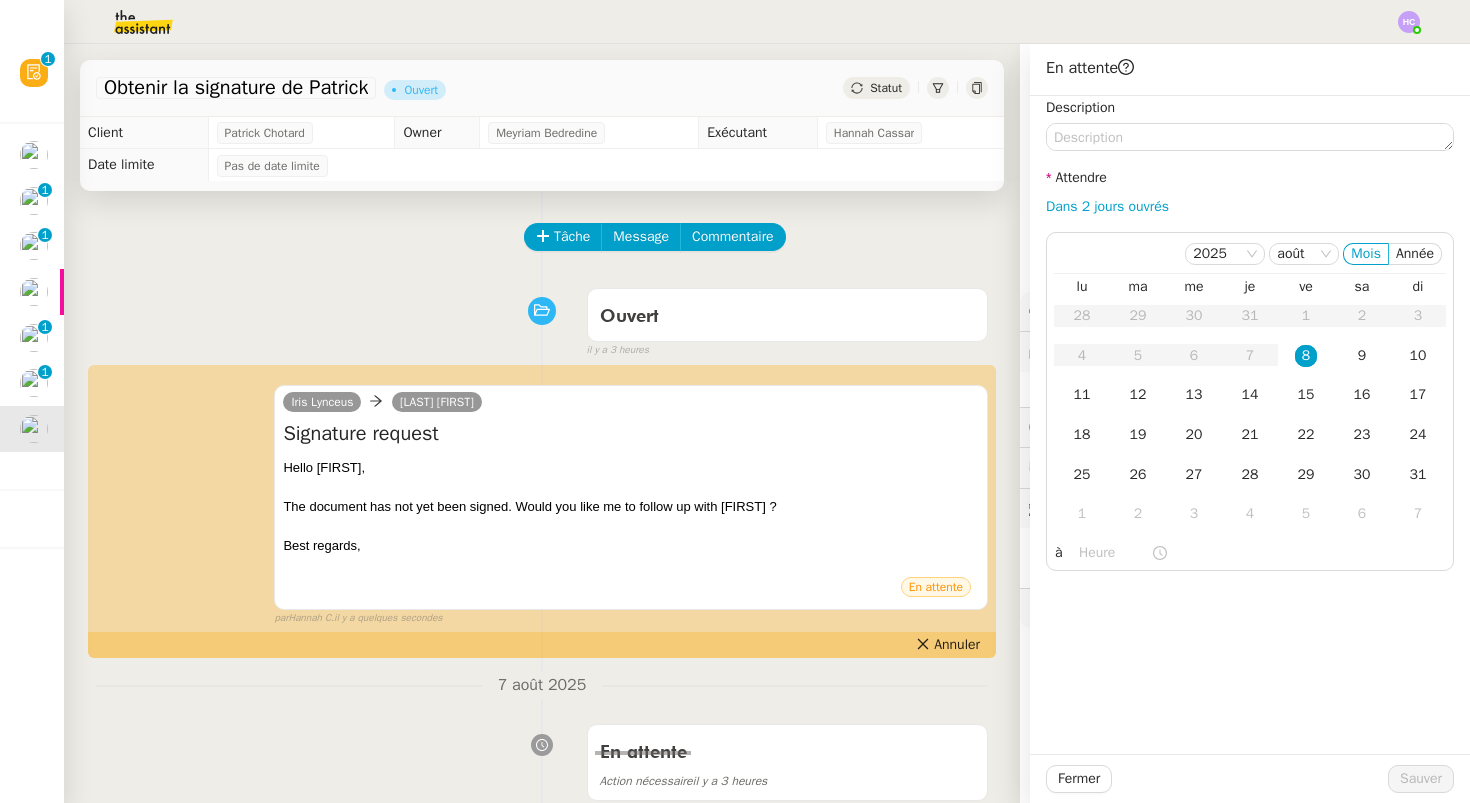 click on "Attendre" 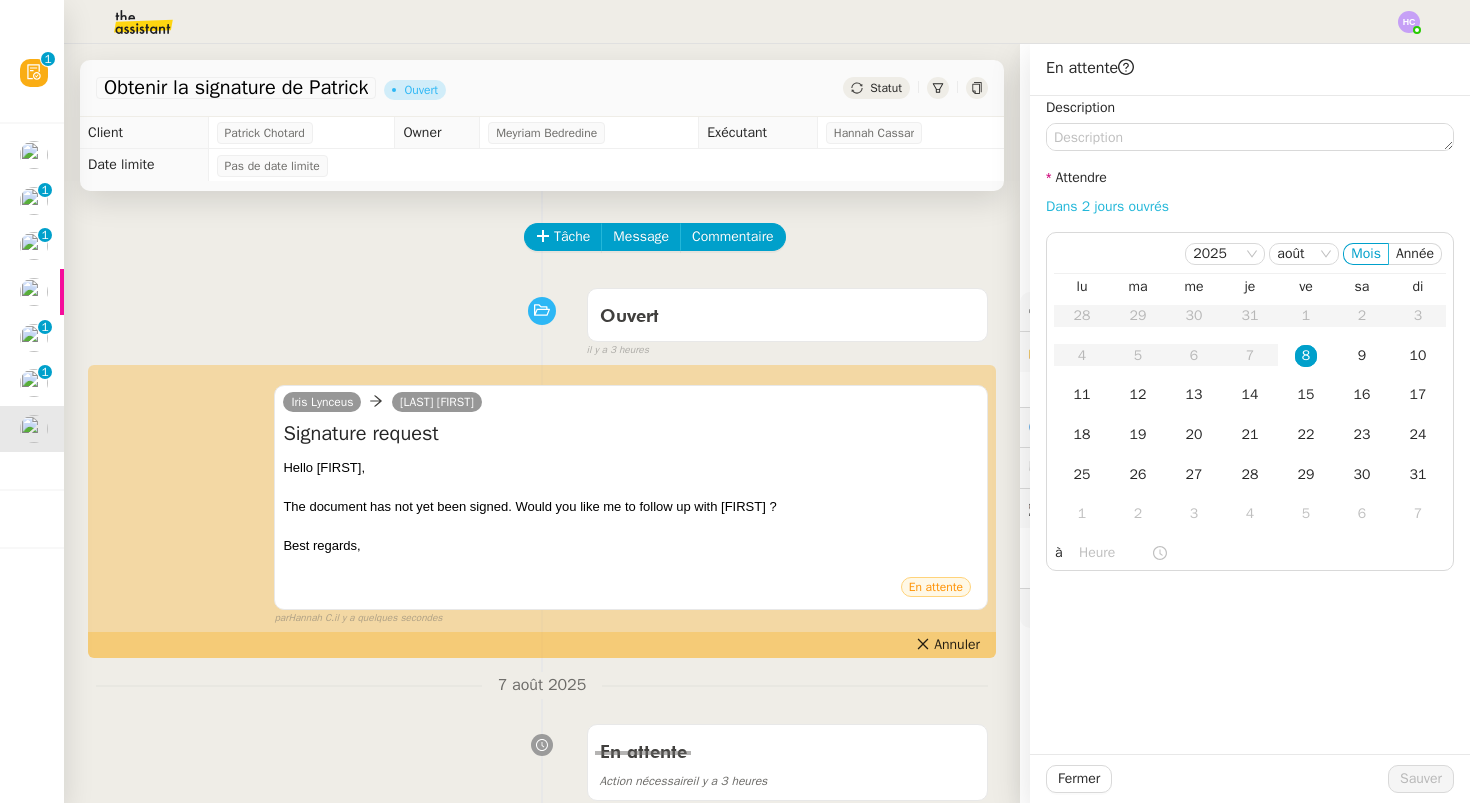 click on "Dans 2 jours ouvrés" 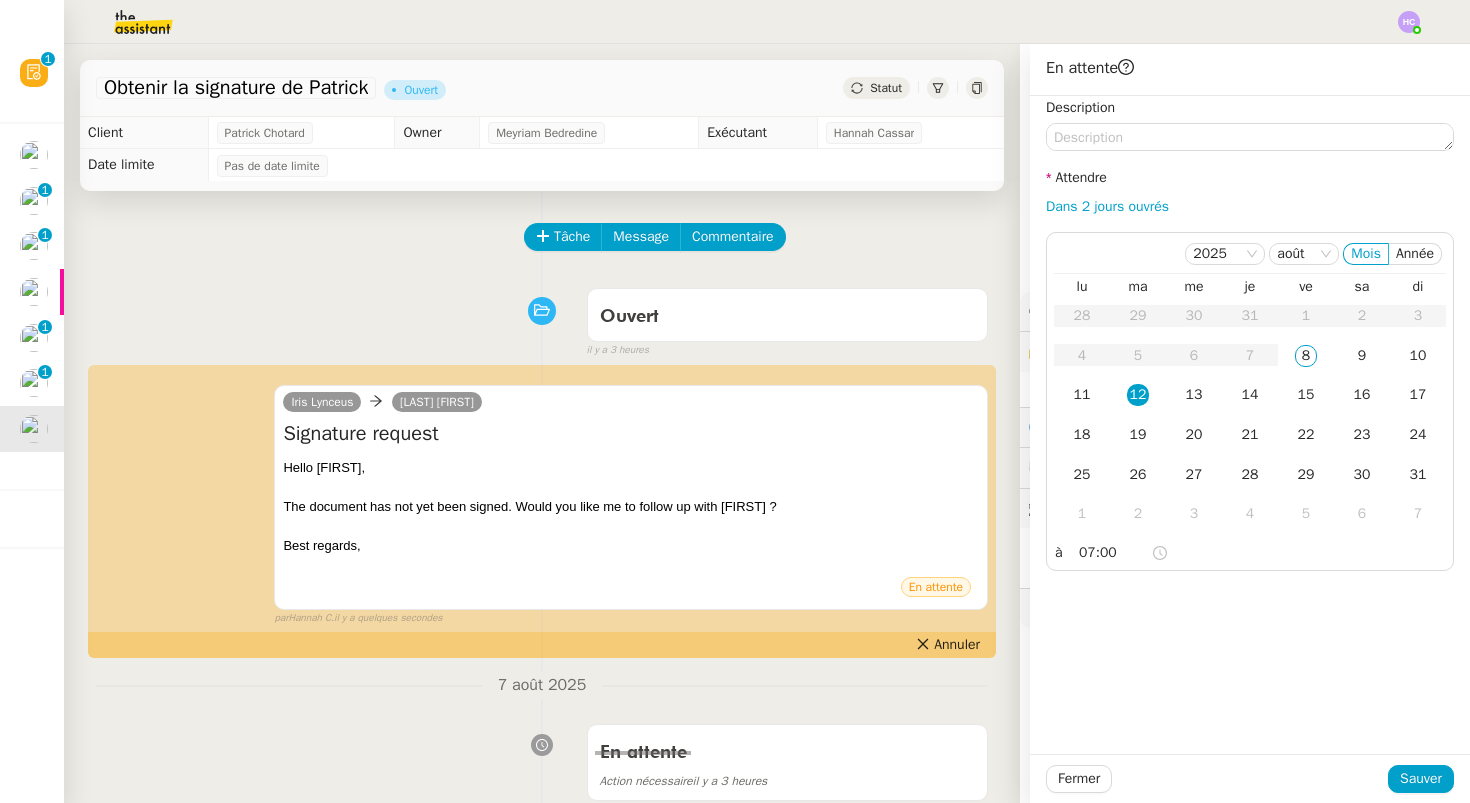 click on "Tâche Message Commentaire Veuillez patienter une erreur s'est produite 👌👌👌 message envoyé ✌️✌️✌️ Veuillez d'abord attribuer un client Une erreur s'est produite, veuillez réessayer Ouvert false il y a 3 heures 👌👌👌 message envoyé ✌️✌️✌️ une erreur s'est produite 👌👌👌 message envoyé ✌️✌️✌️ Votre message va être revu ✌️✌️✌️ une erreur s'est produite La taille des fichiers doit être de 10Mb au maximum. [NAME] [LAST]    [LAST] [LAST]
Hello [NAME], The document has not yet been signed. Would you like me to follow up with [NAME] ? Best regards, ••• En attente false par  [NAME] [LAST]   il y a quelques secondes Annuler 👌👌👌 message envoyé ✌️✌️✌️ une erreur s'est produite 👌👌👌 message envoyé ✌️✌️✌️ Votre message va être revu ✌️✌️✌️ une erreur s'est produite La taille des fichiers doit être de 10Mb au maximum. une erreur s'est produite false 9" 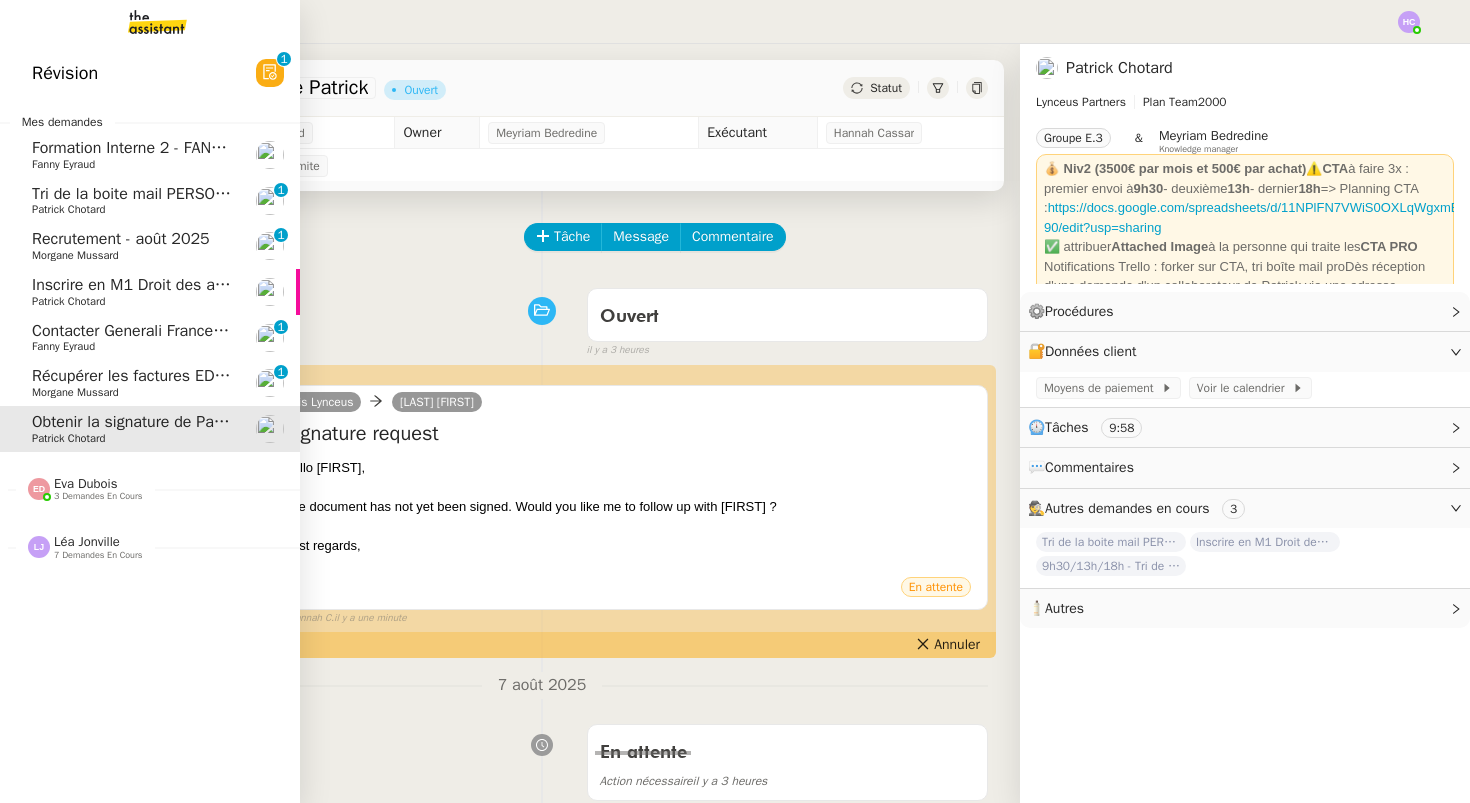 click on "Tri de la boite mail PERSO - 8 août 2025" 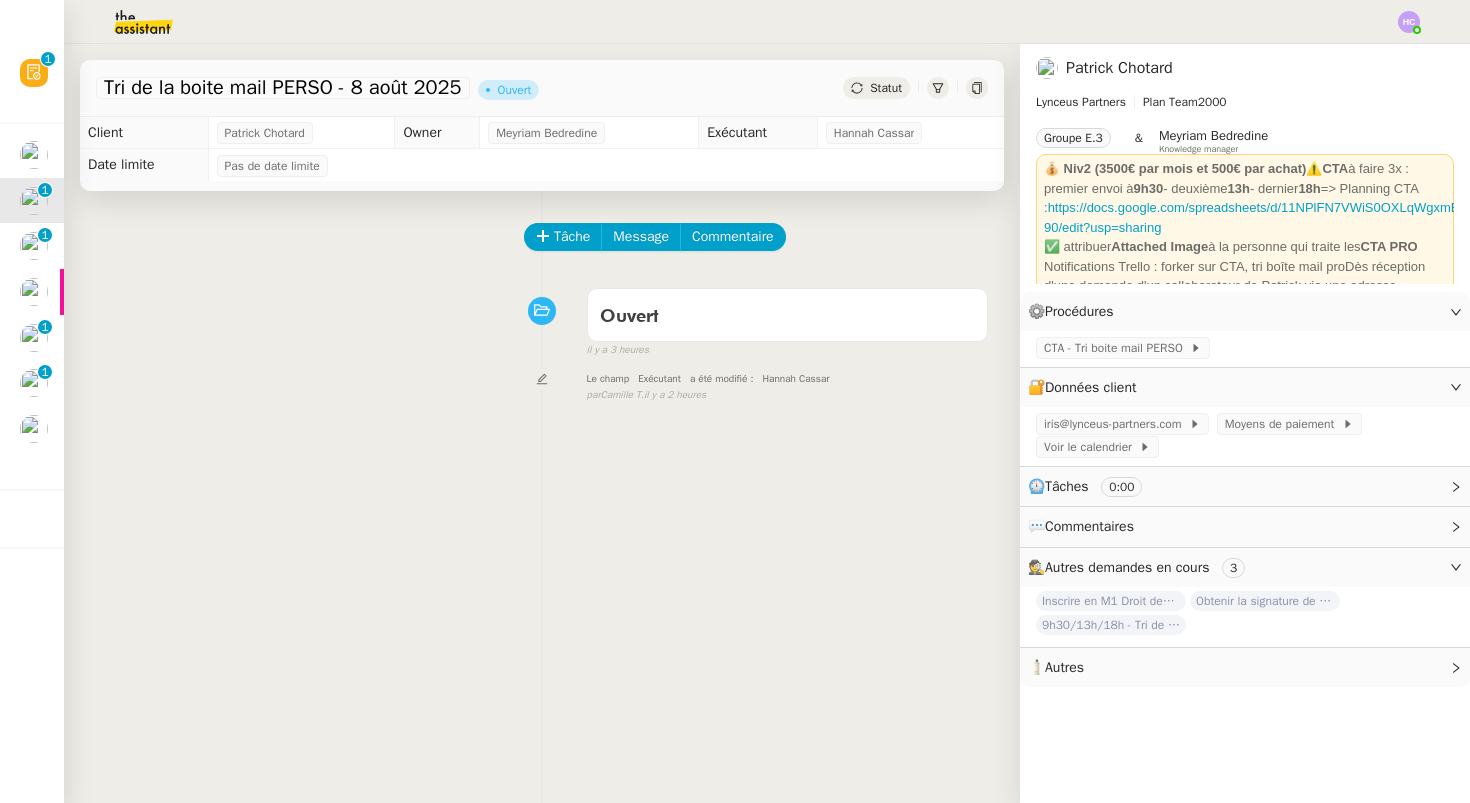 click 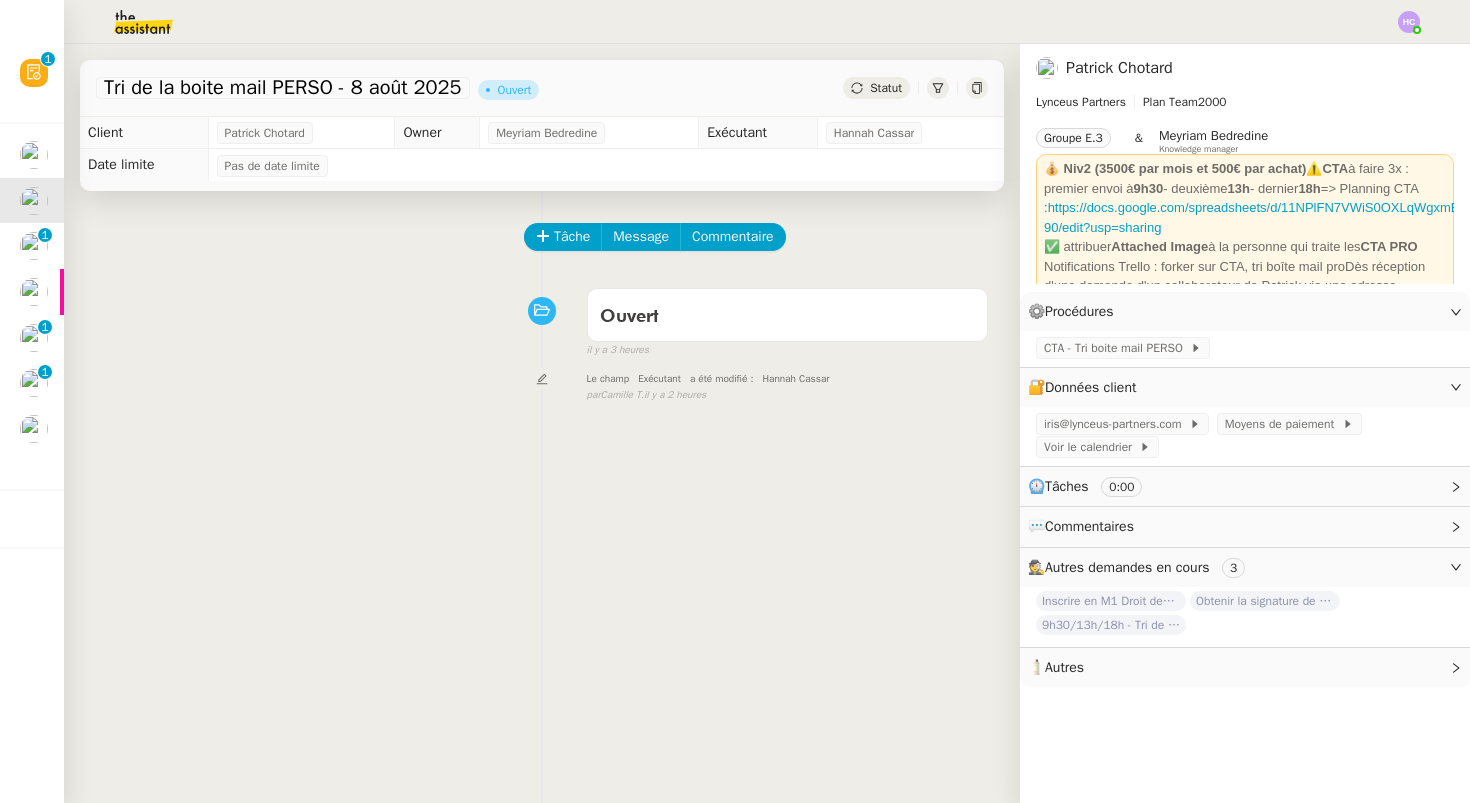 click 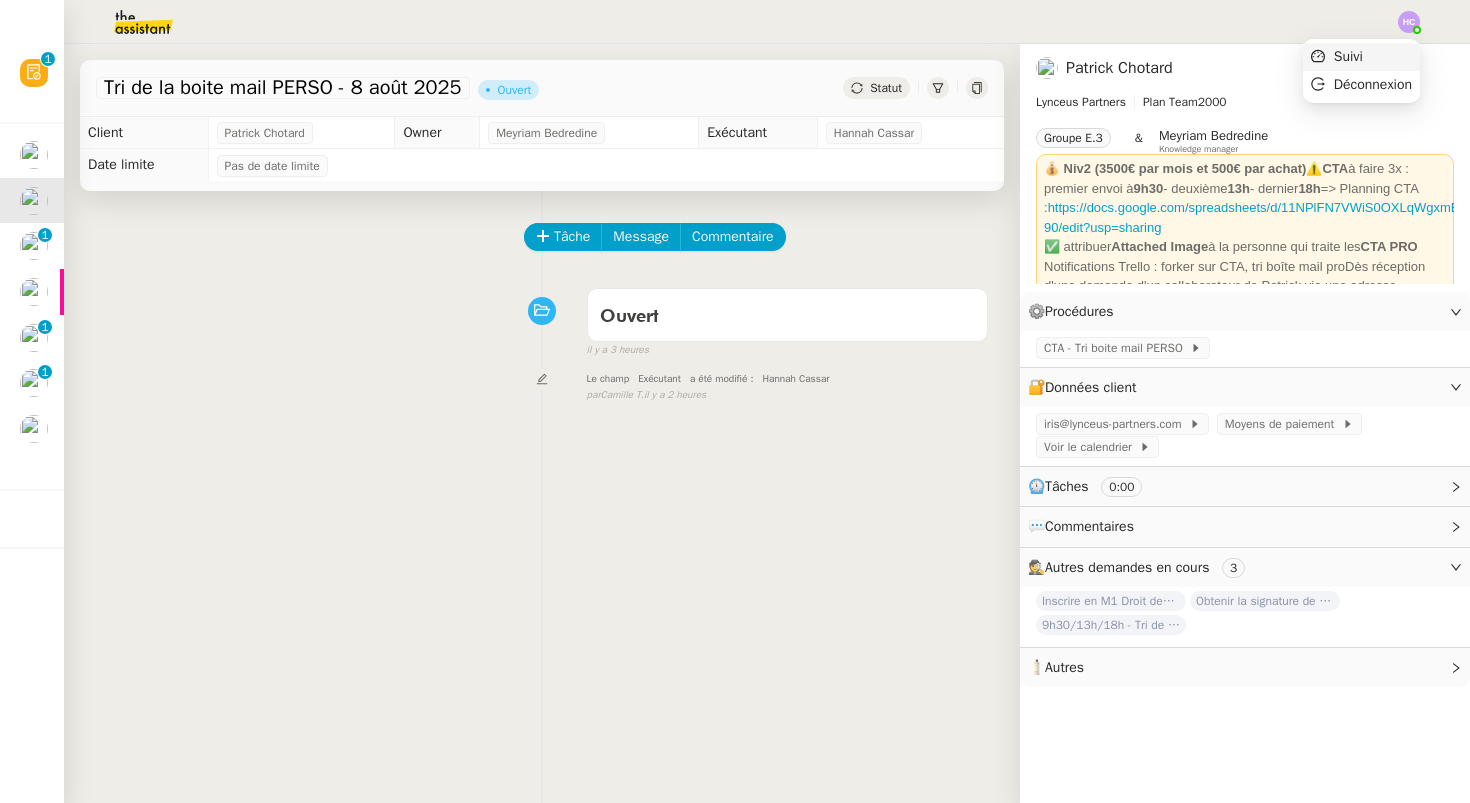 click on "Suivi" at bounding box center [1348, 56] 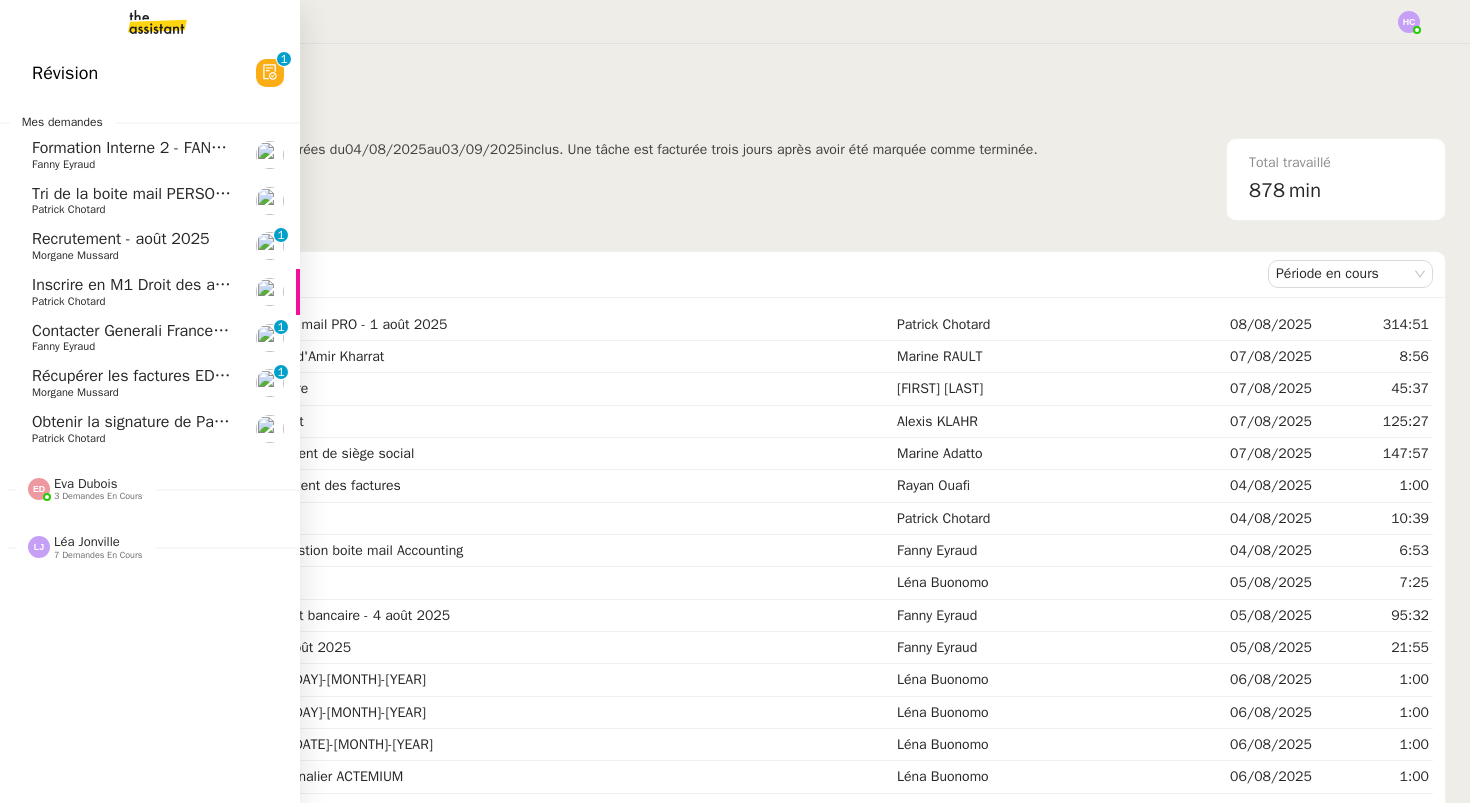 click on "Patrick Chotard" 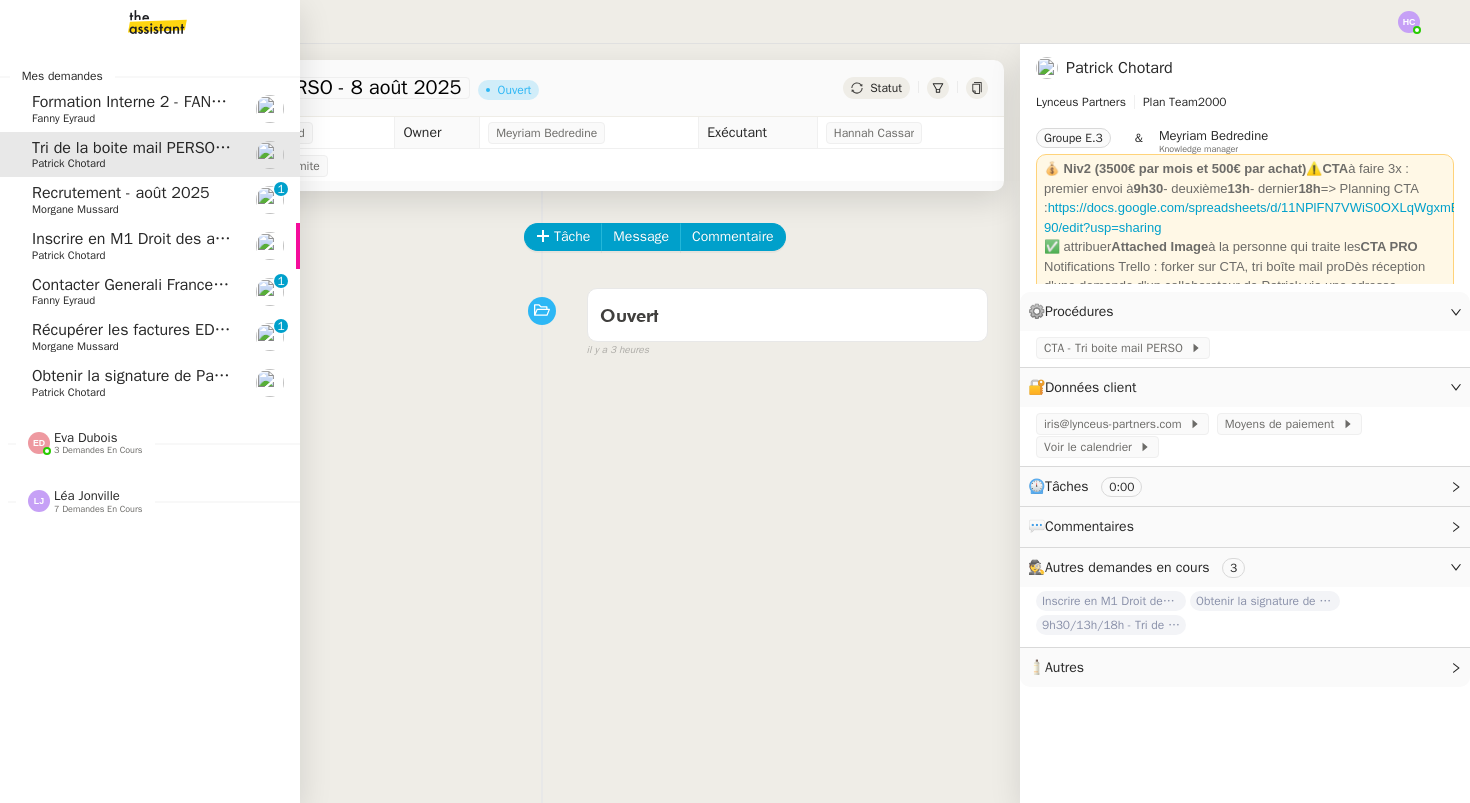 click on "Inscrire en M1 Droit des affaires" 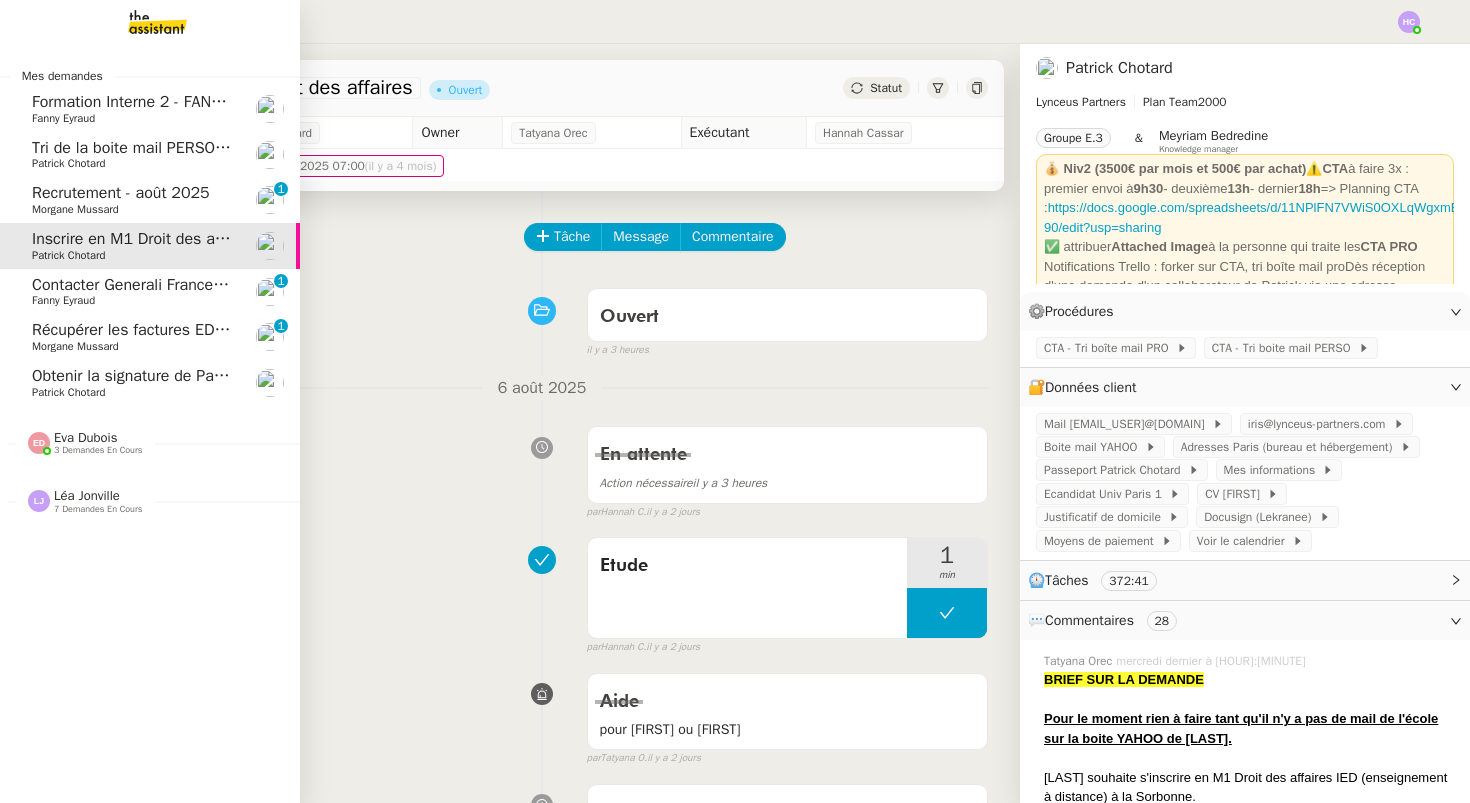 click on "Tri de la boite mail PERSO - 8 août 2025" 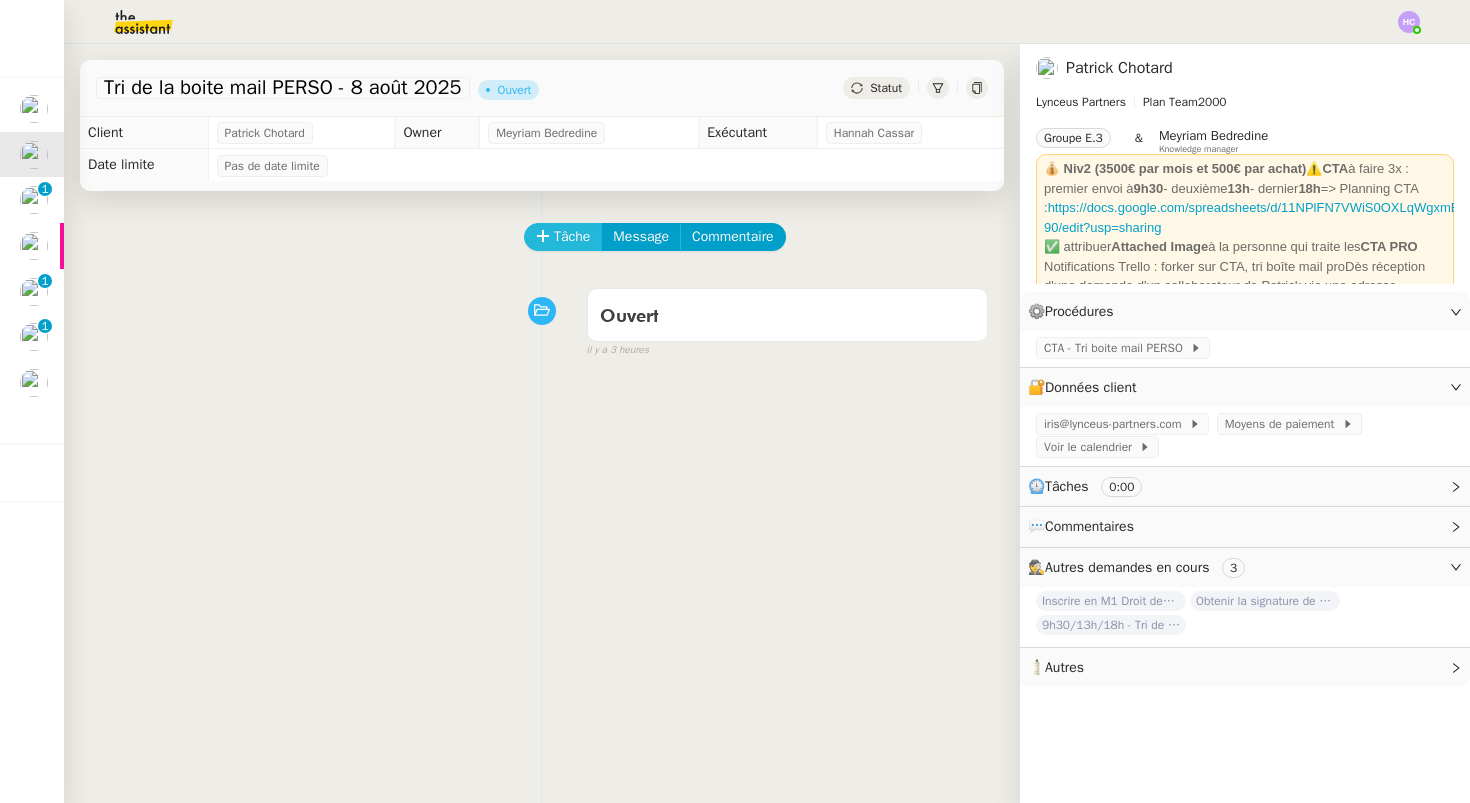 click on "Tâche" 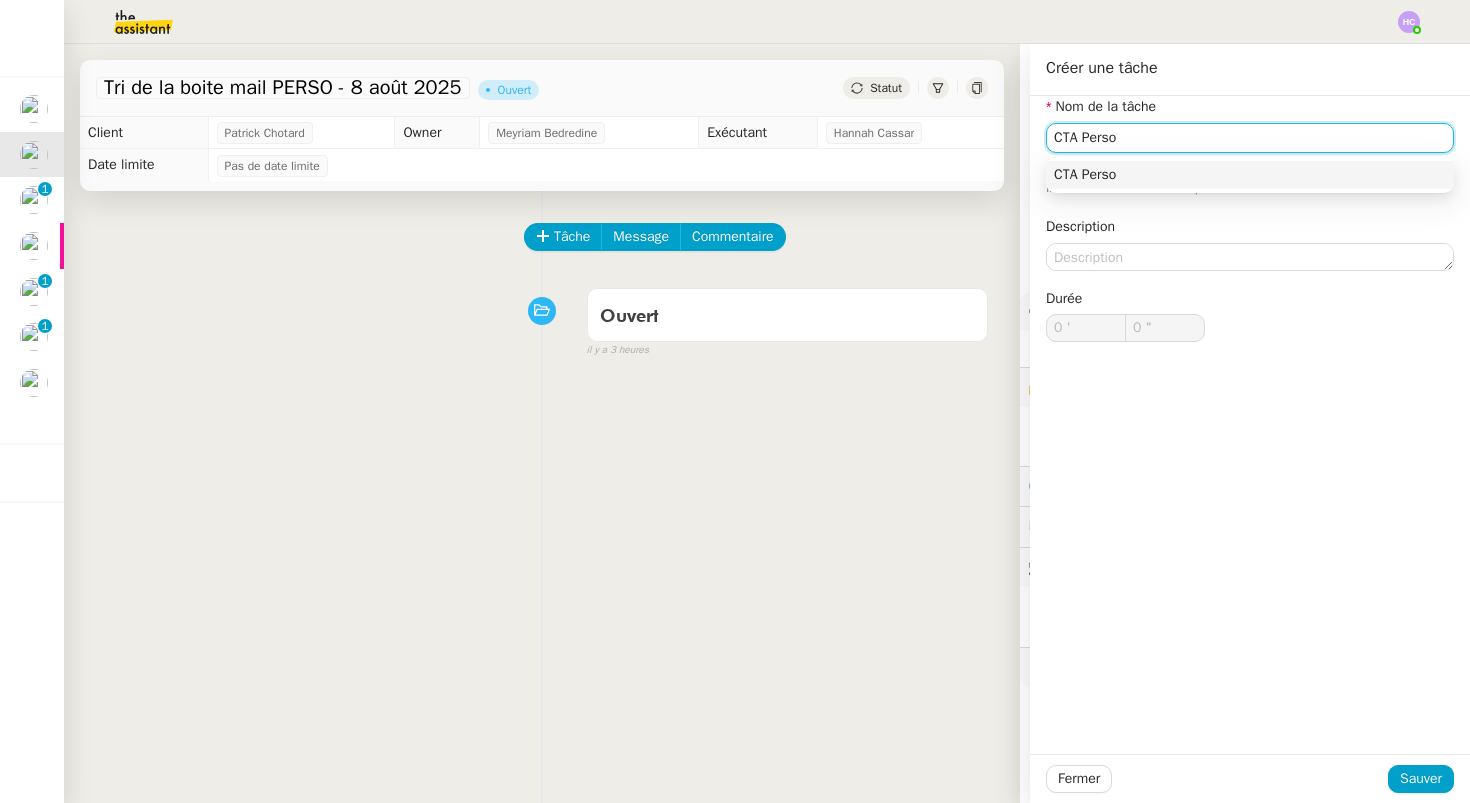click on "CTA Perso" at bounding box center (1250, 175) 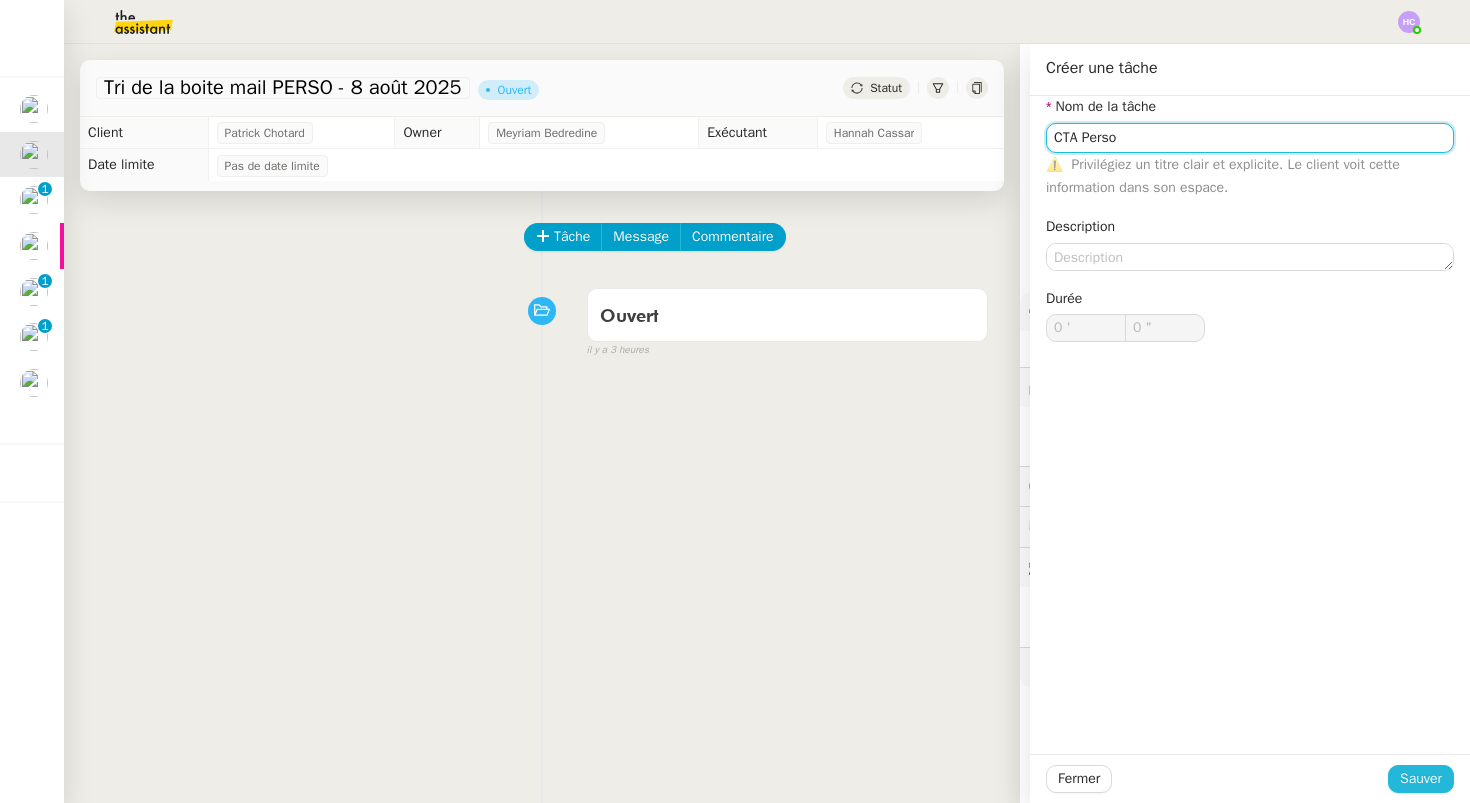 type on "CTA Perso" 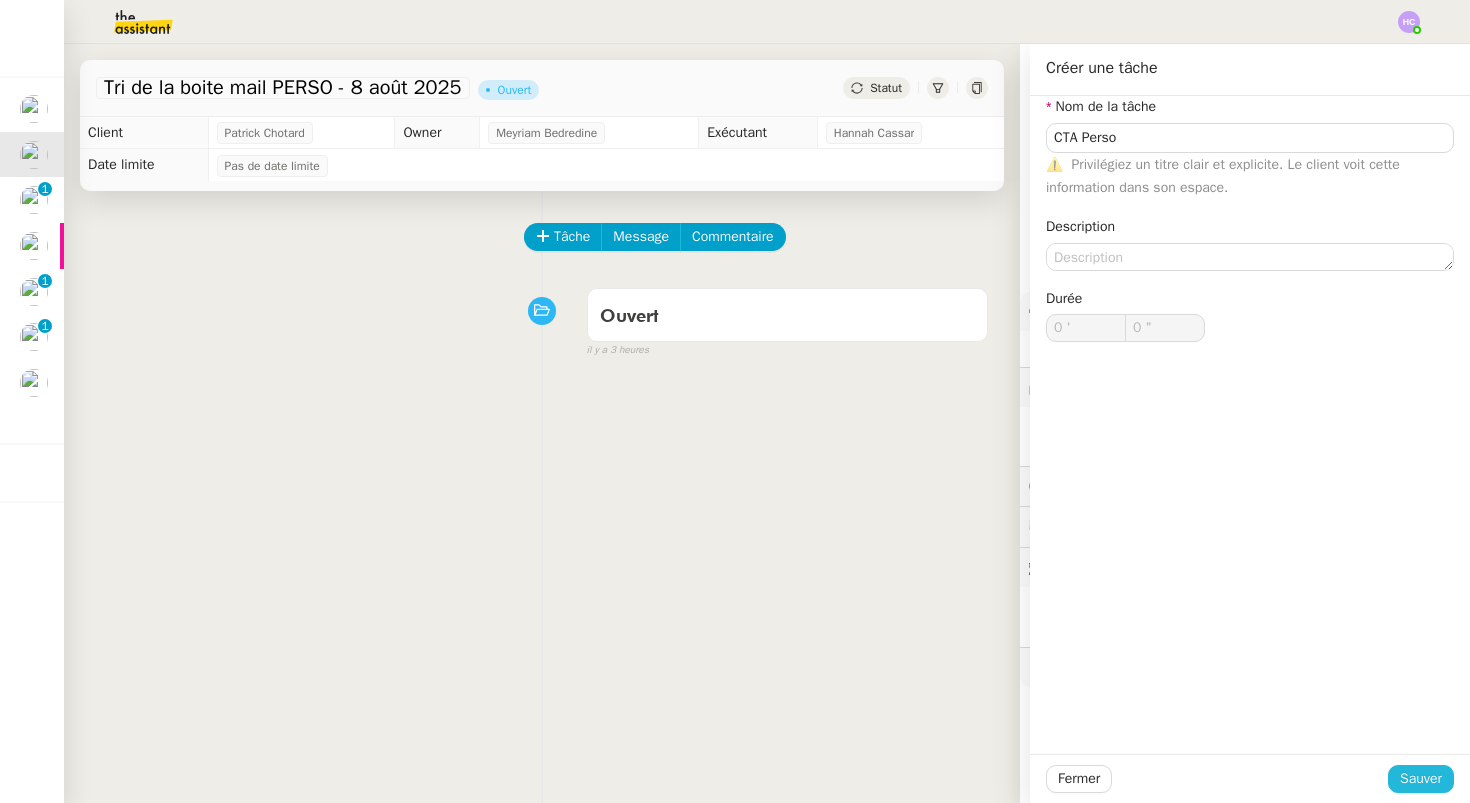 click on "Sauver" 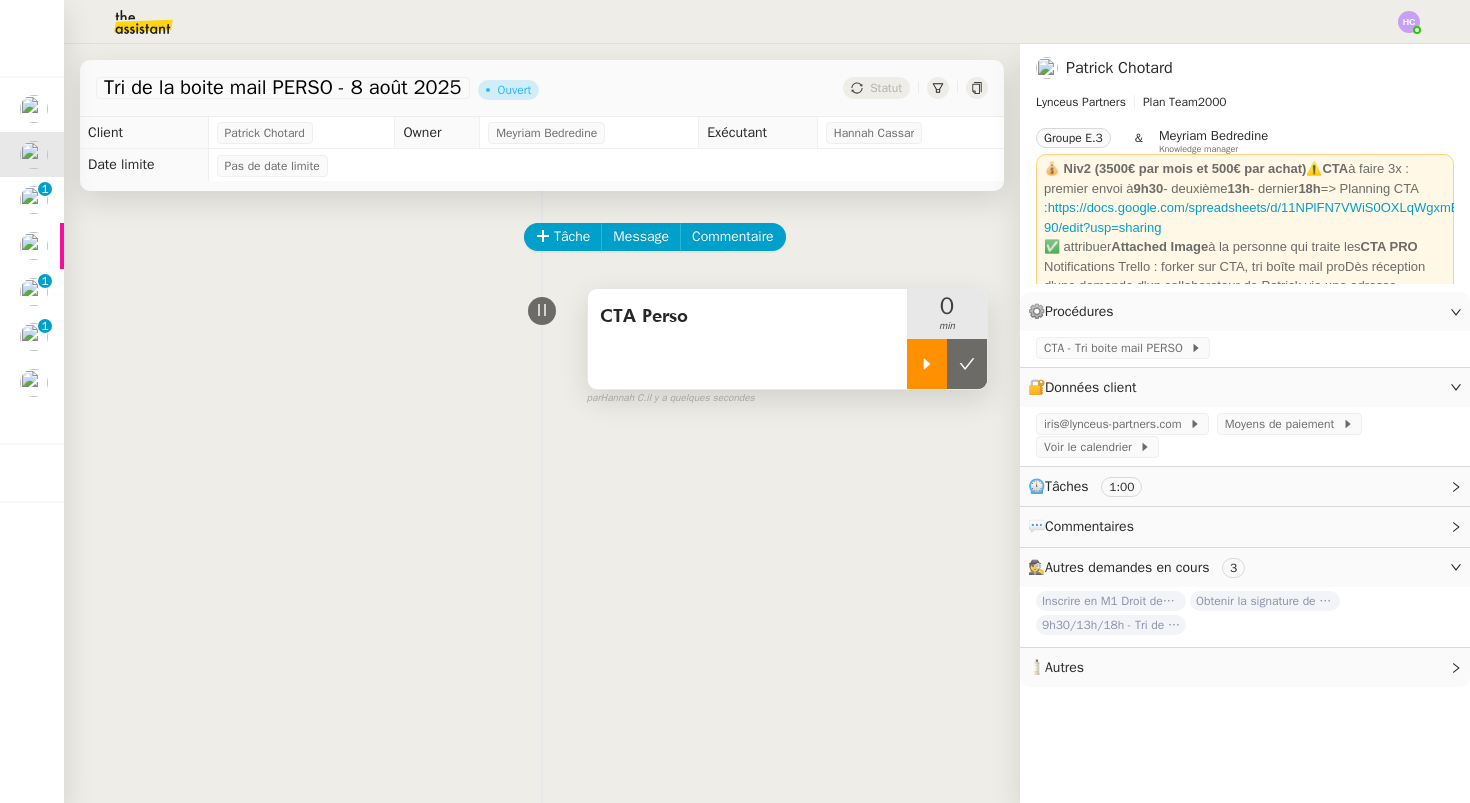 click 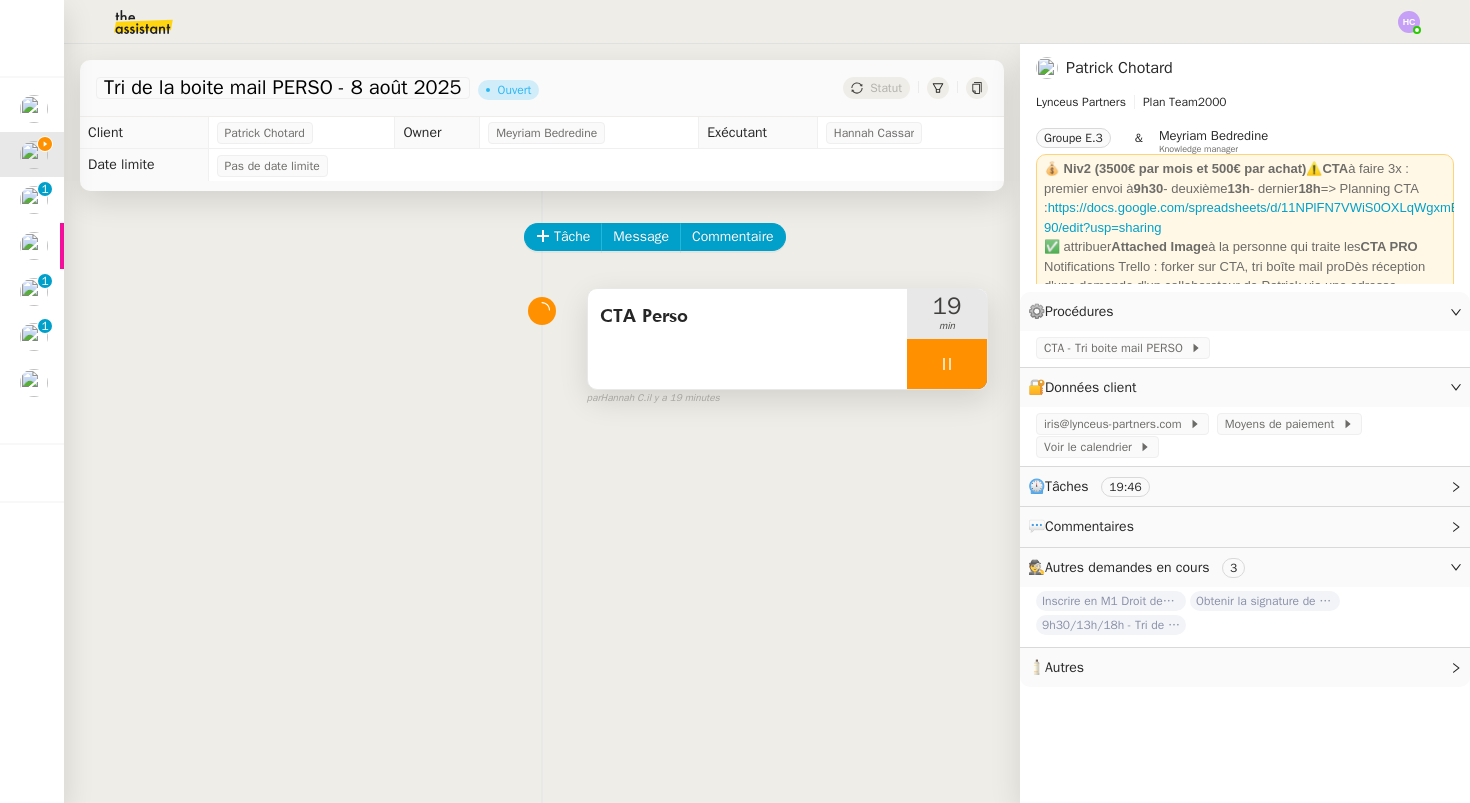 click at bounding box center [947, 364] 